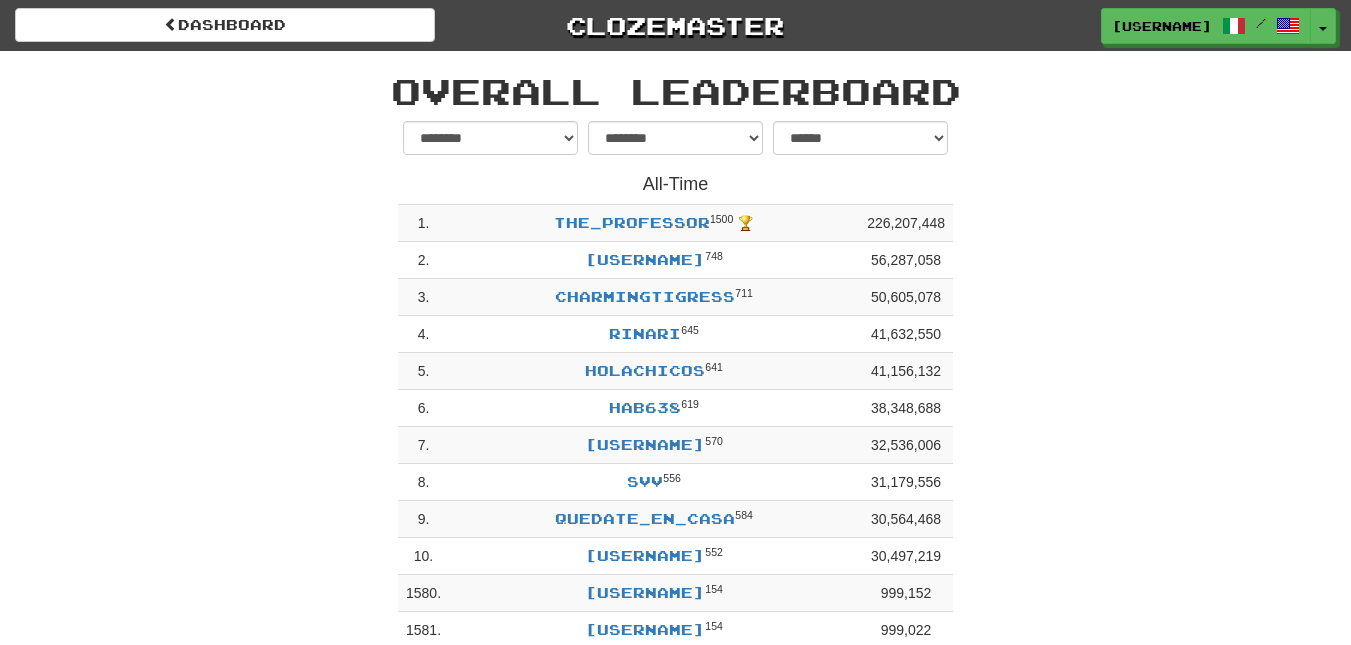select on "********" 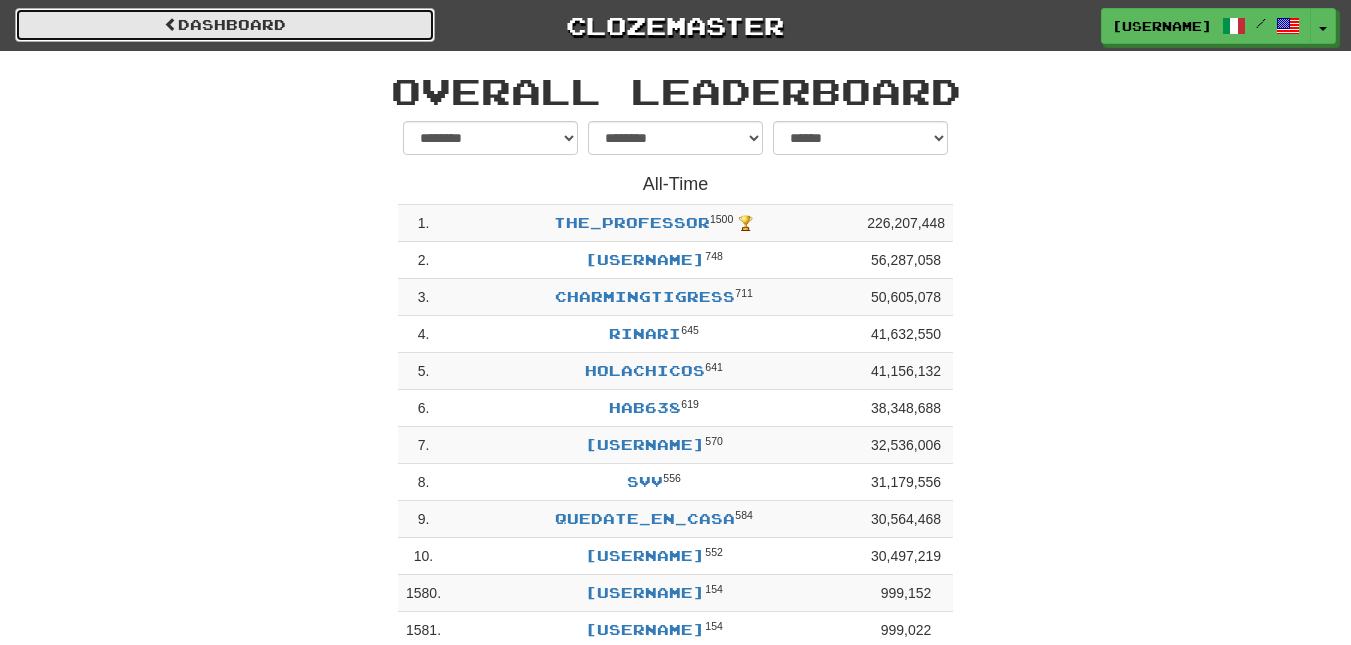 click on "dashboard" at bounding box center (225, 25) 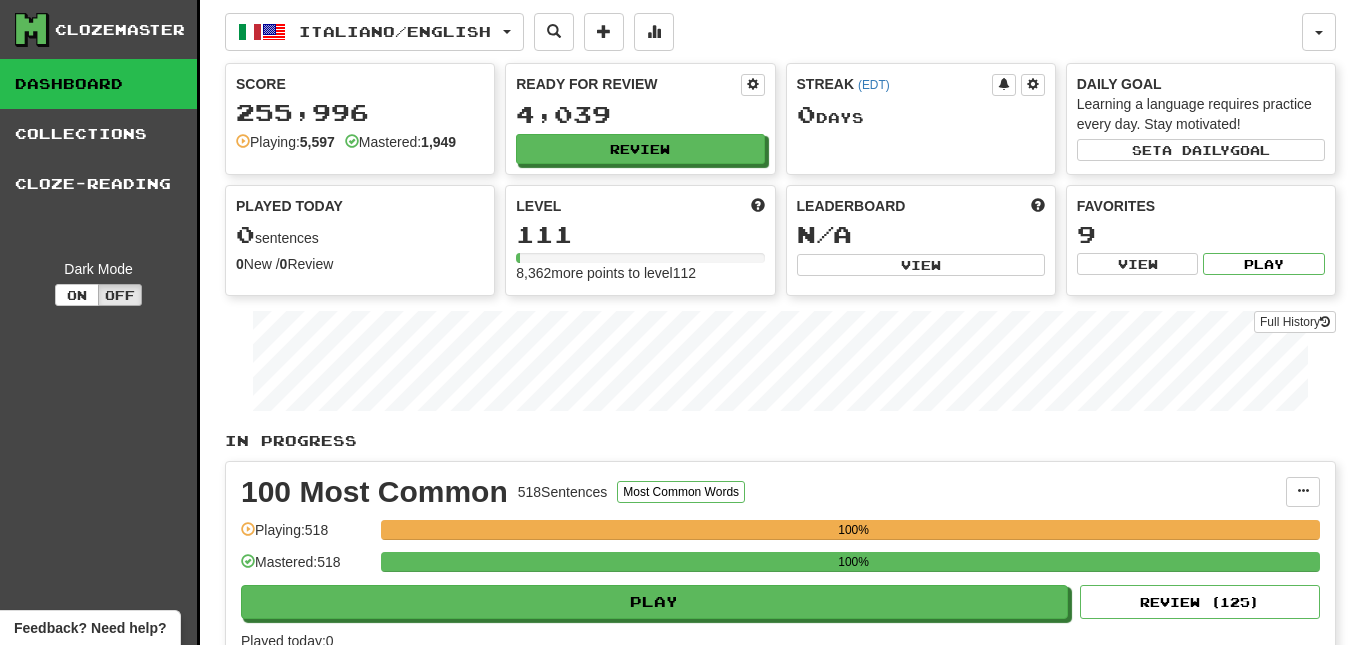 scroll, scrollTop: 0, scrollLeft: 0, axis: both 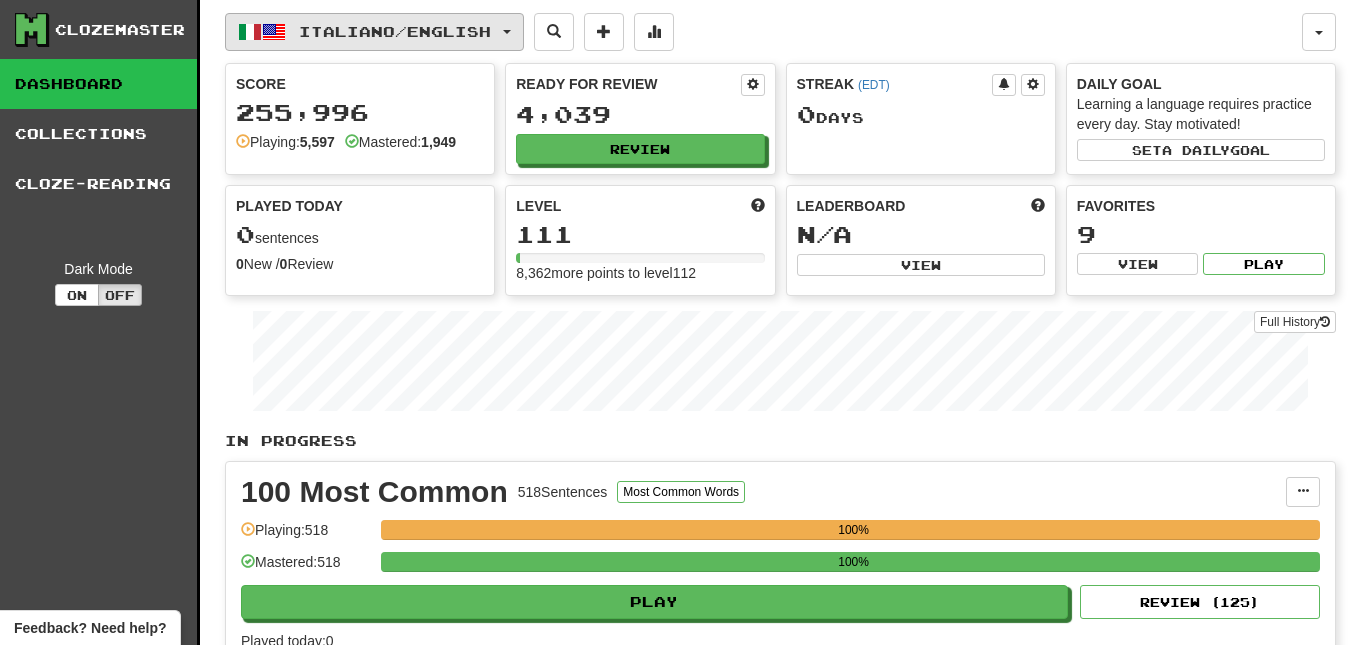 click on "Italiano  /  English" at bounding box center [374, 32] 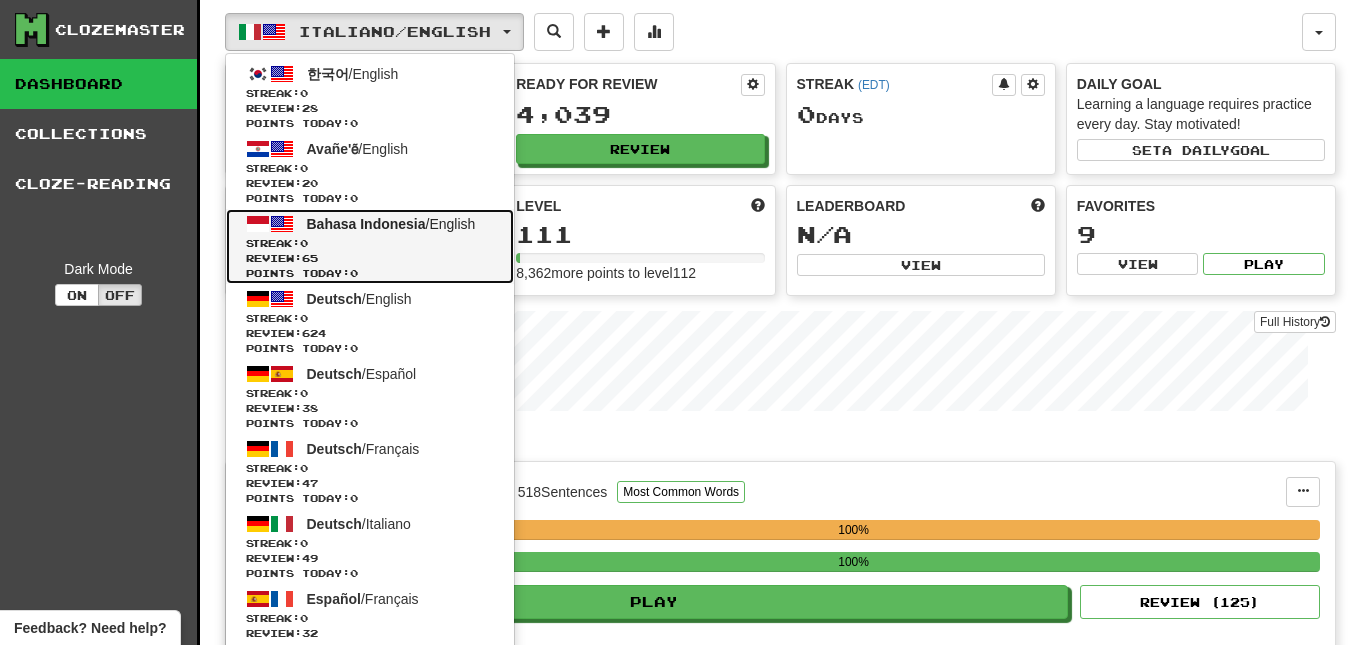 click on "Streak:  0" at bounding box center (370, 243) 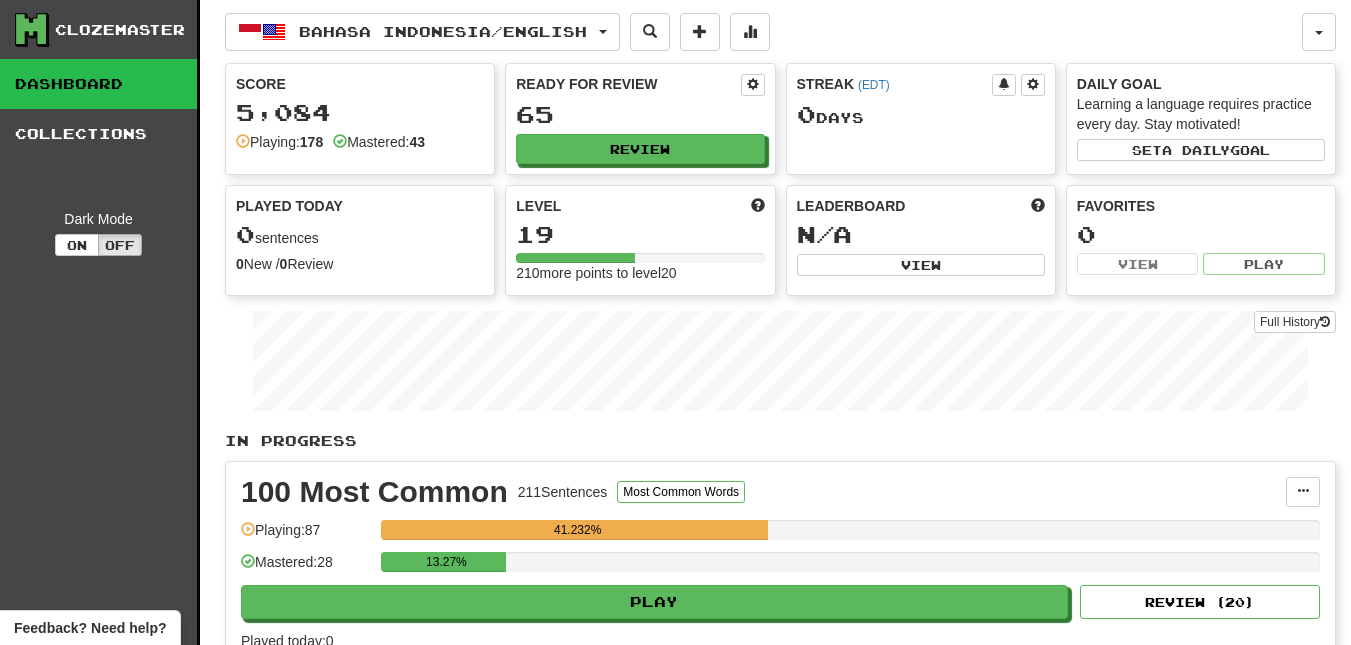 scroll, scrollTop: 0, scrollLeft: 0, axis: both 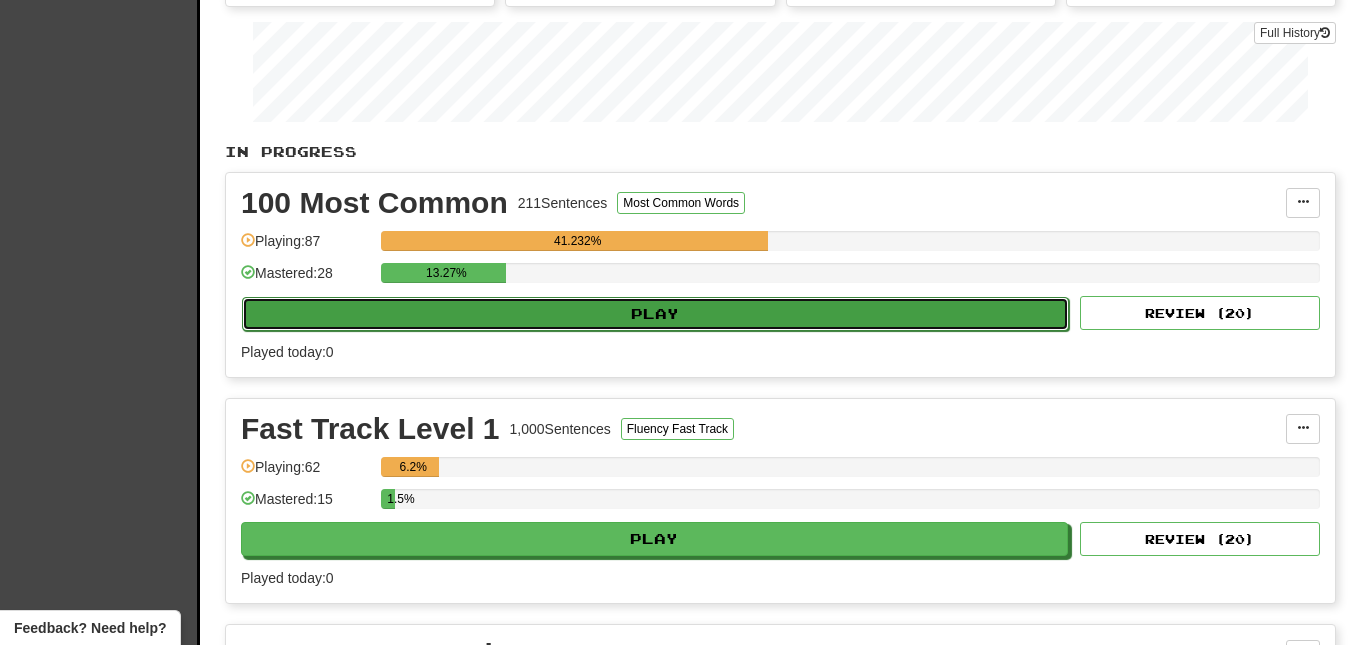 click on "Play" at bounding box center (655, 314) 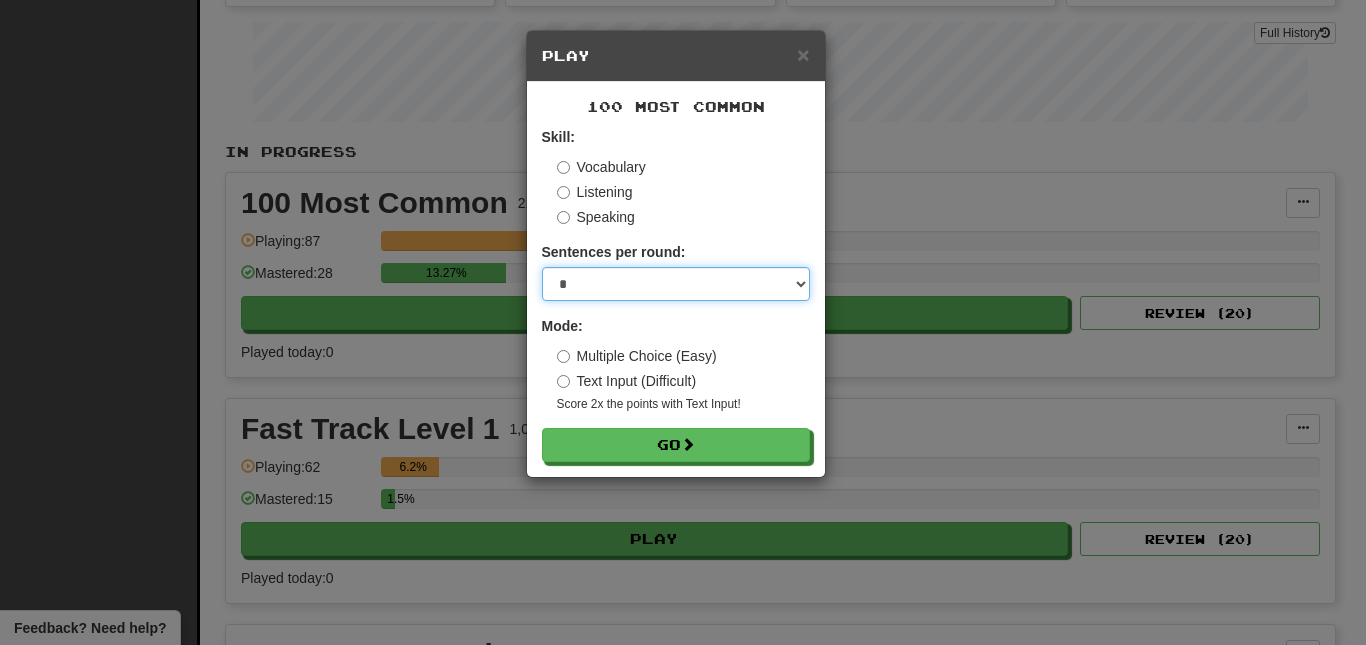 click on "* ** ** ** ** ** *** ********" at bounding box center (676, 284) 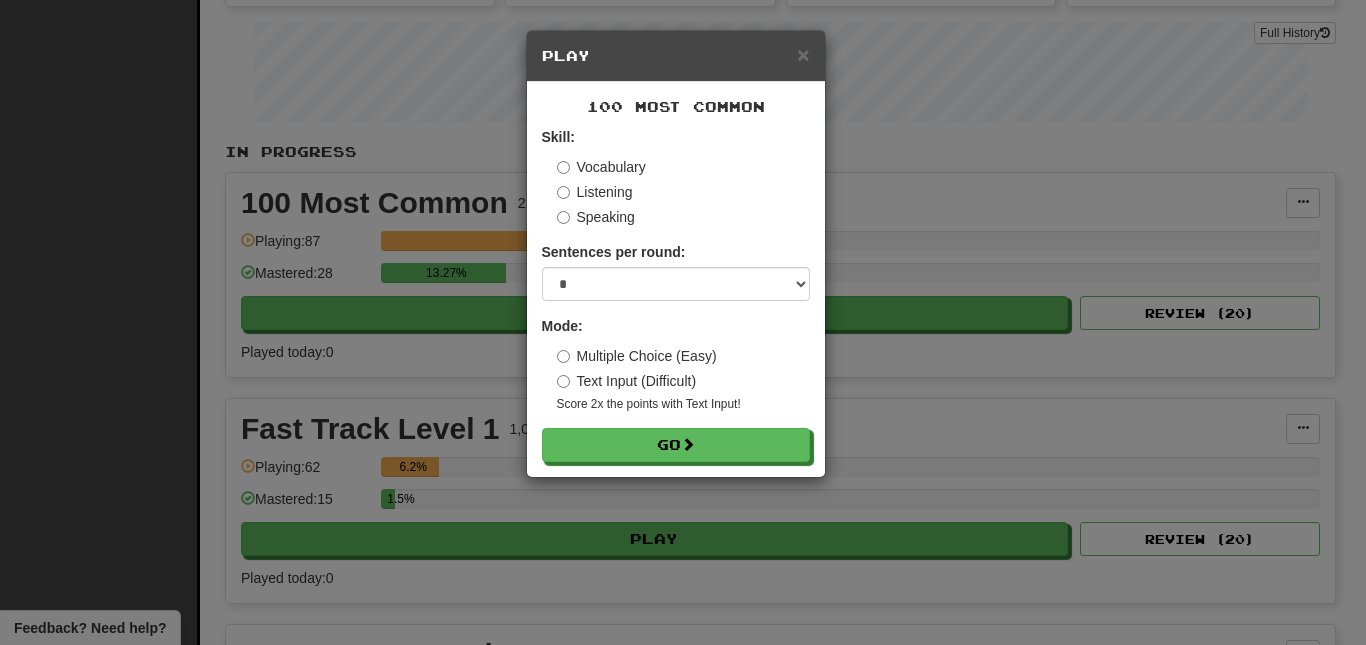 click on "× Play 100 Most Common Skill: Vocabulary Listening Speaking Sentences per round: * ** ** ** ** ** *** ******** Mode: Multiple Choice (Easy) Text Input (Difficult) Score 2x the points with Text Input ! Go" at bounding box center [683, 322] 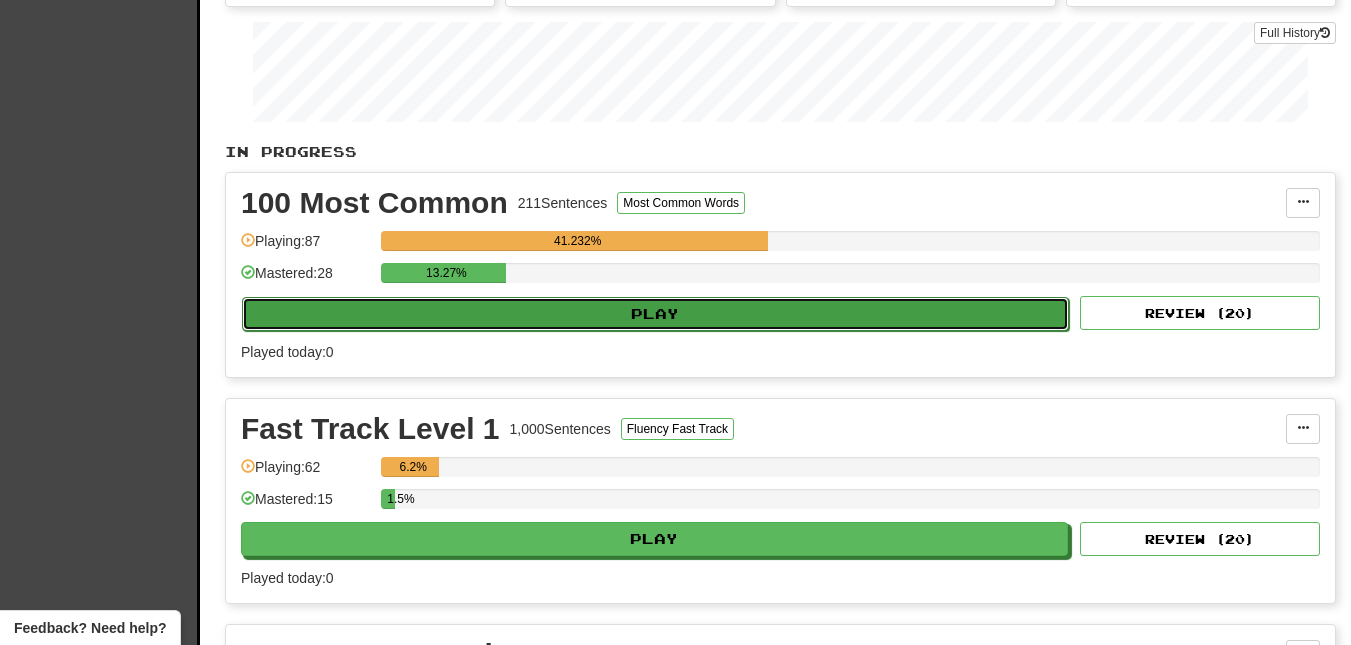 click on "Play" at bounding box center [655, 314] 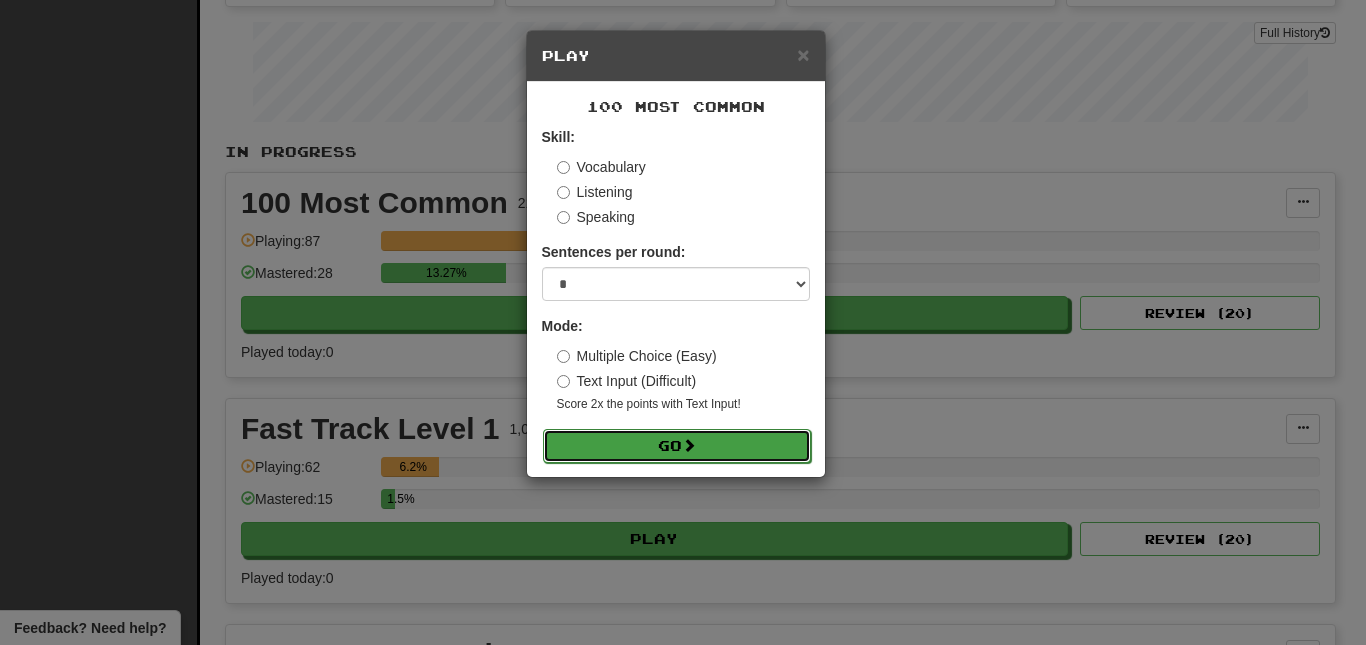 click on "Go" at bounding box center [677, 446] 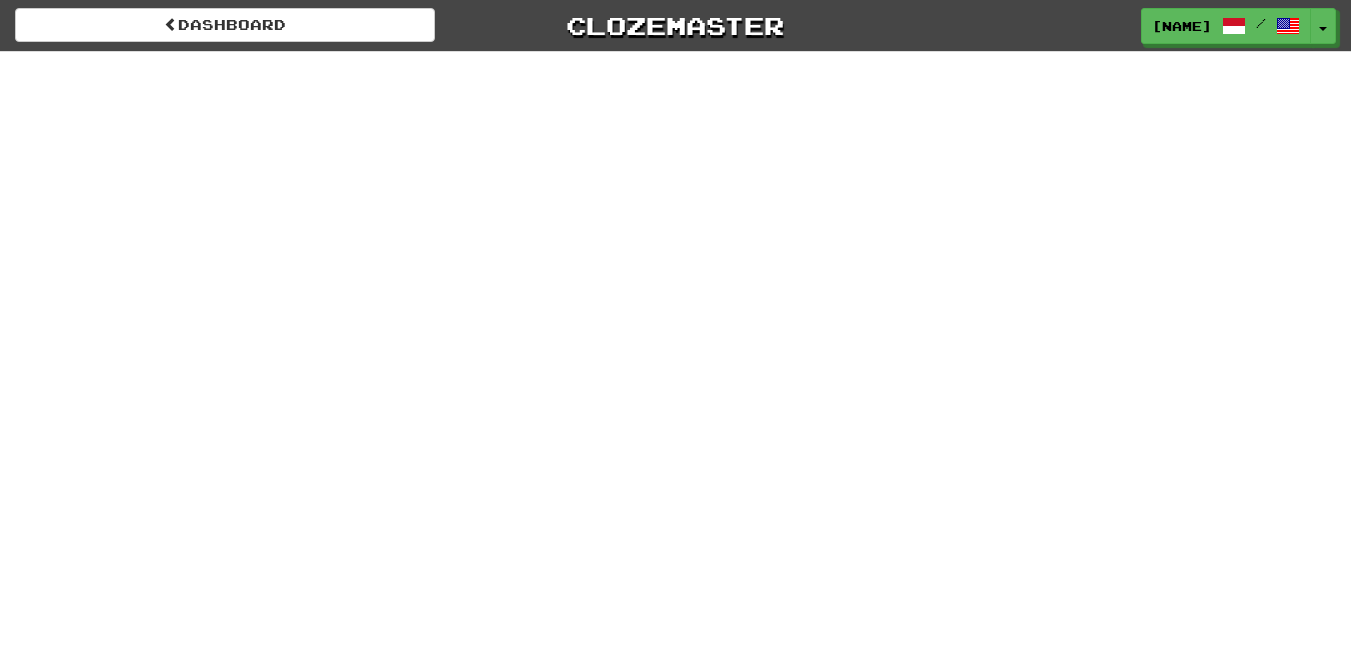 scroll, scrollTop: 0, scrollLeft: 0, axis: both 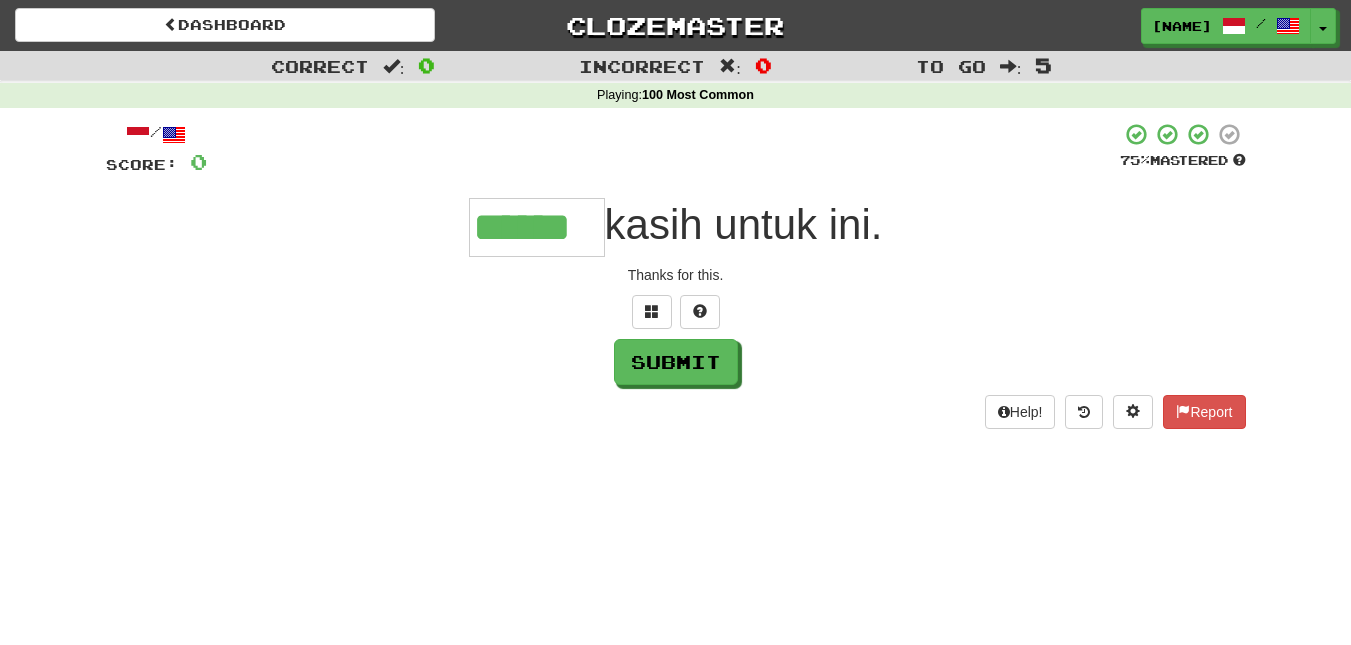 type on "******" 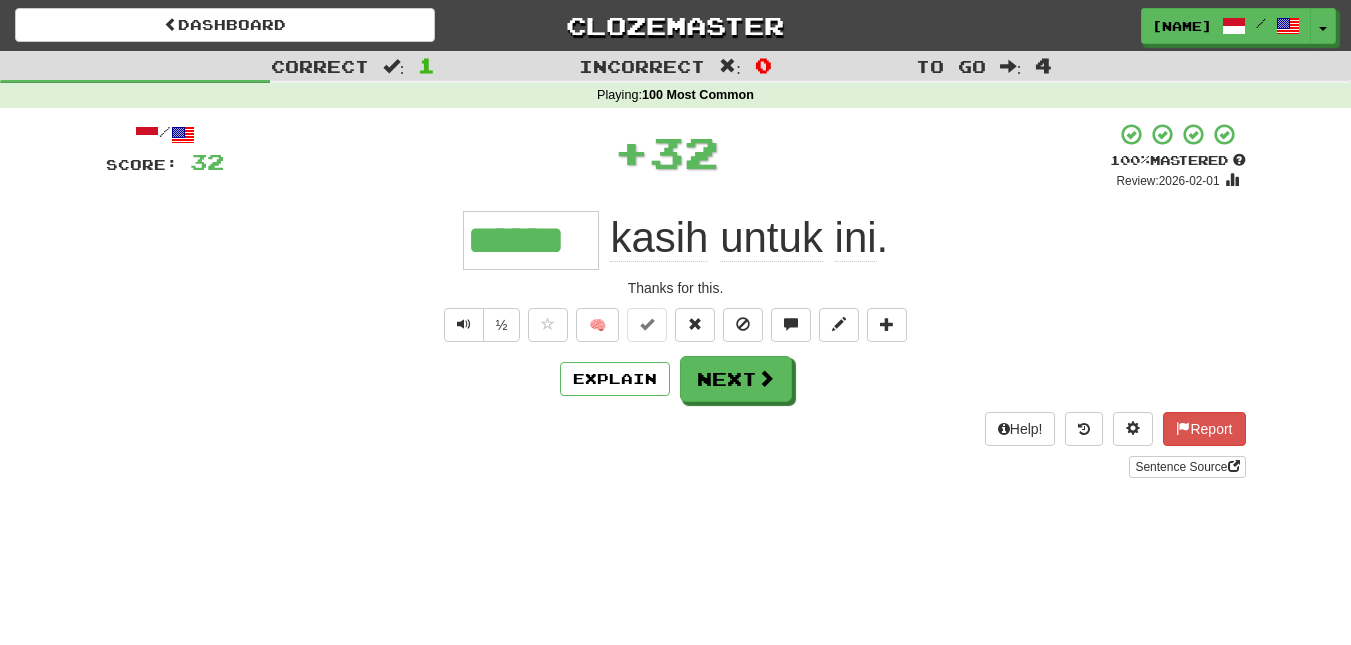 click on "/  Score:   32 + 32 100 %  Mastered Review:  2026-02-01 ******   kasih   untuk   ini . Thanks for this. ½ 🧠 Explain Next  Help!  Report Sentence Source" at bounding box center [676, 300] 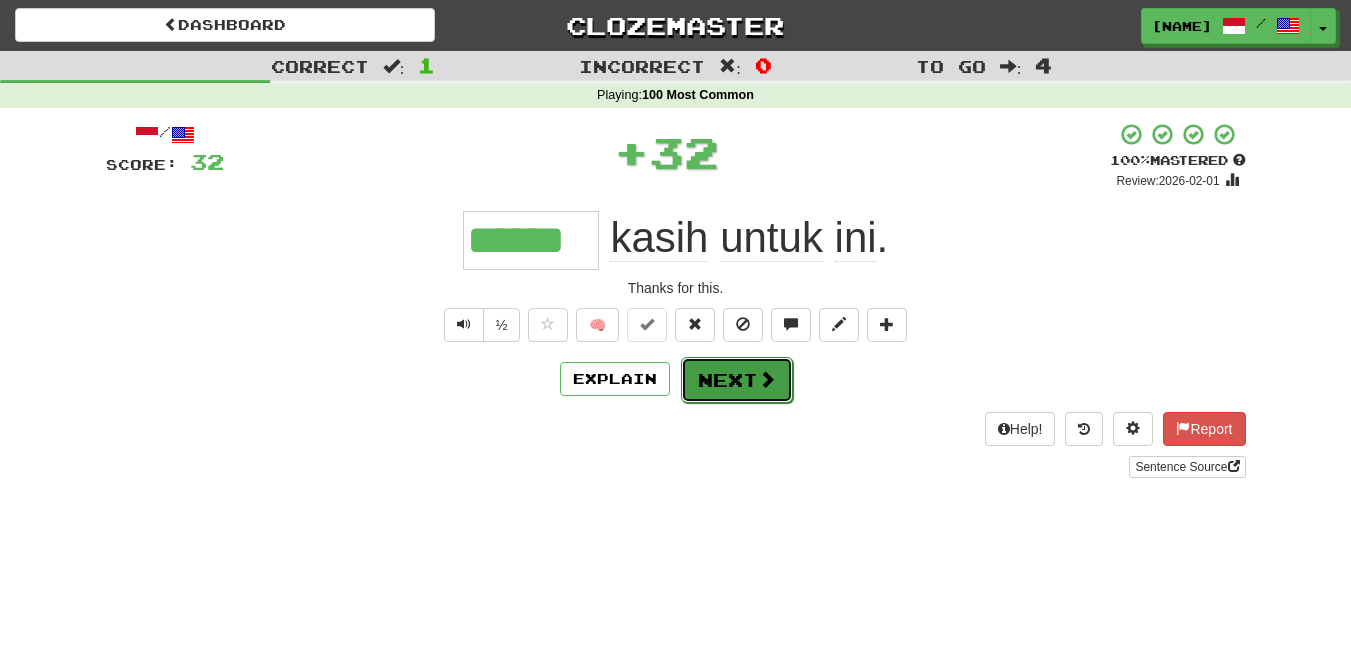click on "Next" at bounding box center [737, 380] 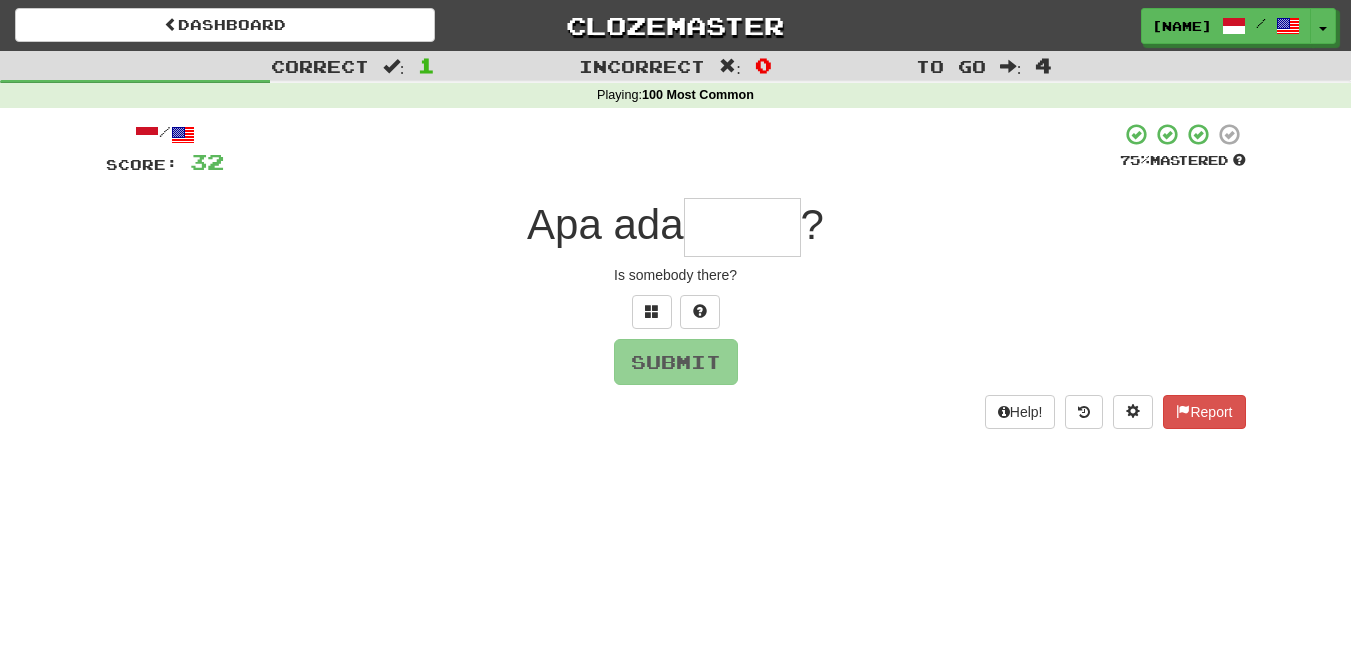 type on "*" 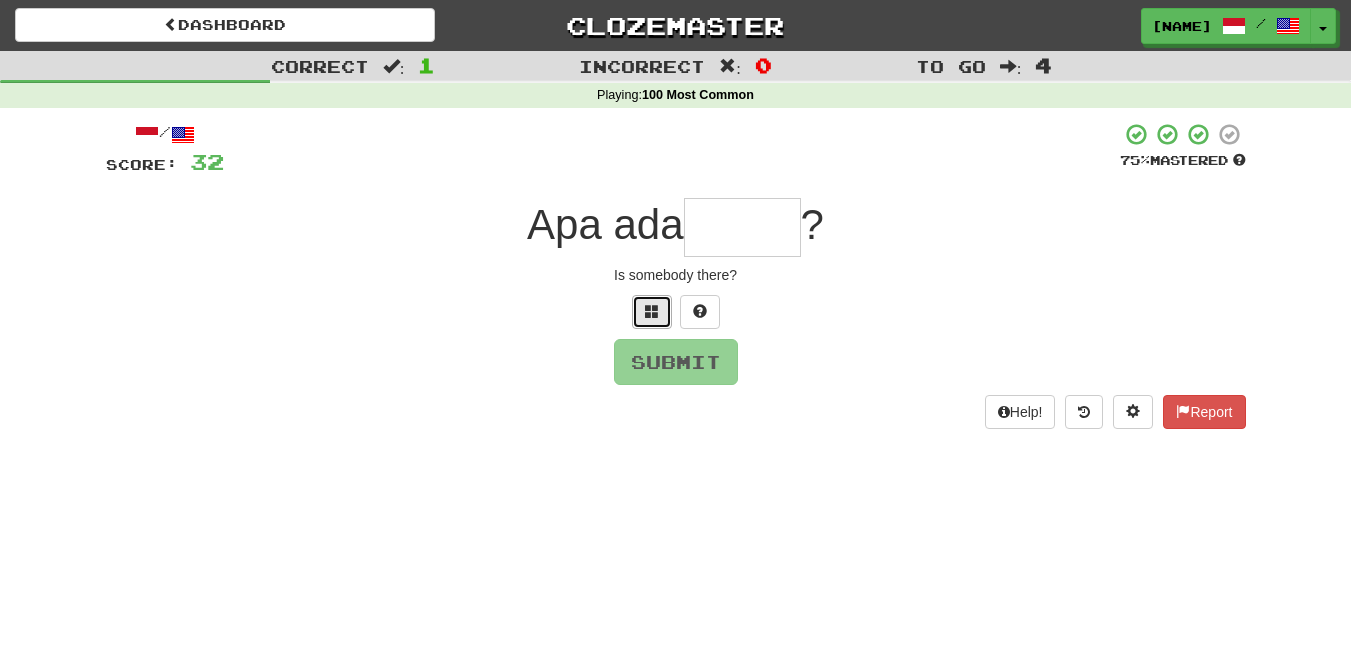 click at bounding box center [652, 312] 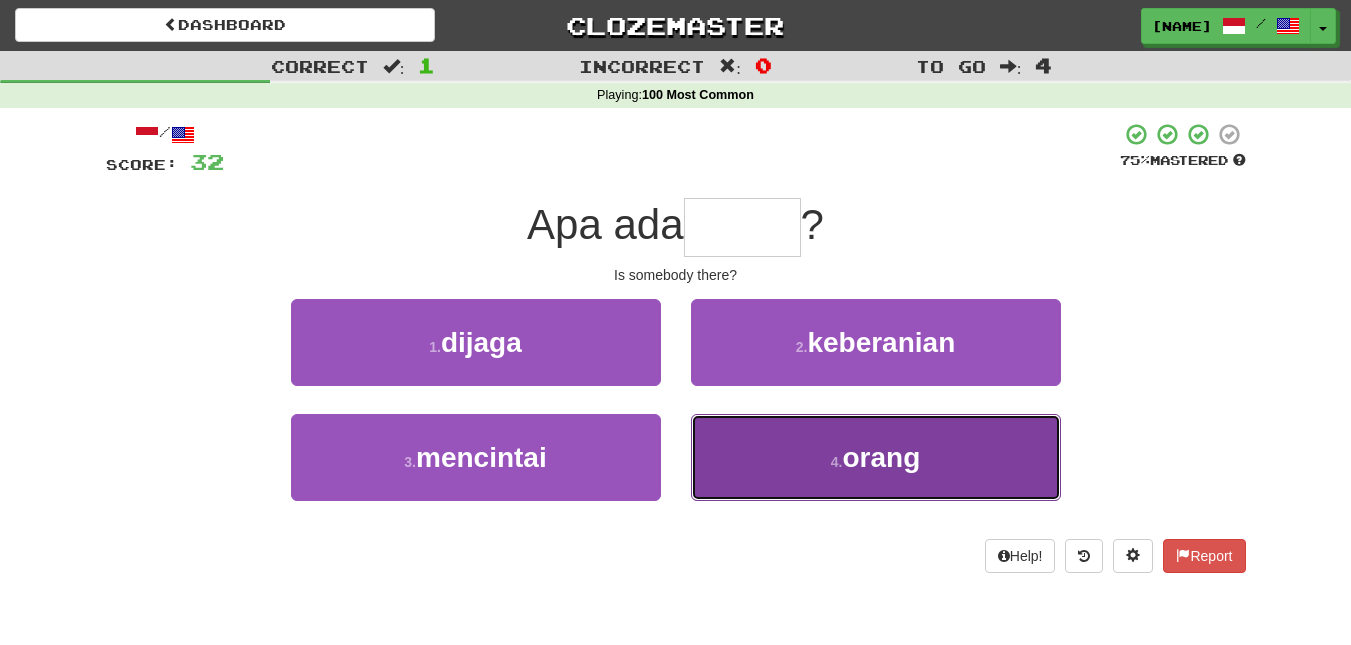 click on "4 .  orang" at bounding box center [876, 457] 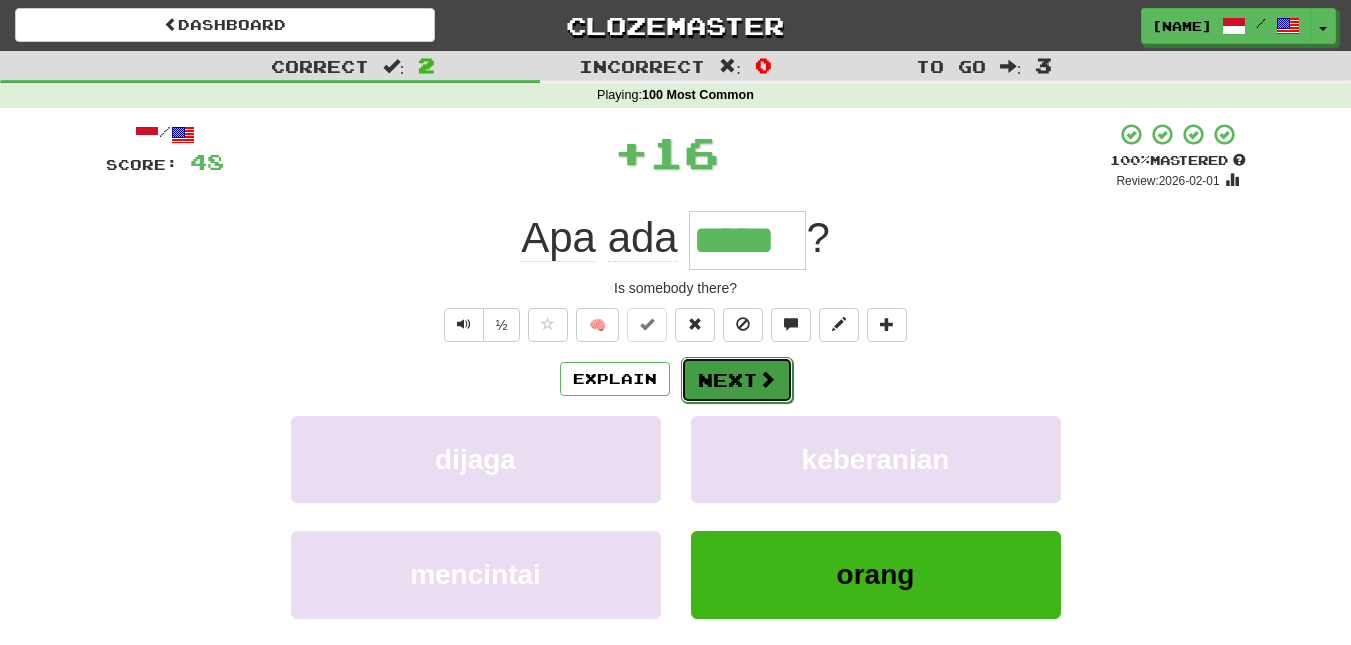 click on "Next" at bounding box center [737, 380] 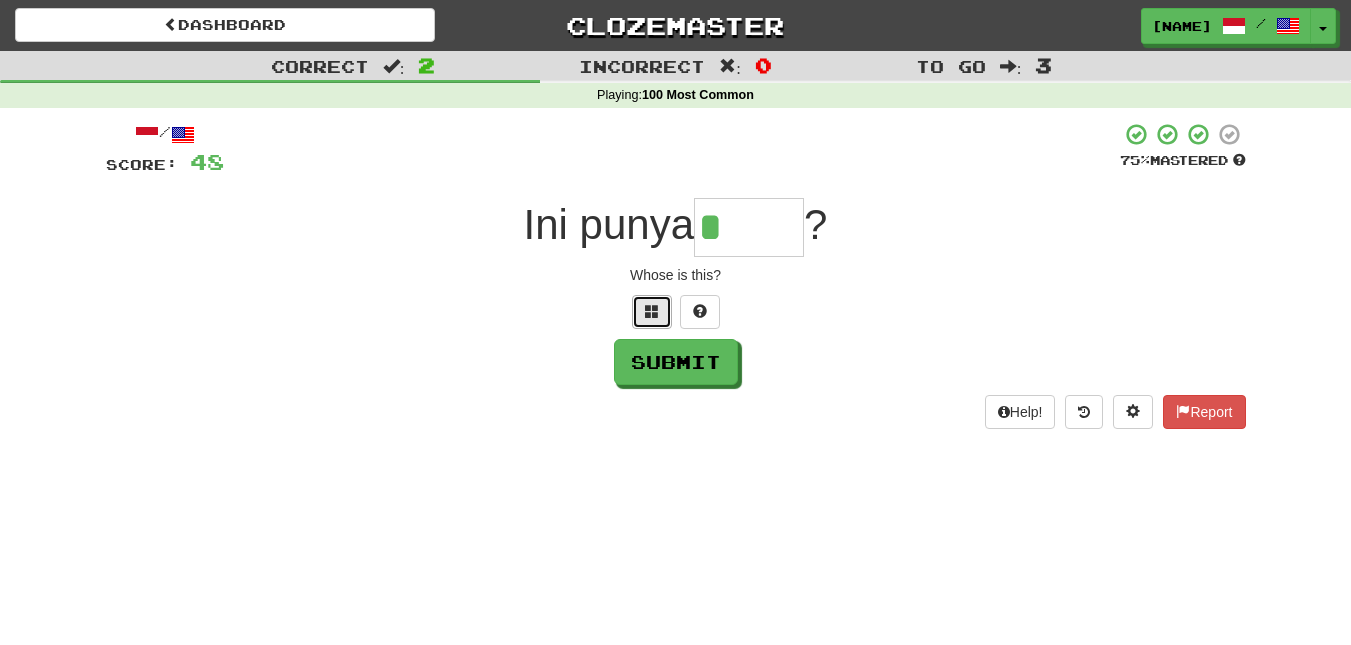 click at bounding box center [652, 311] 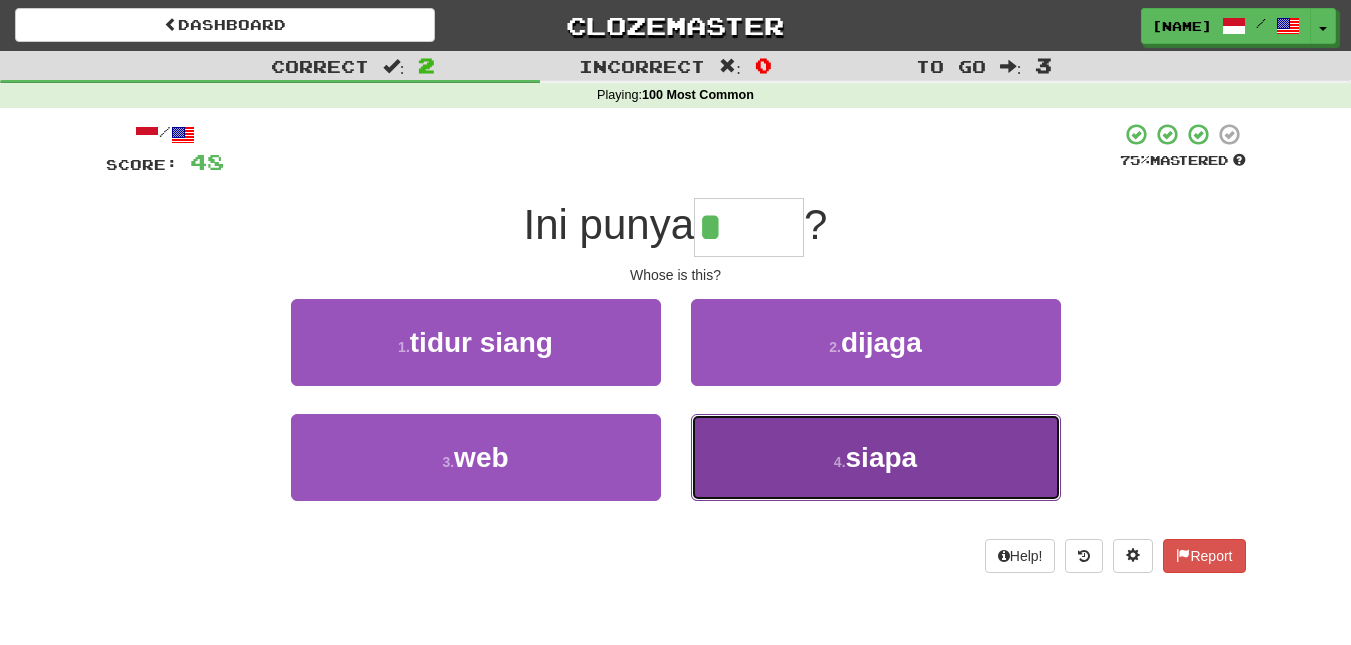 click on "4 .  siapa" at bounding box center [876, 457] 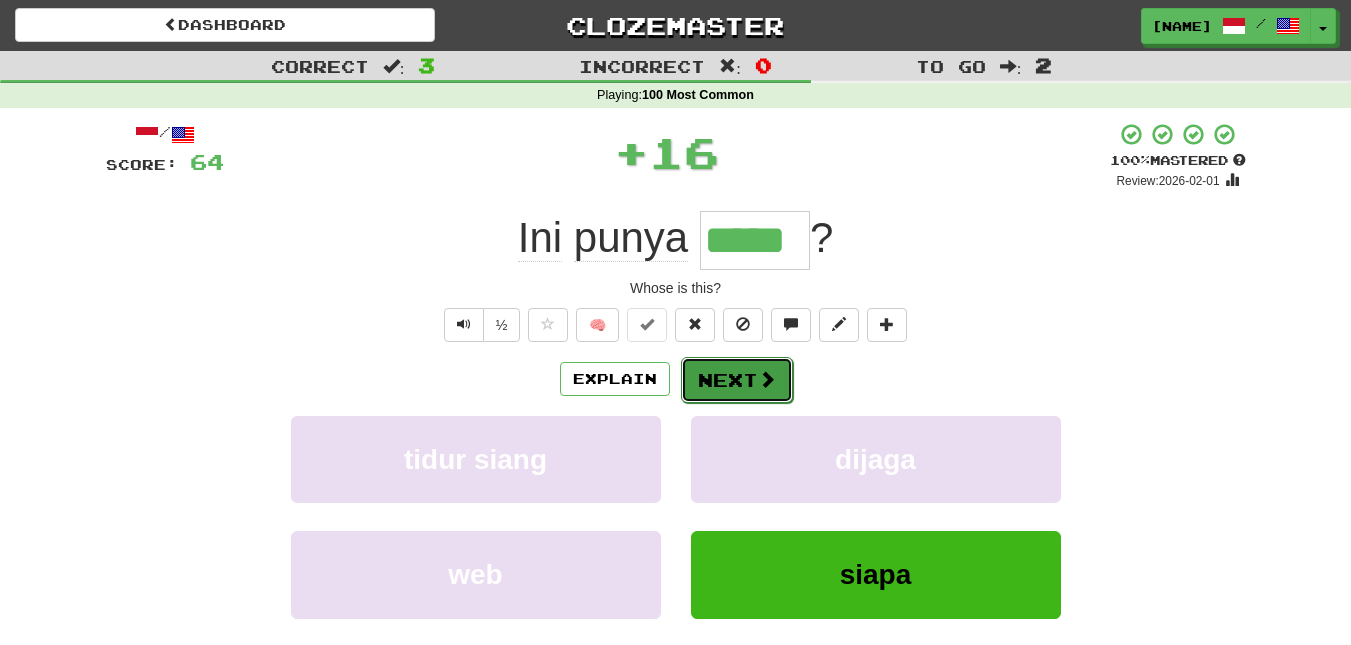 click on "Next" at bounding box center (737, 380) 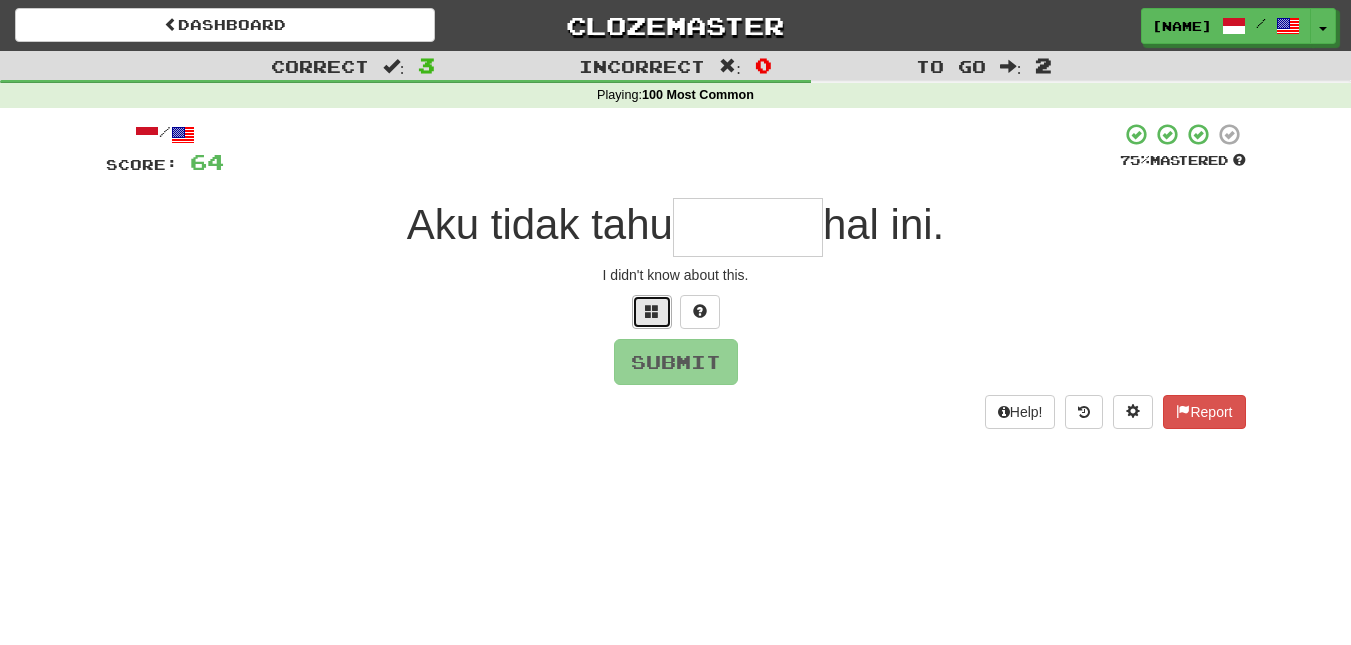 click at bounding box center [652, 311] 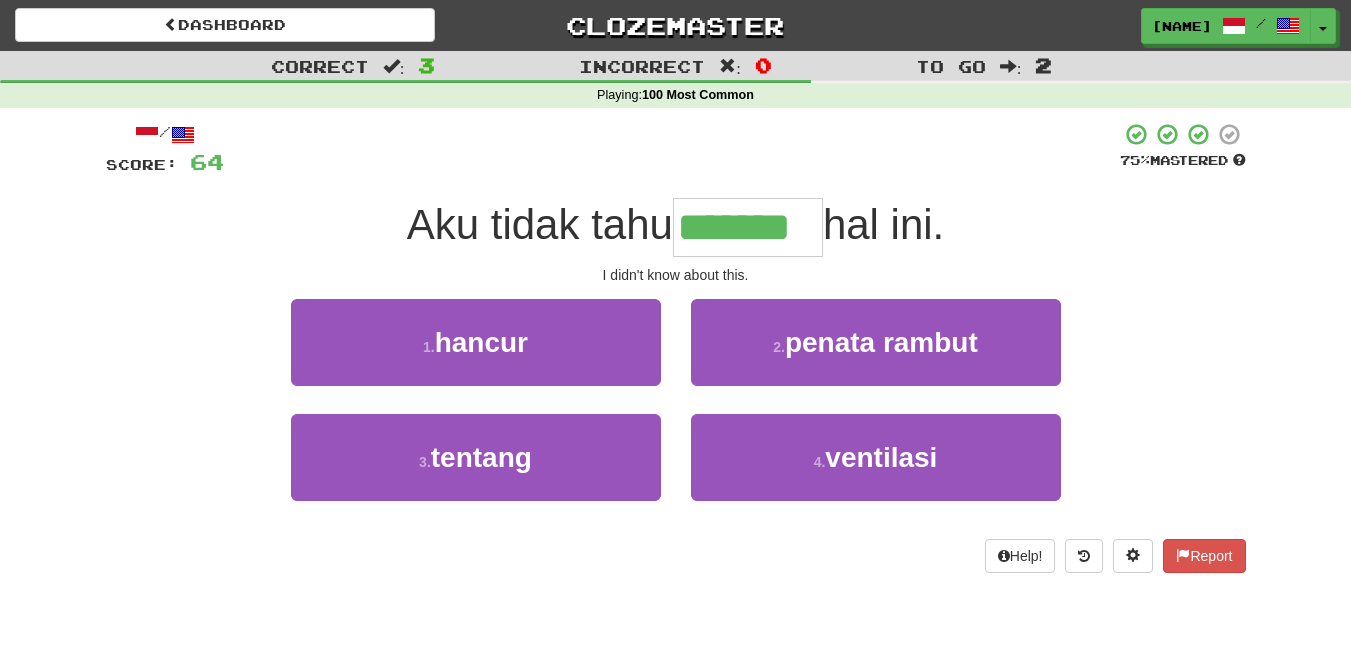 type on "*******" 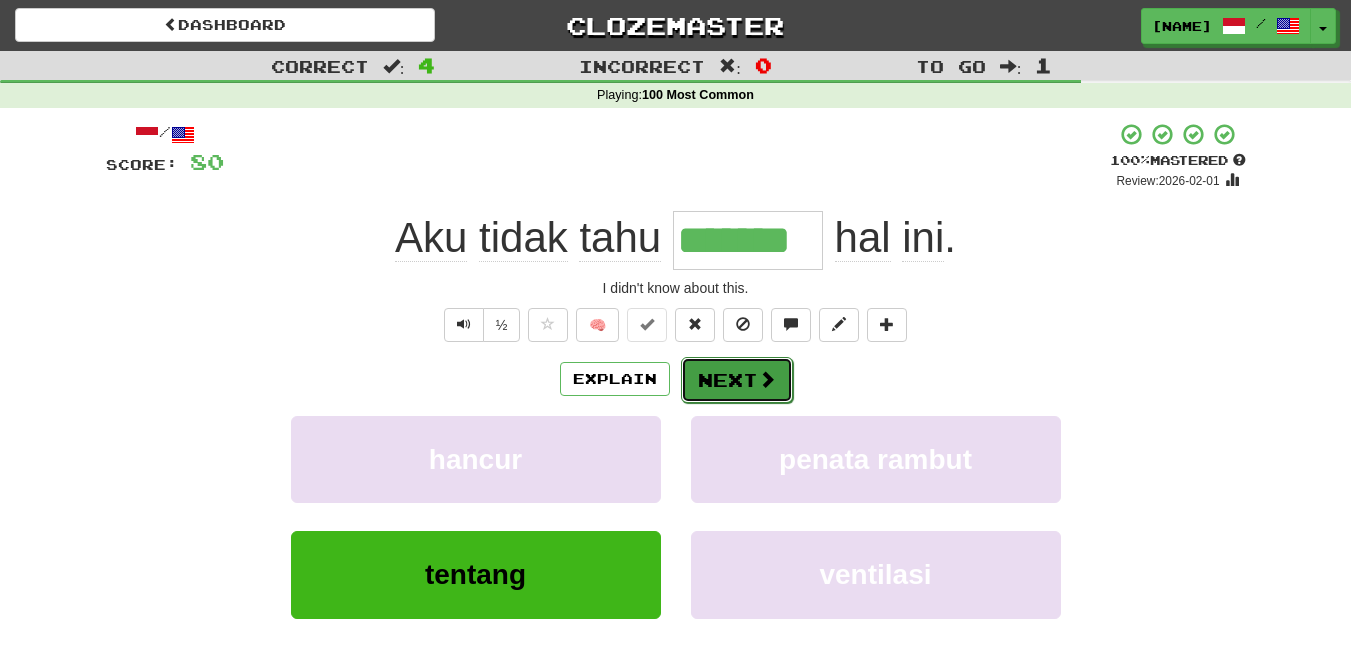 click at bounding box center [767, 379] 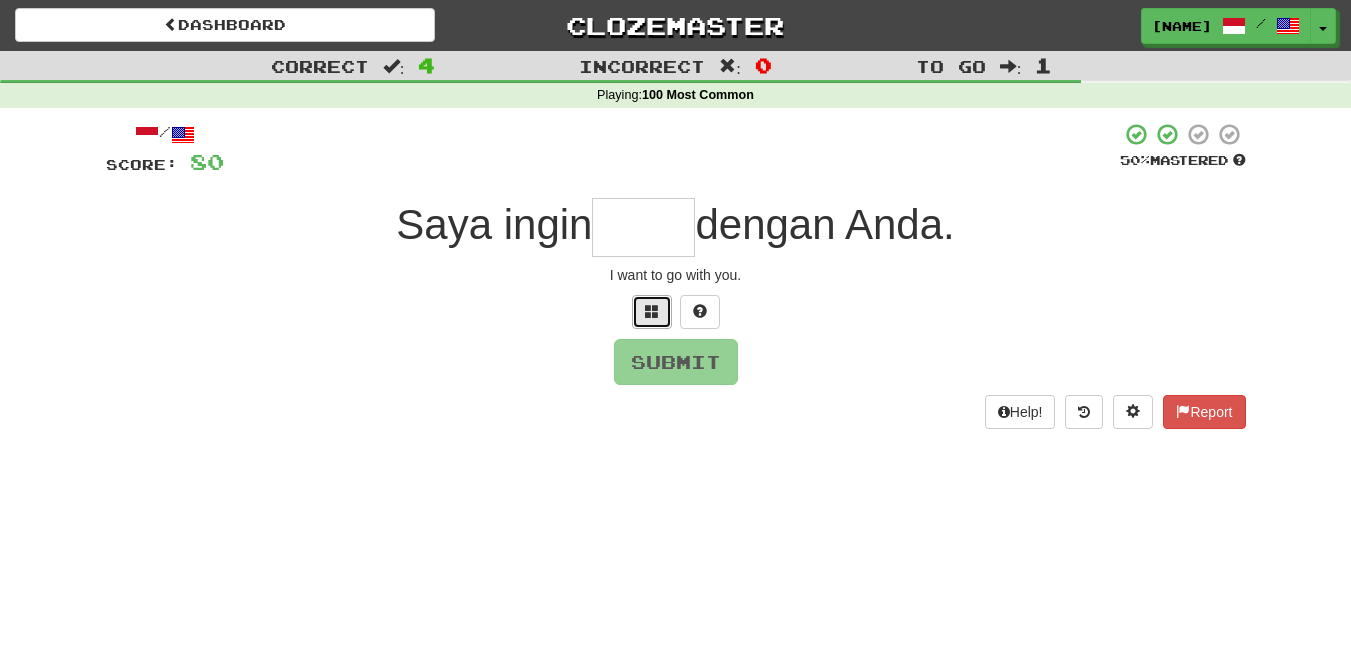 click at bounding box center (652, 312) 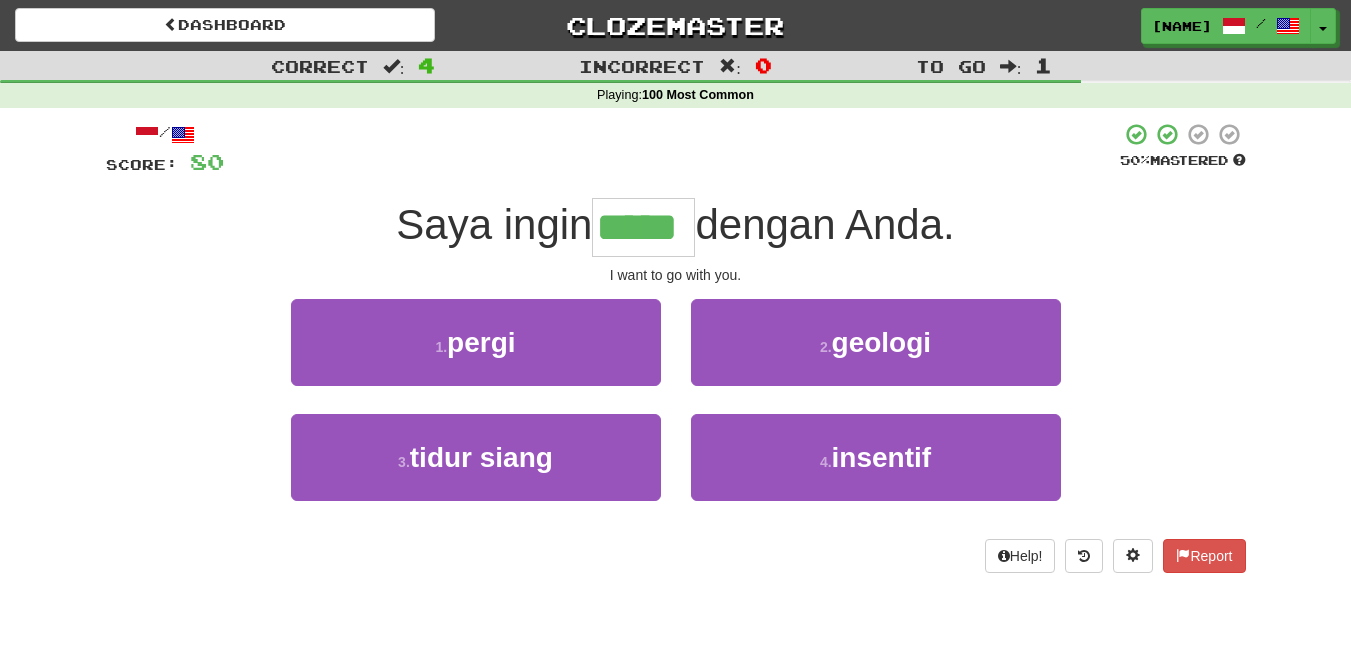 type on "*****" 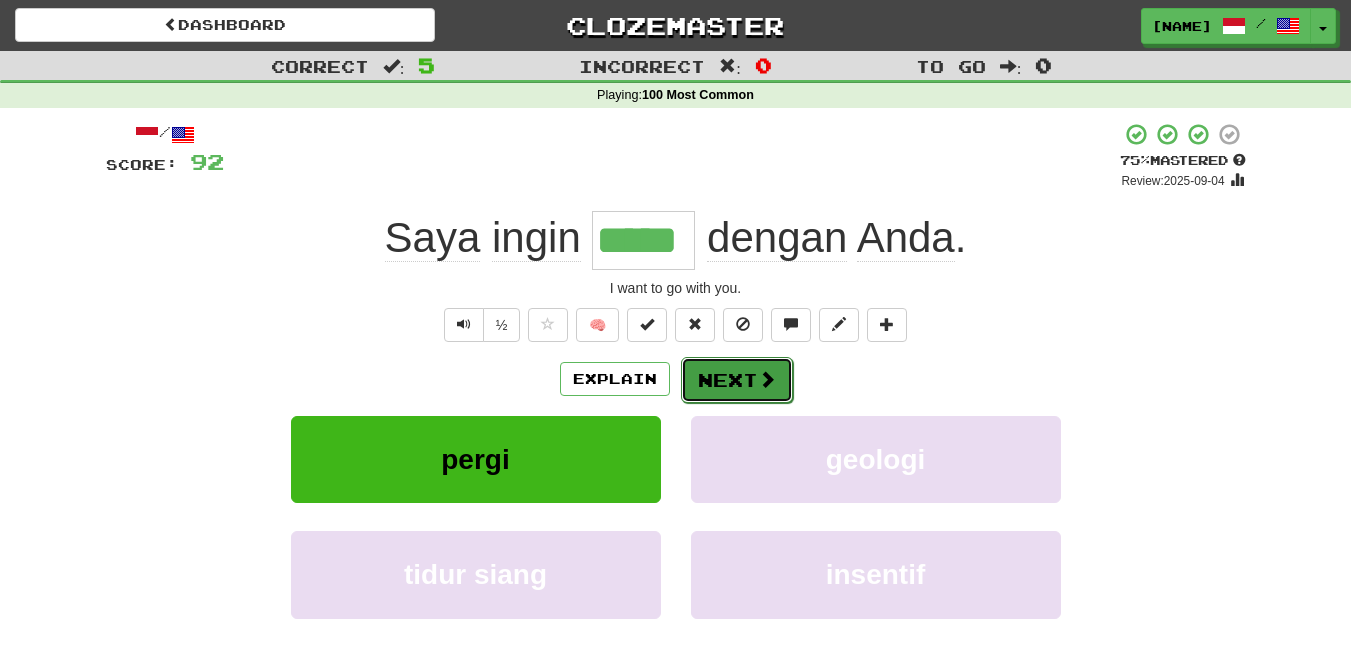 click on "Next" at bounding box center [737, 380] 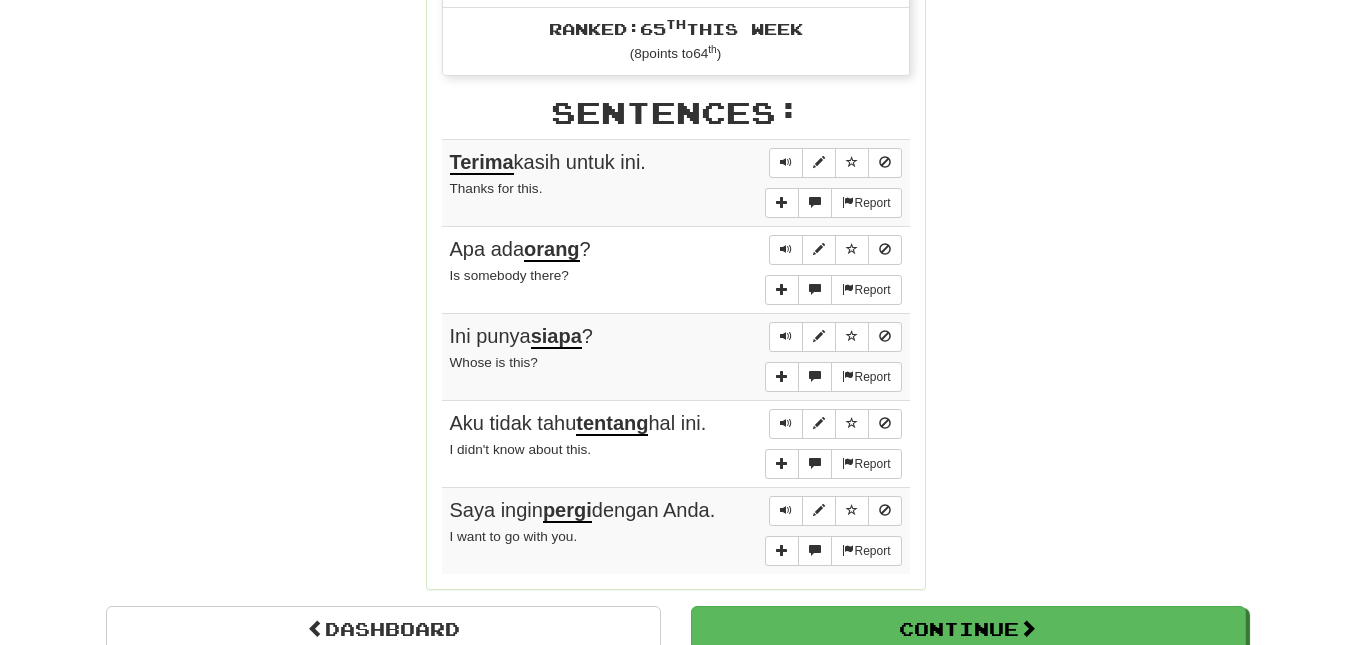 scroll, scrollTop: 939, scrollLeft: 0, axis: vertical 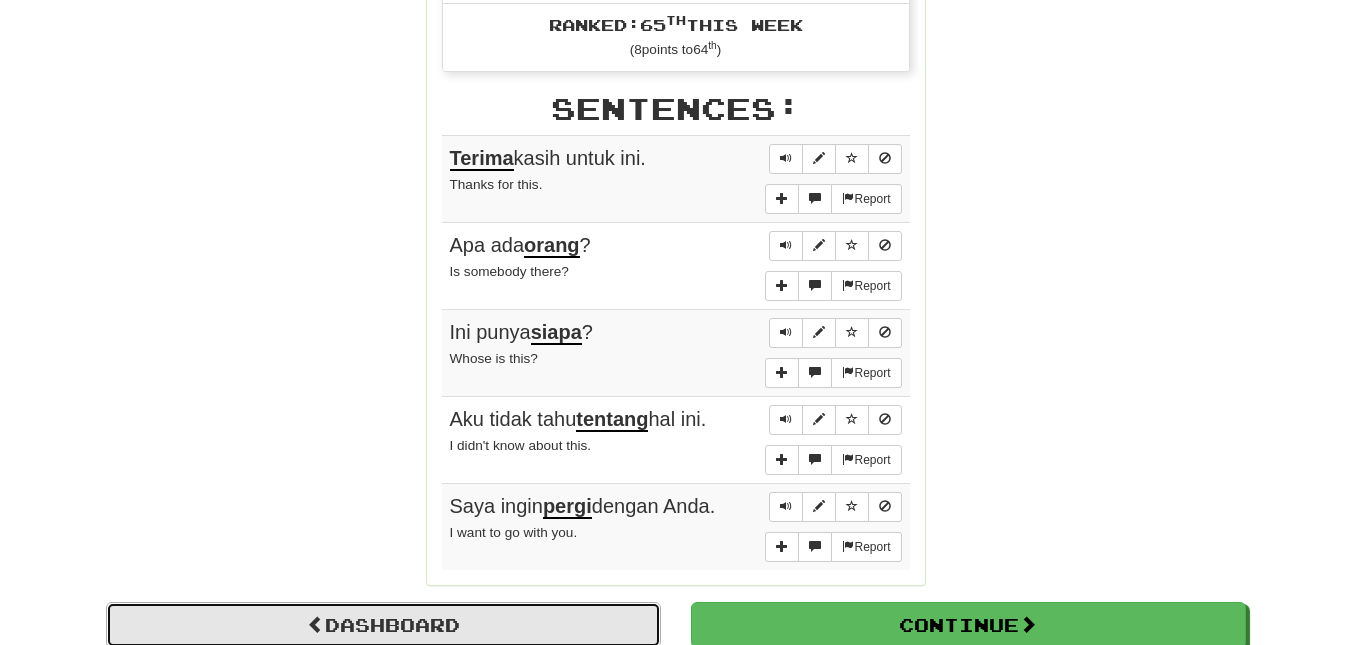 click on "Dashboard" at bounding box center [383, 625] 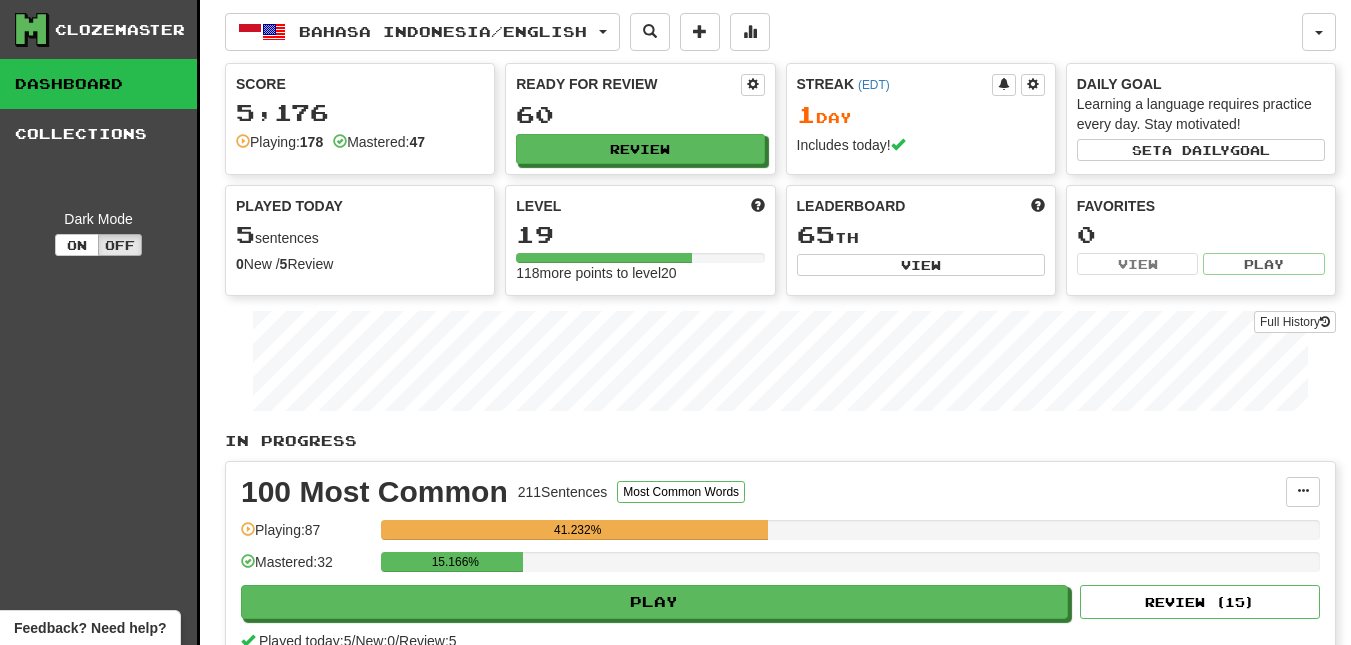scroll, scrollTop: 0, scrollLeft: 0, axis: both 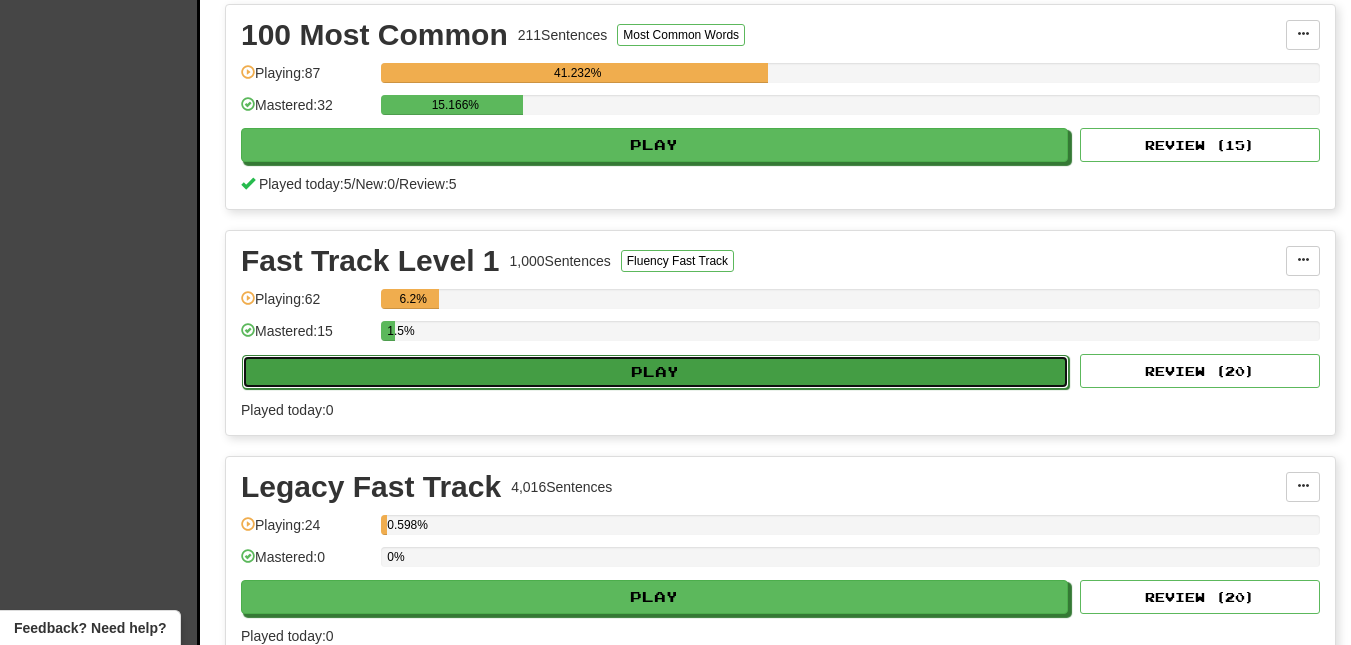 click on "Play" at bounding box center [655, 372] 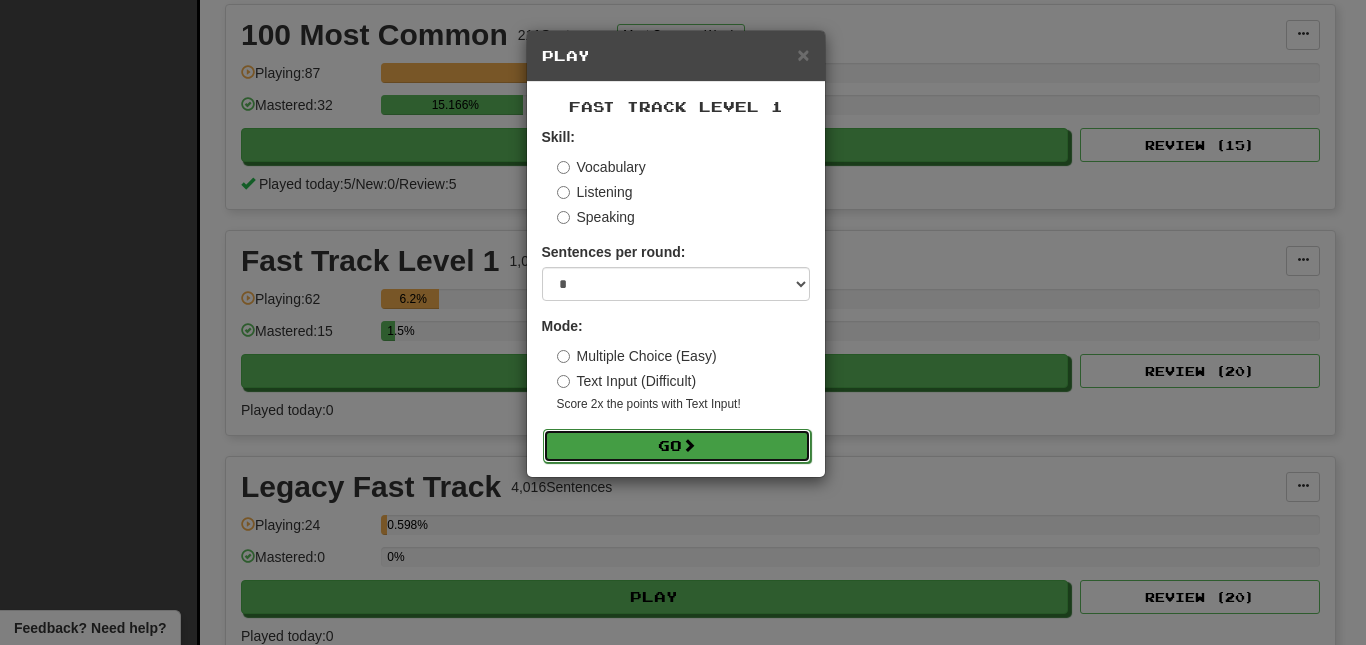 click on "Go" at bounding box center (677, 446) 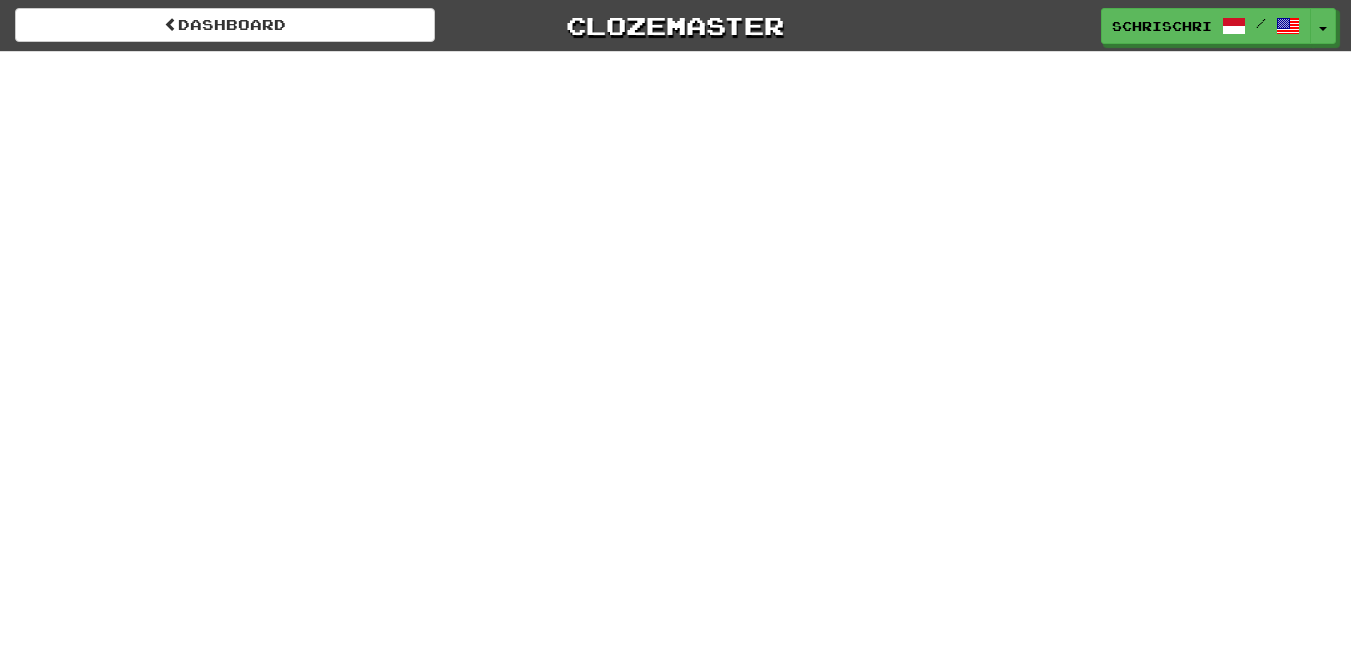 scroll, scrollTop: 0, scrollLeft: 0, axis: both 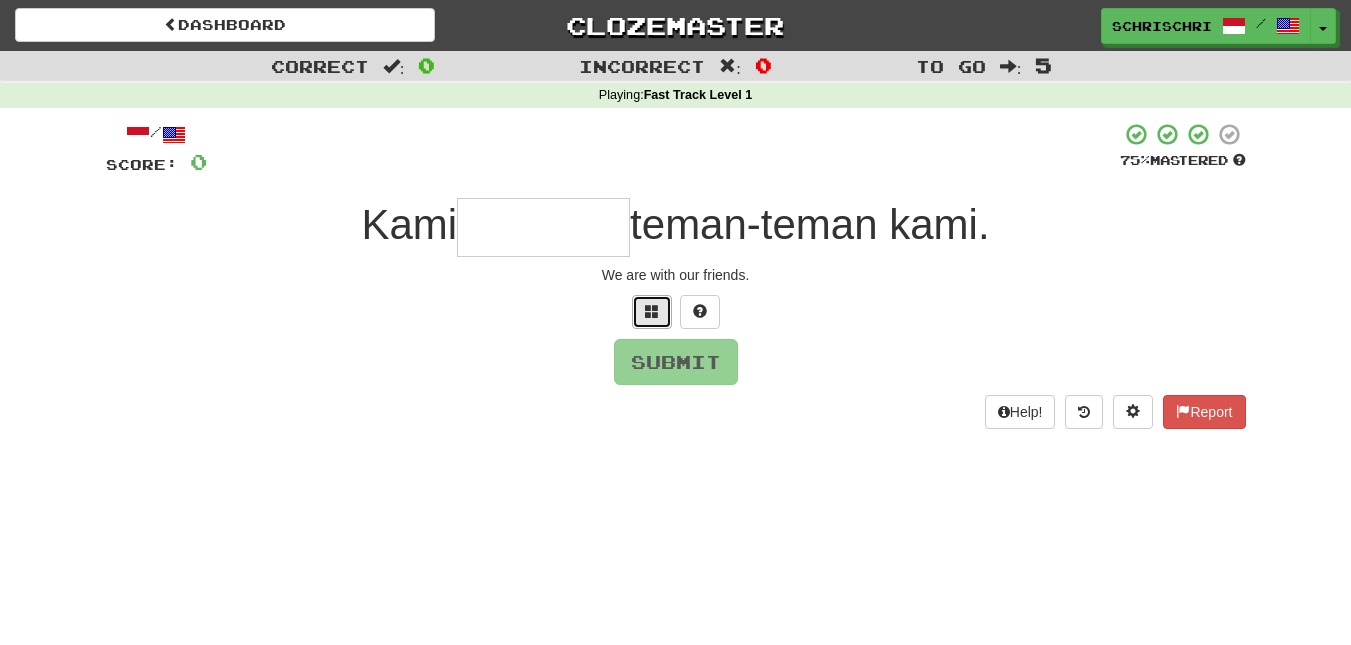 click at bounding box center [652, 312] 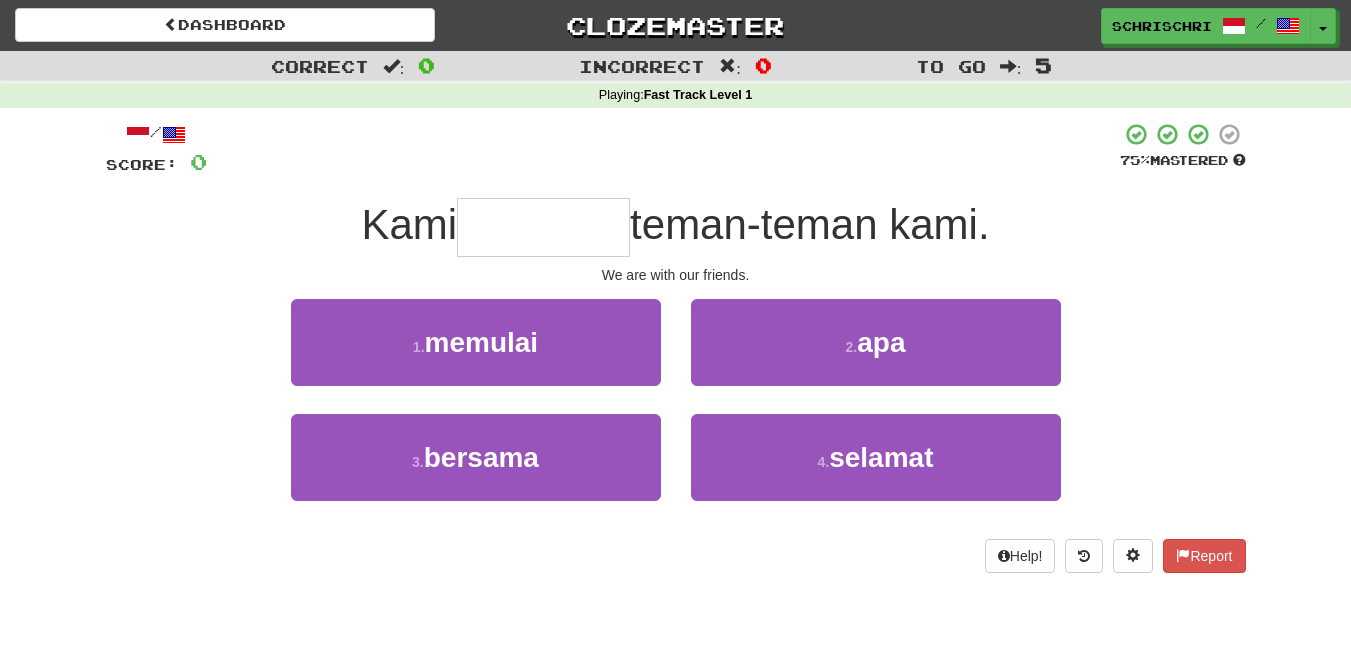 type on "*" 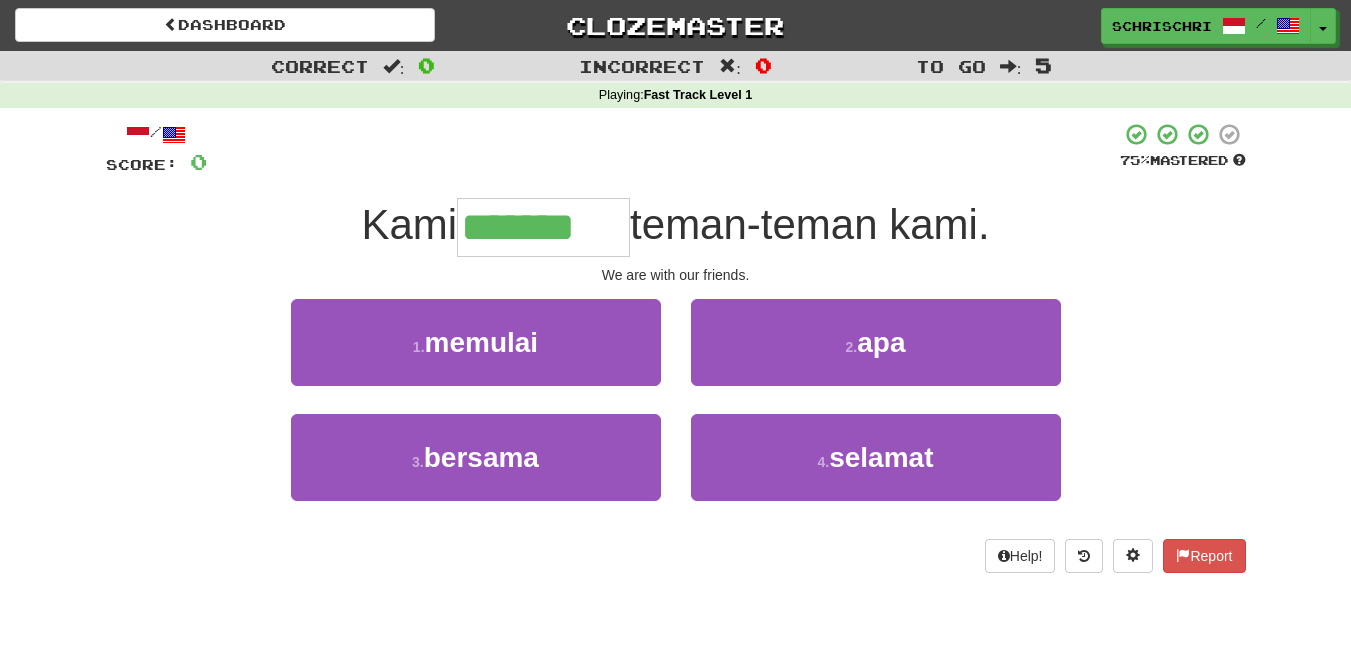 type on "*******" 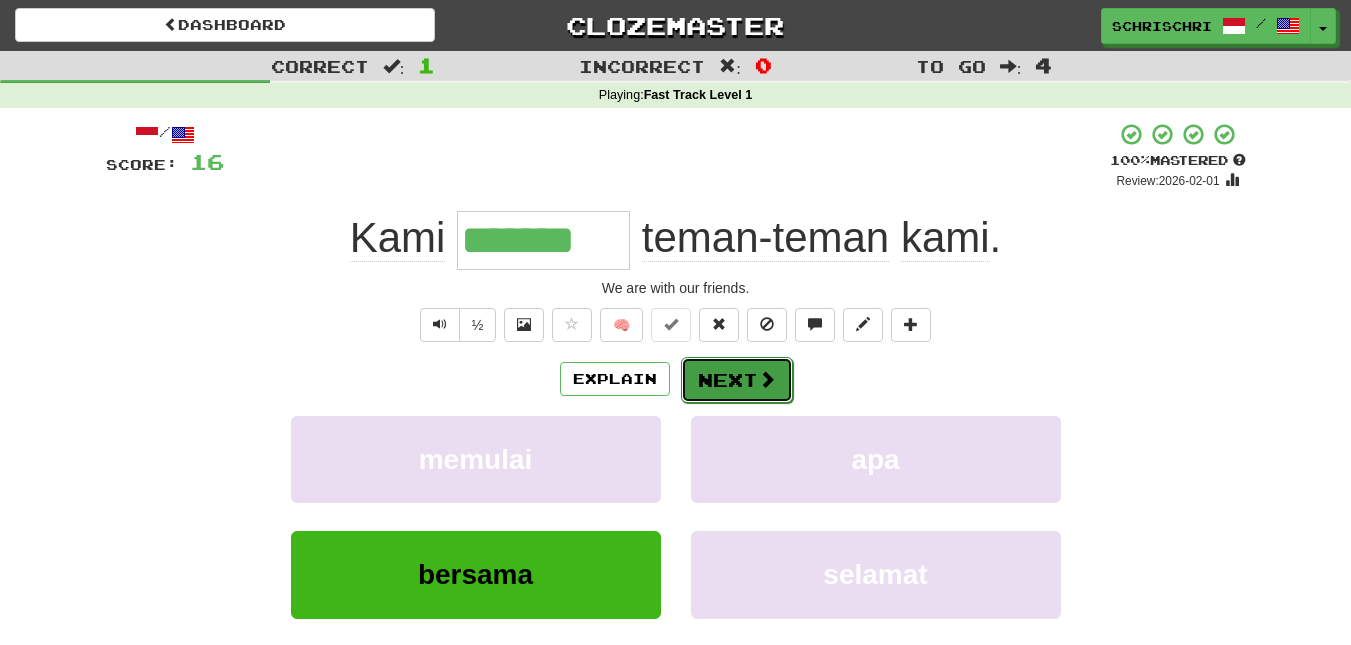 click on "Next" at bounding box center [737, 380] 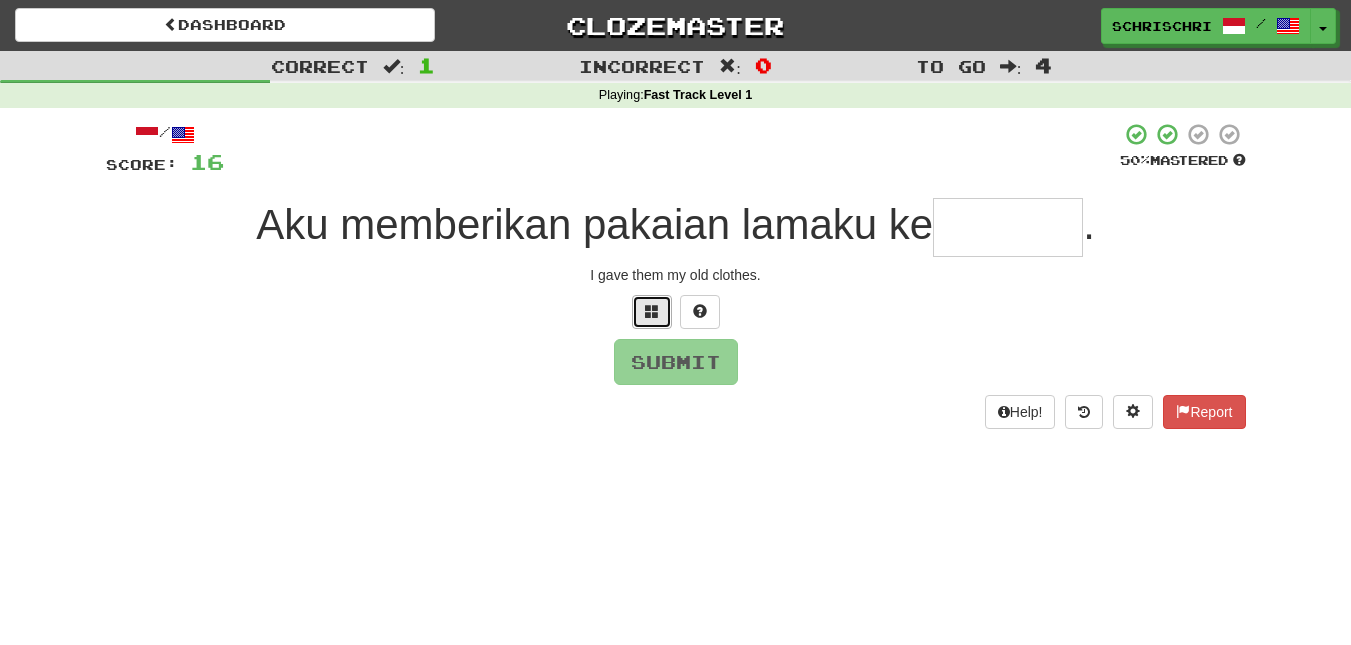 click at bounding box center (652, 311) 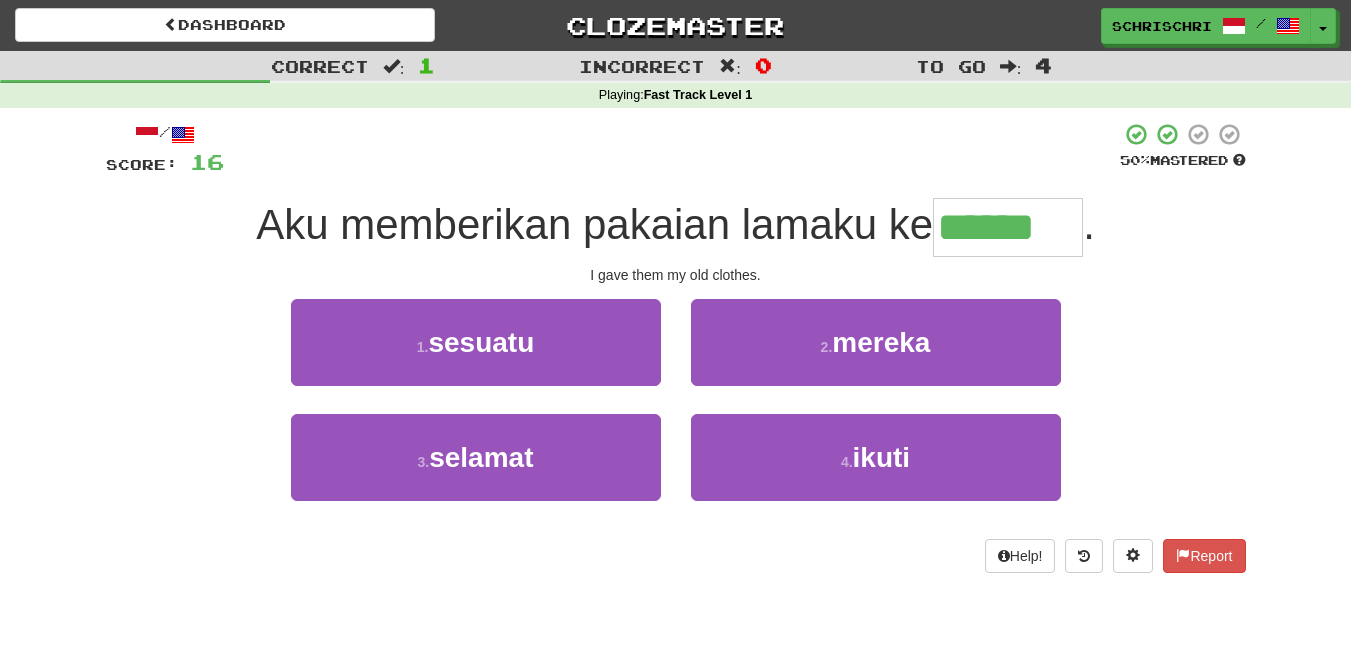 type on "******" 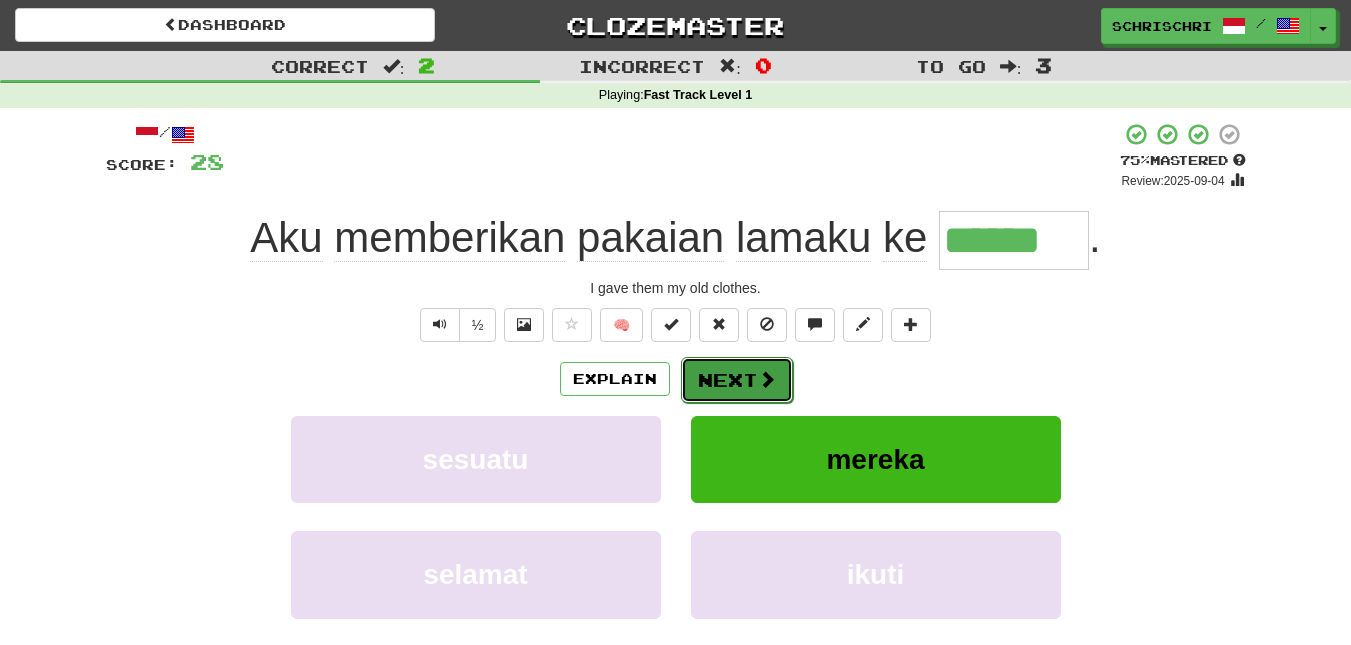 click on "Next" at bounding box center [737, 380] 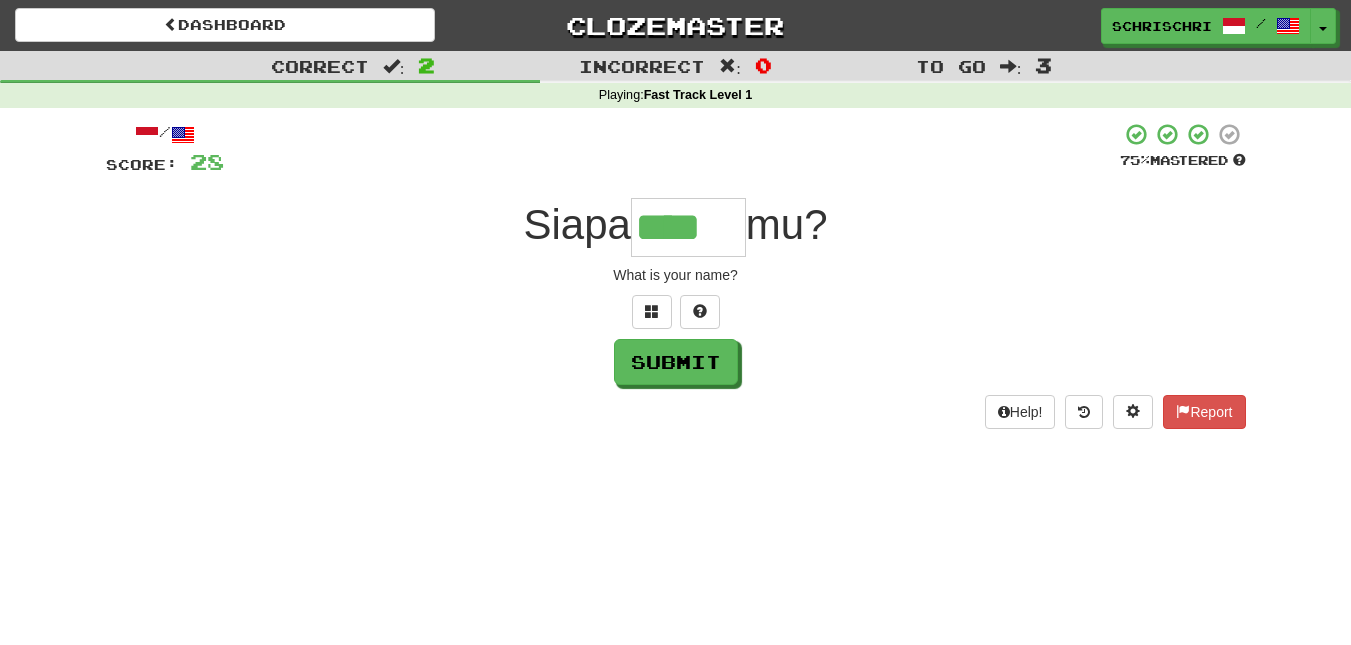 type on "****" 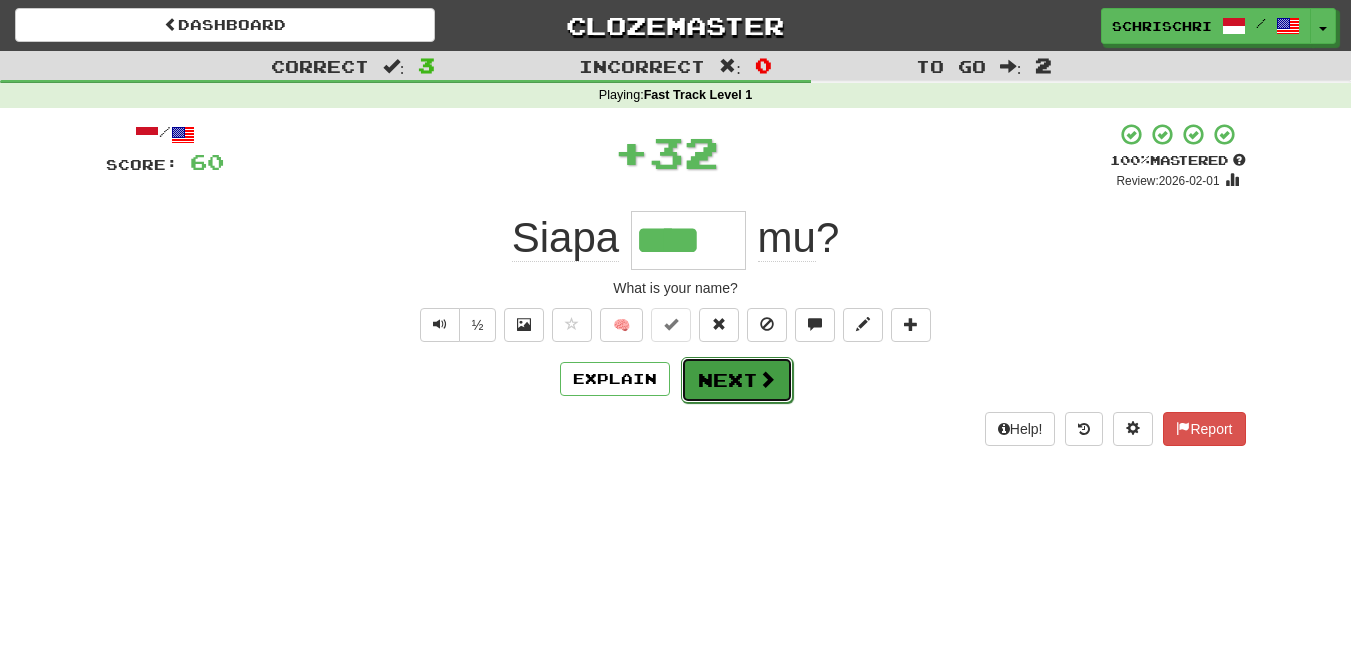 click on "Next" at bounding box center [737, 380] 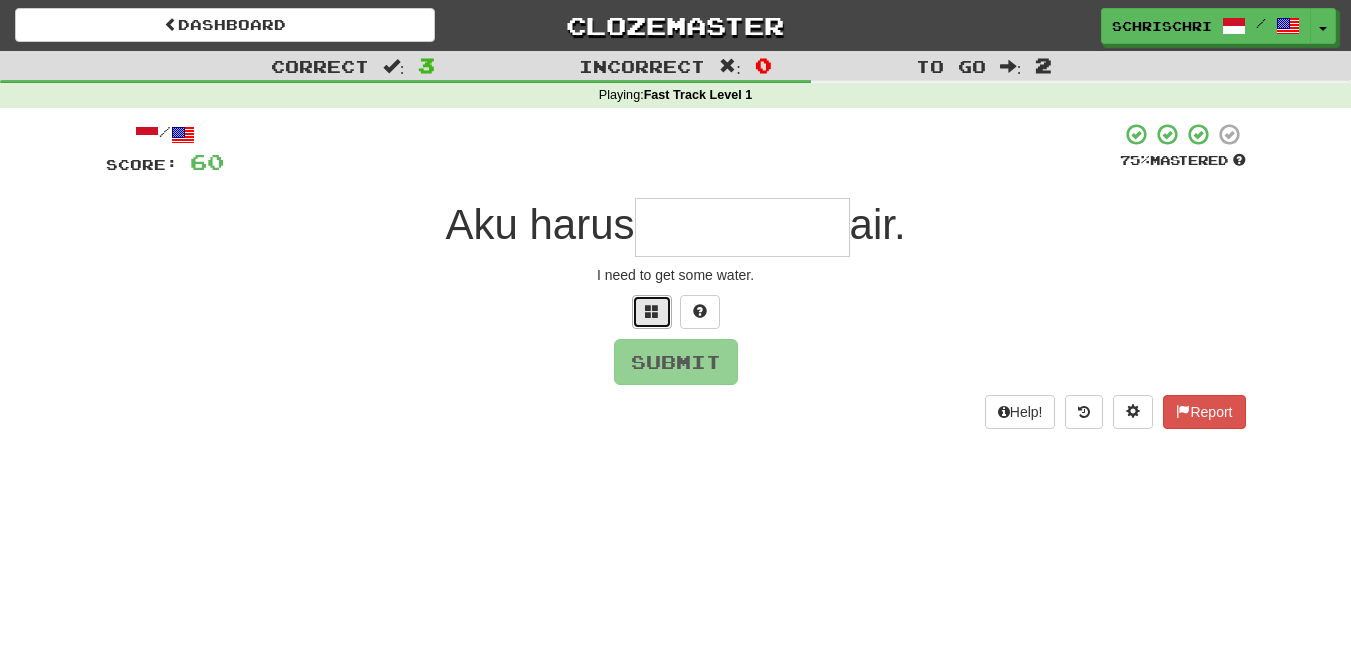 click at bounding box center (652, 312) 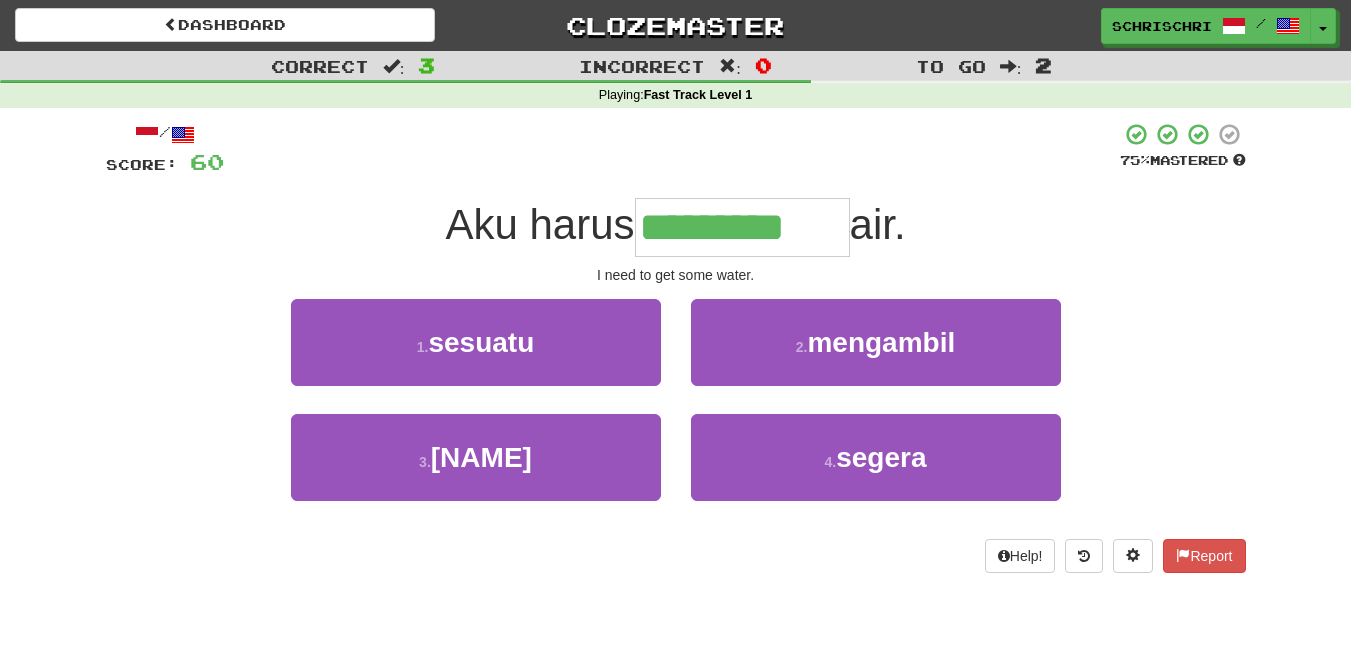 type on "*********" 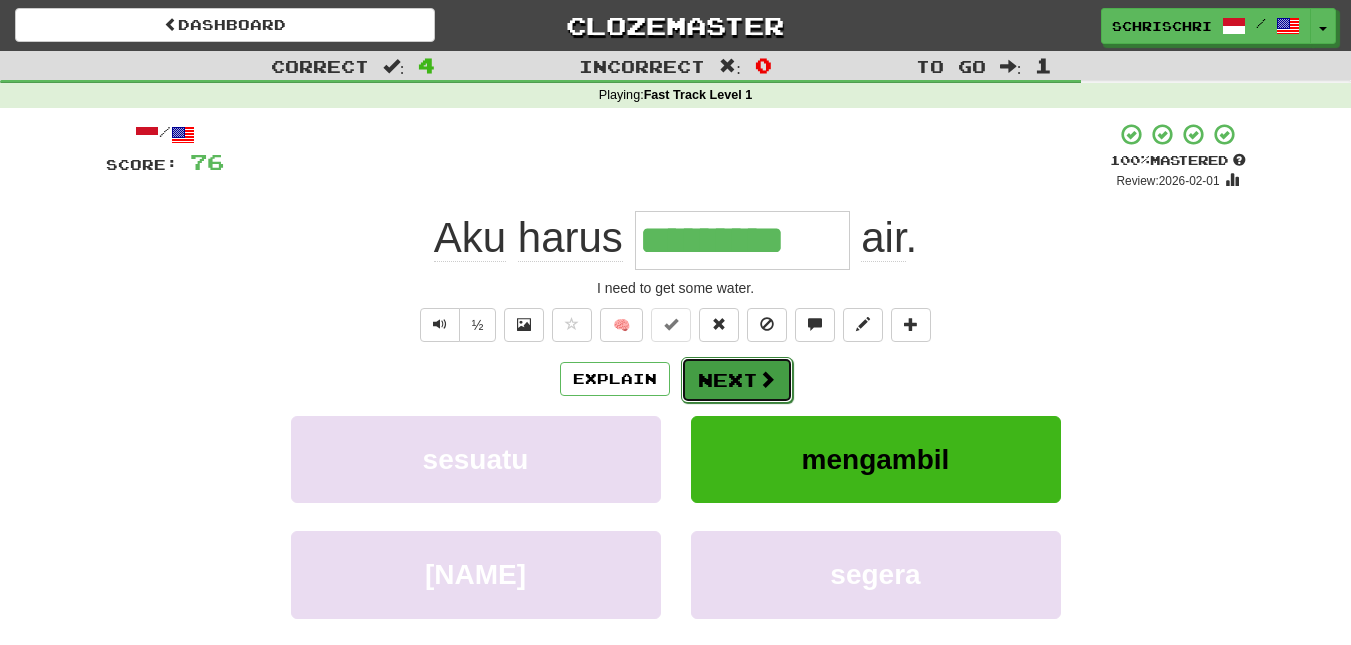 click on "Next" at bounding box center [737, 380] 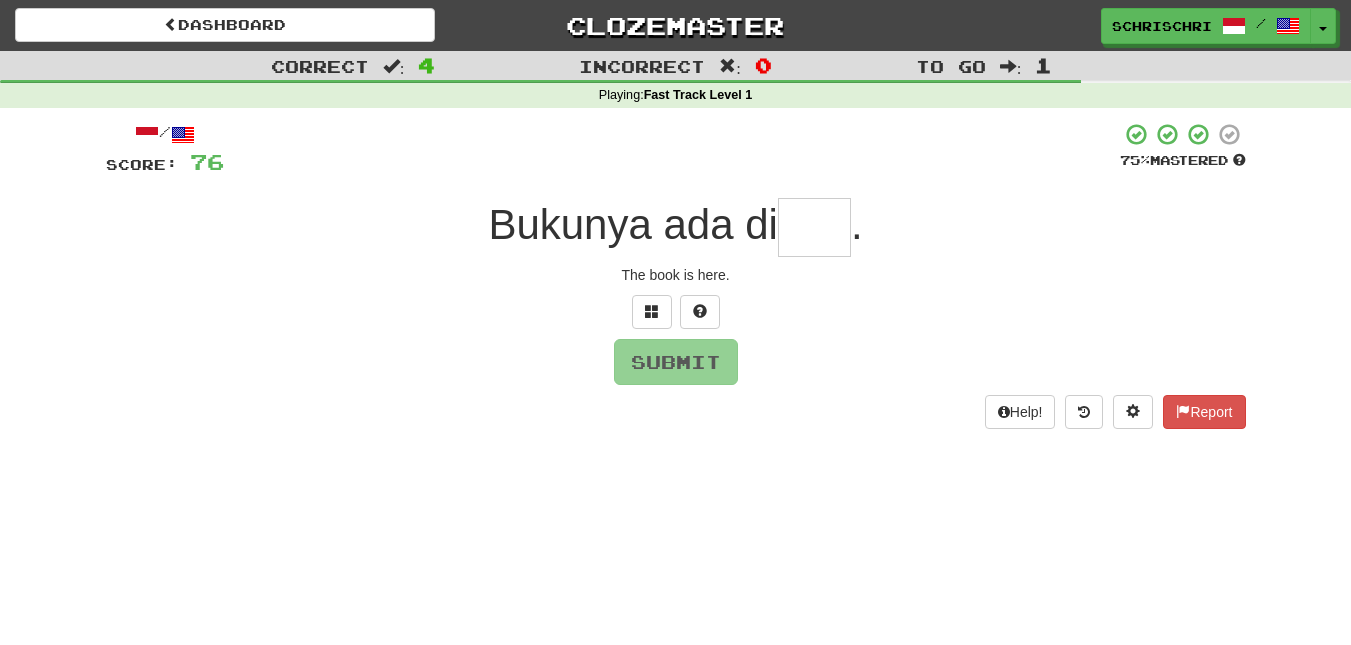 type on "*" 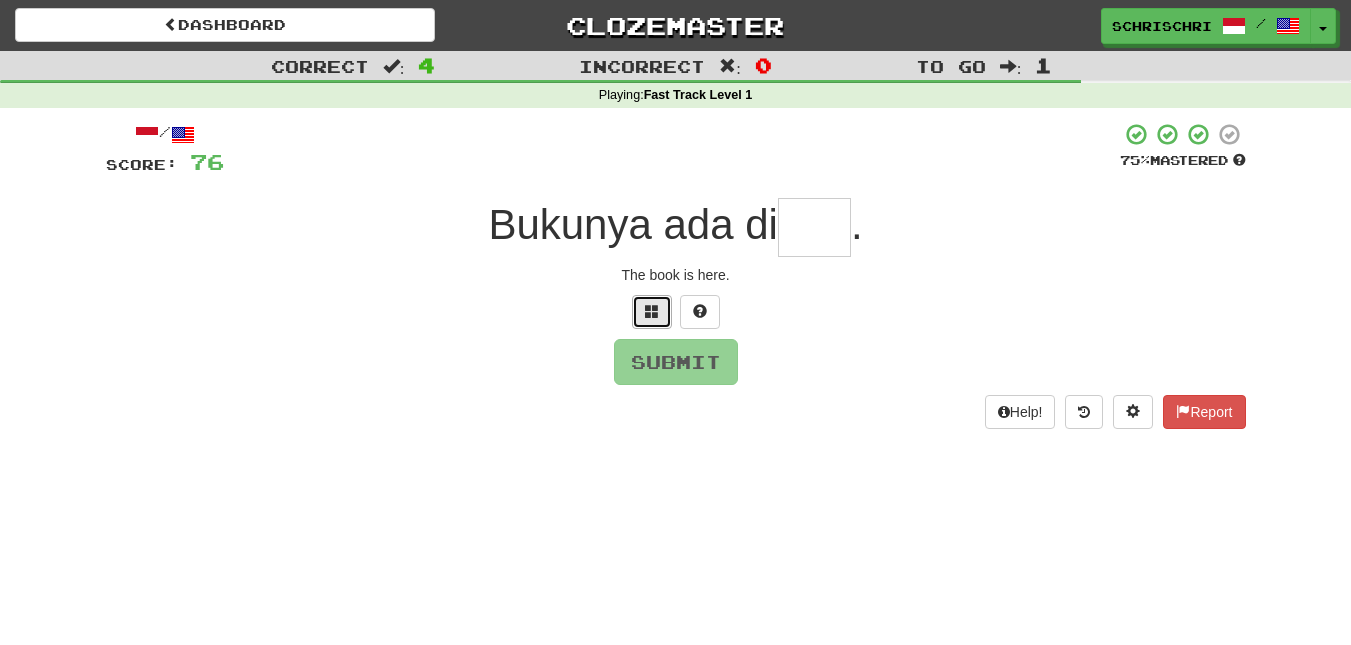 click at bounding box center (652, 312) 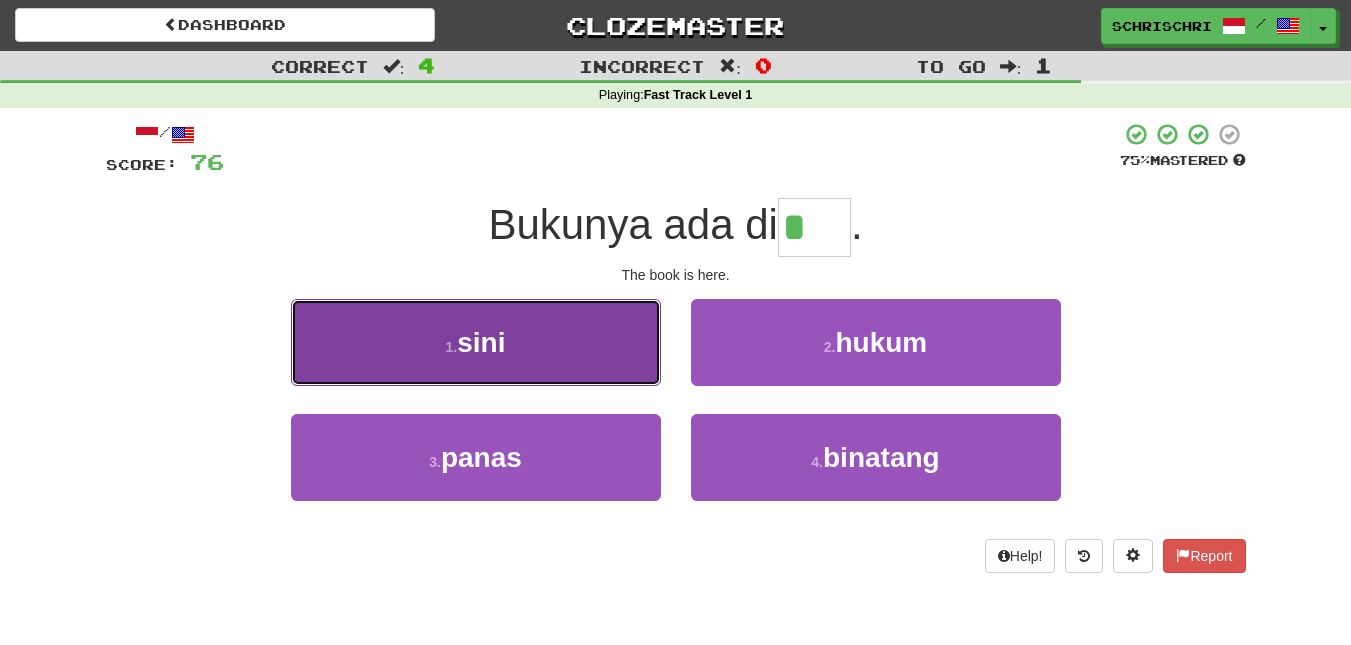 click on "1 .  sini" at bounding box center [476, 342] 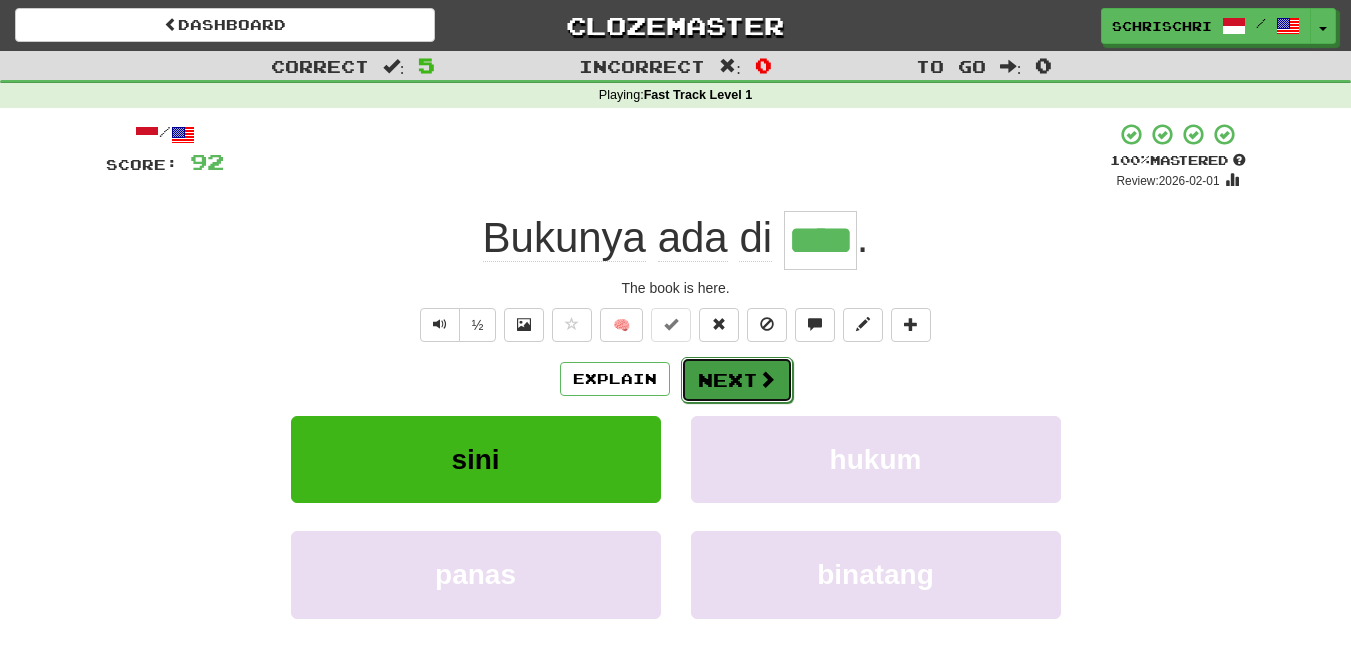 click on "Next" at bounding box center (737, 380) 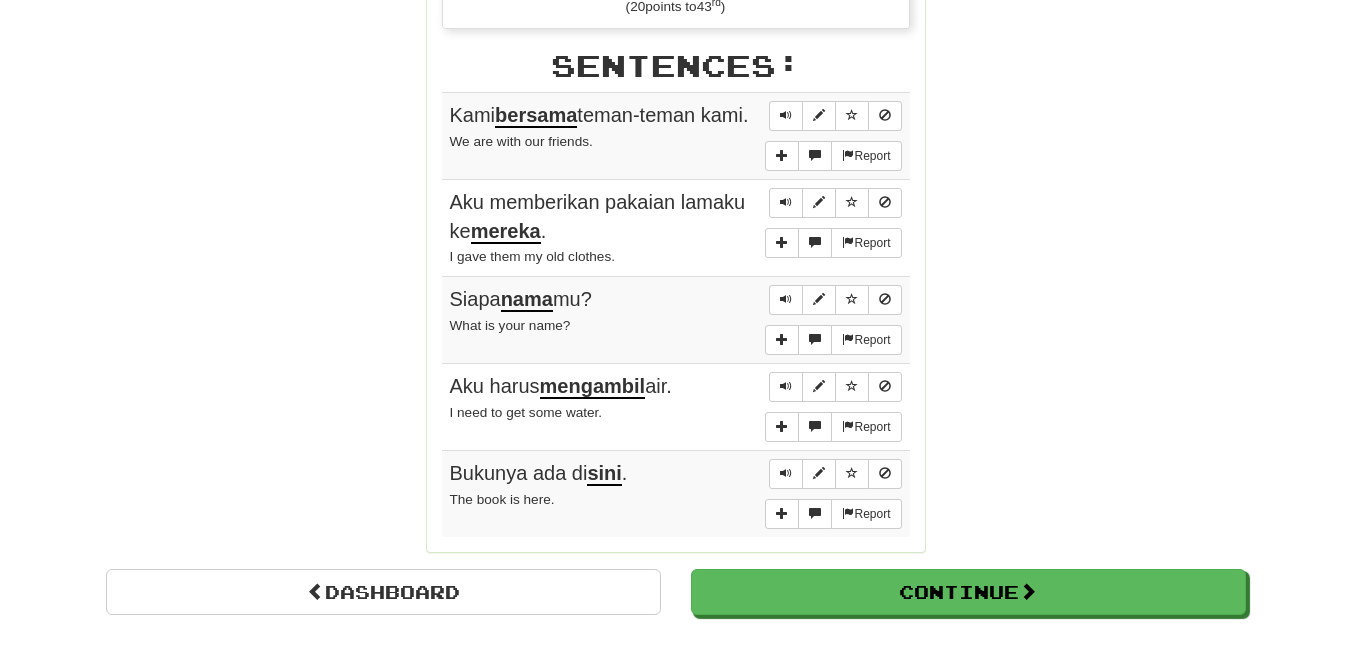 scroll, scrollTop: 986, scrollLeft: 0, axis: vertical 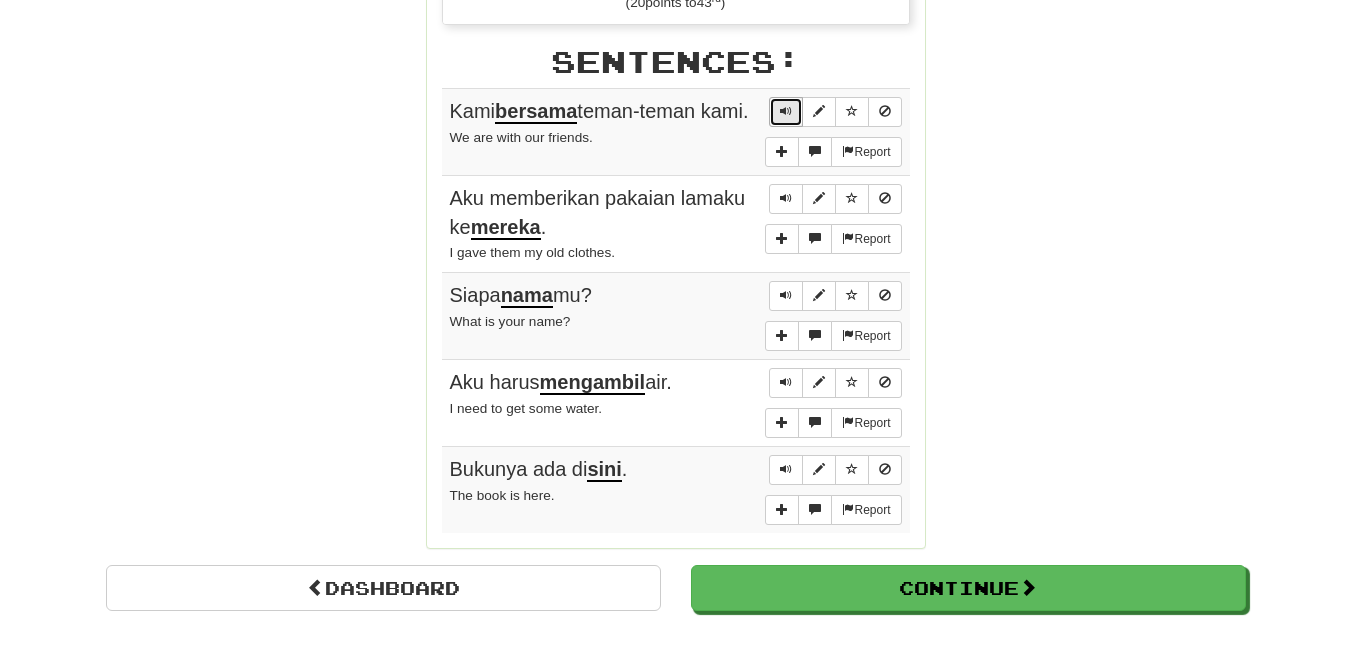 click at bounding box center (786, 111) 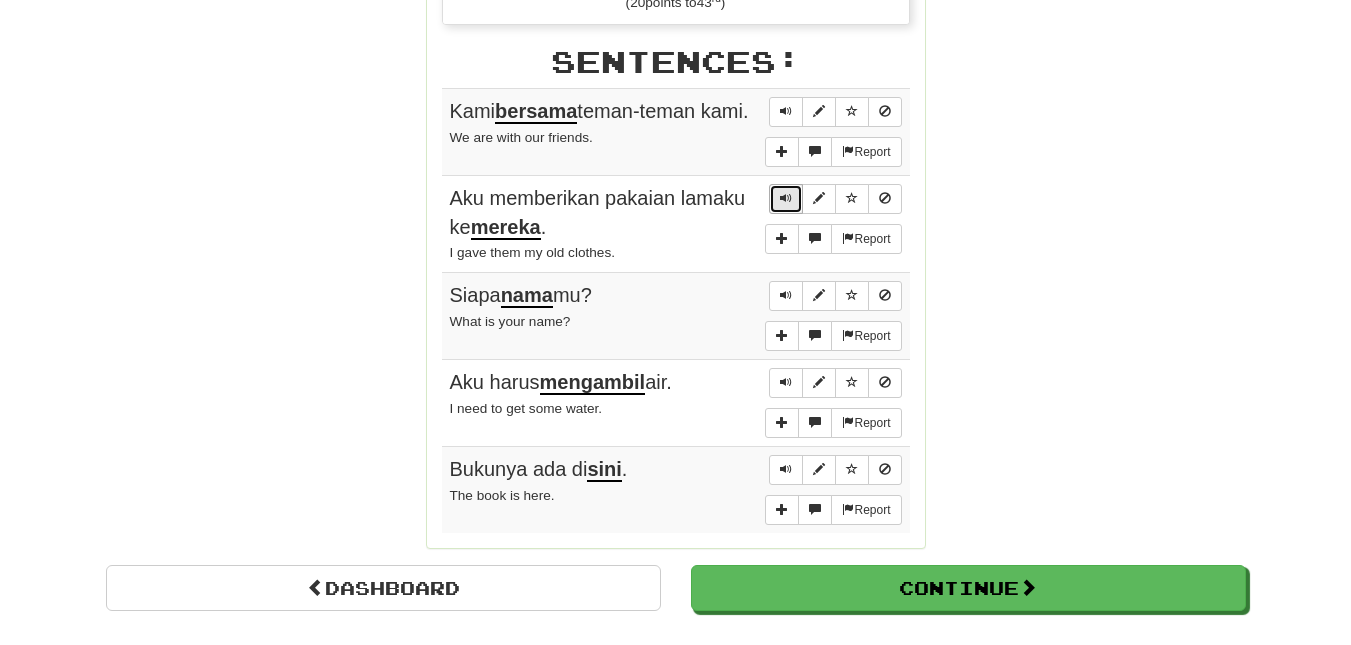click at bounding box center (786, 198) 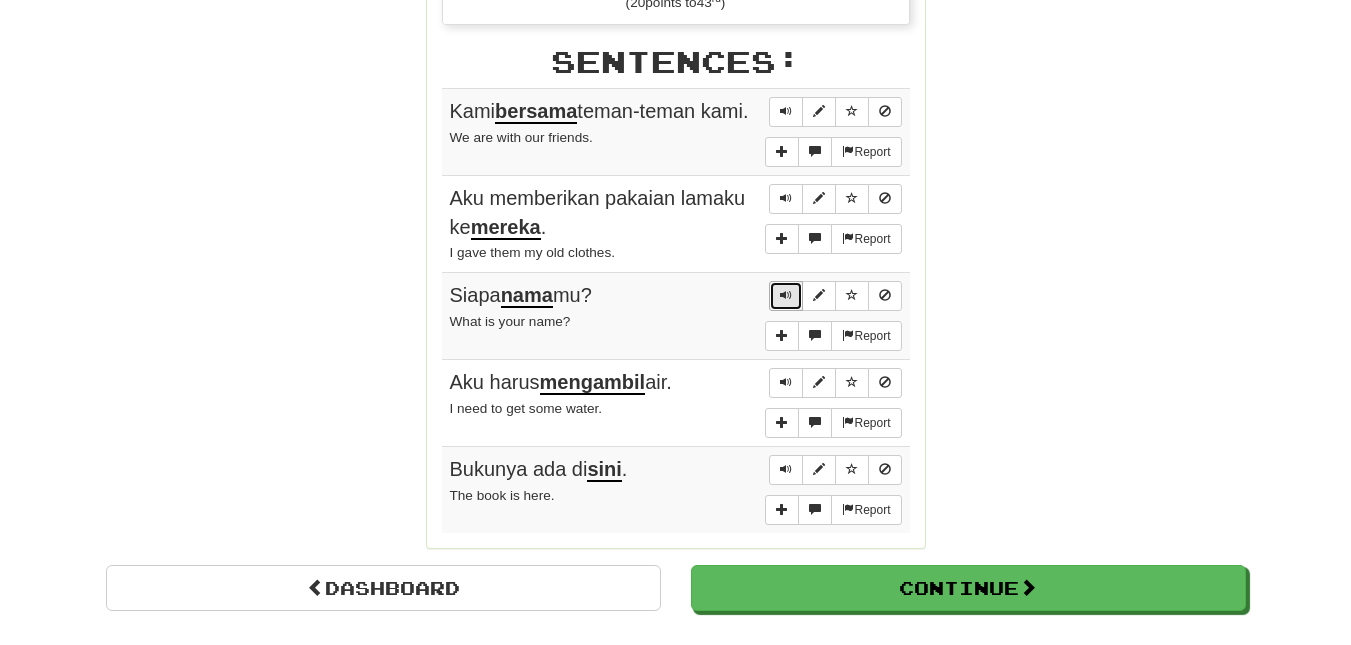 click at bounding box center [786, 296] 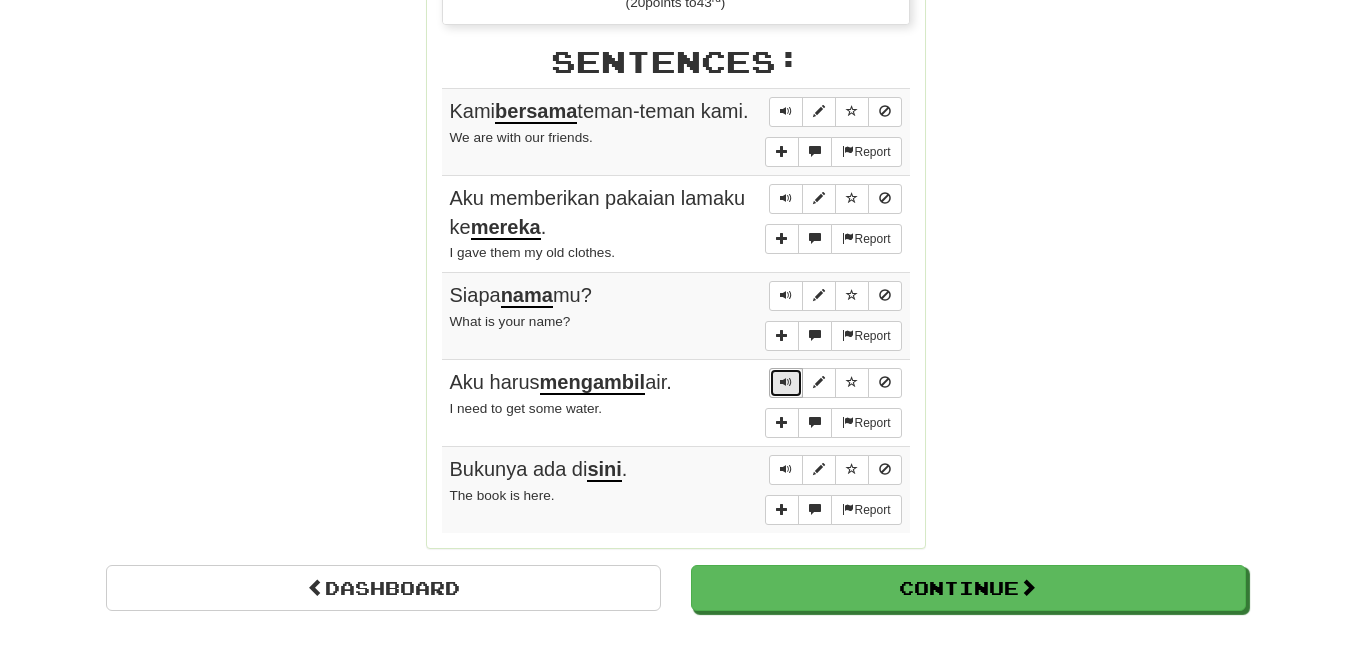 click at bounding box center [786, 383] 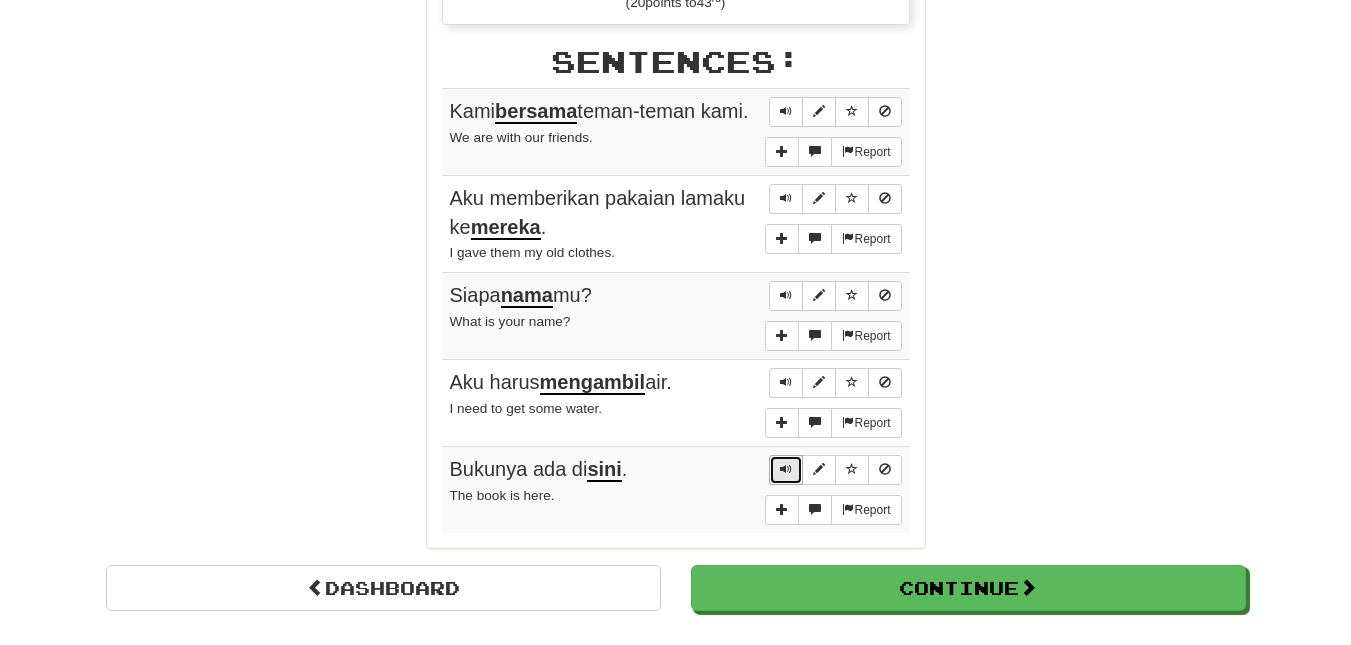 click at bounding box center (786, 470) 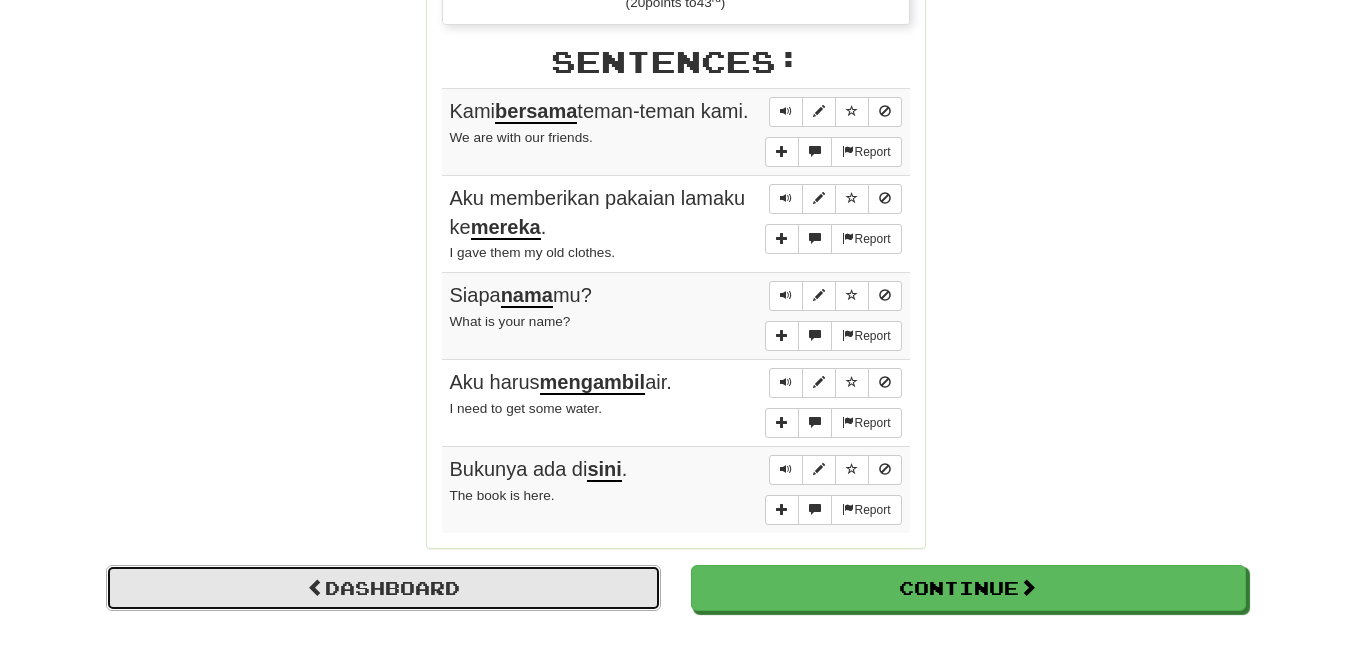 click on "Dashboard" at bounding box center (383, 588) 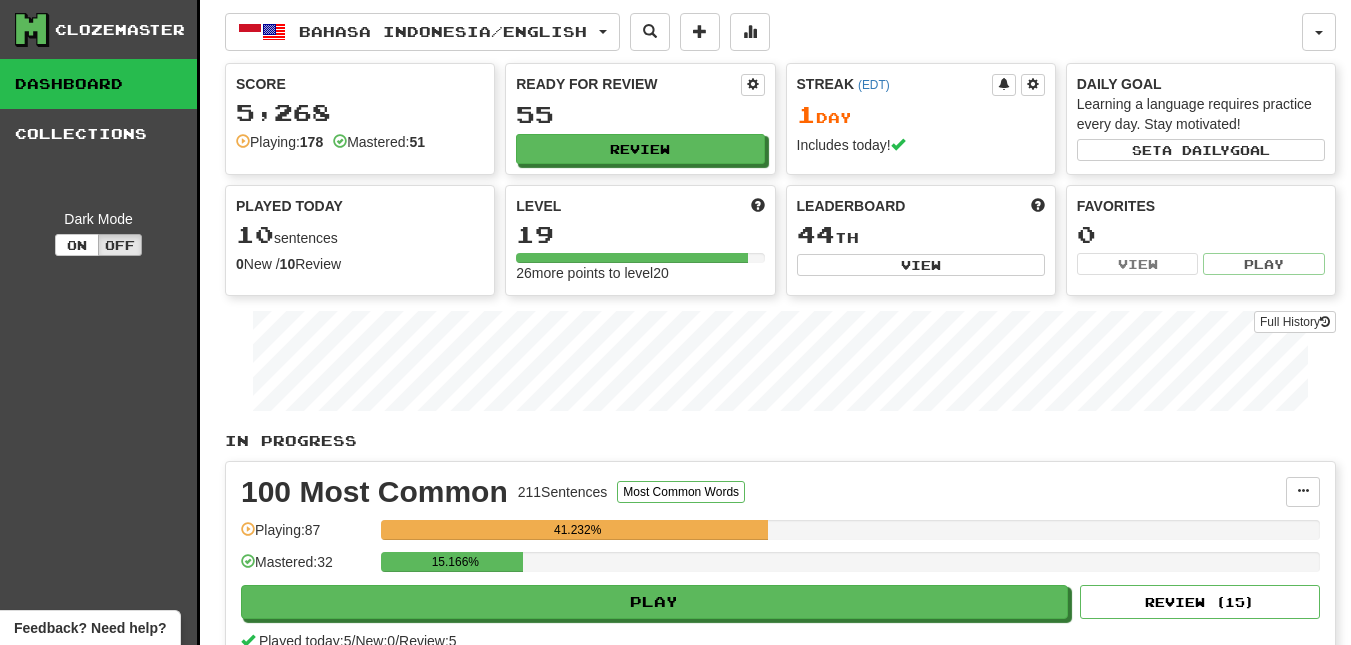 scroll, scrollTop: 0, scrollLeft: 0, axis: both 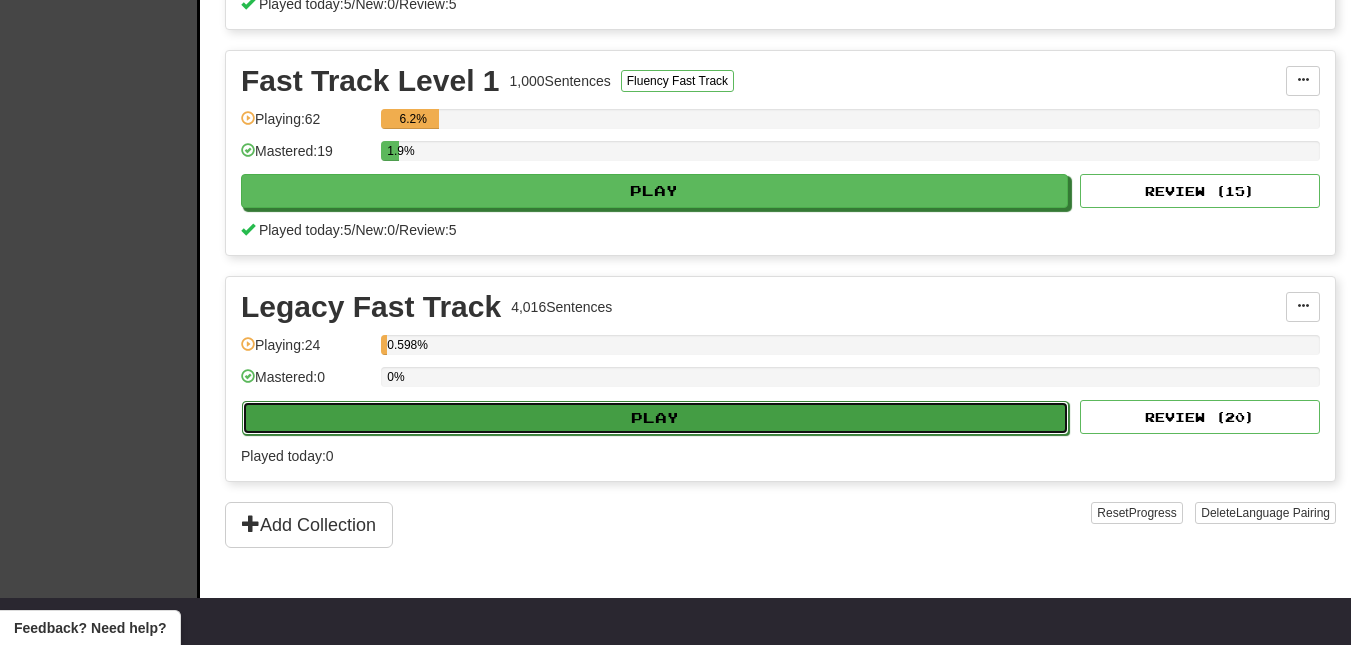 click on "Play" at bounding box center [655, 418] 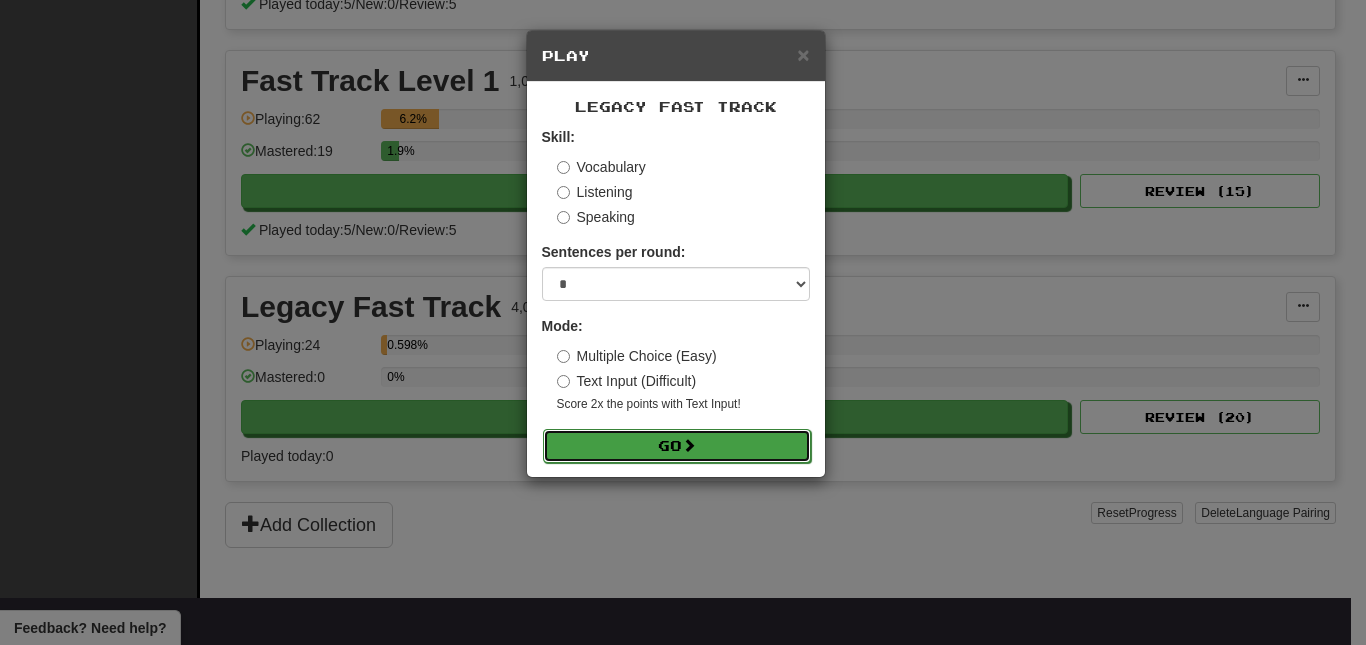 click on "Go" at bounding box center [677, 446] 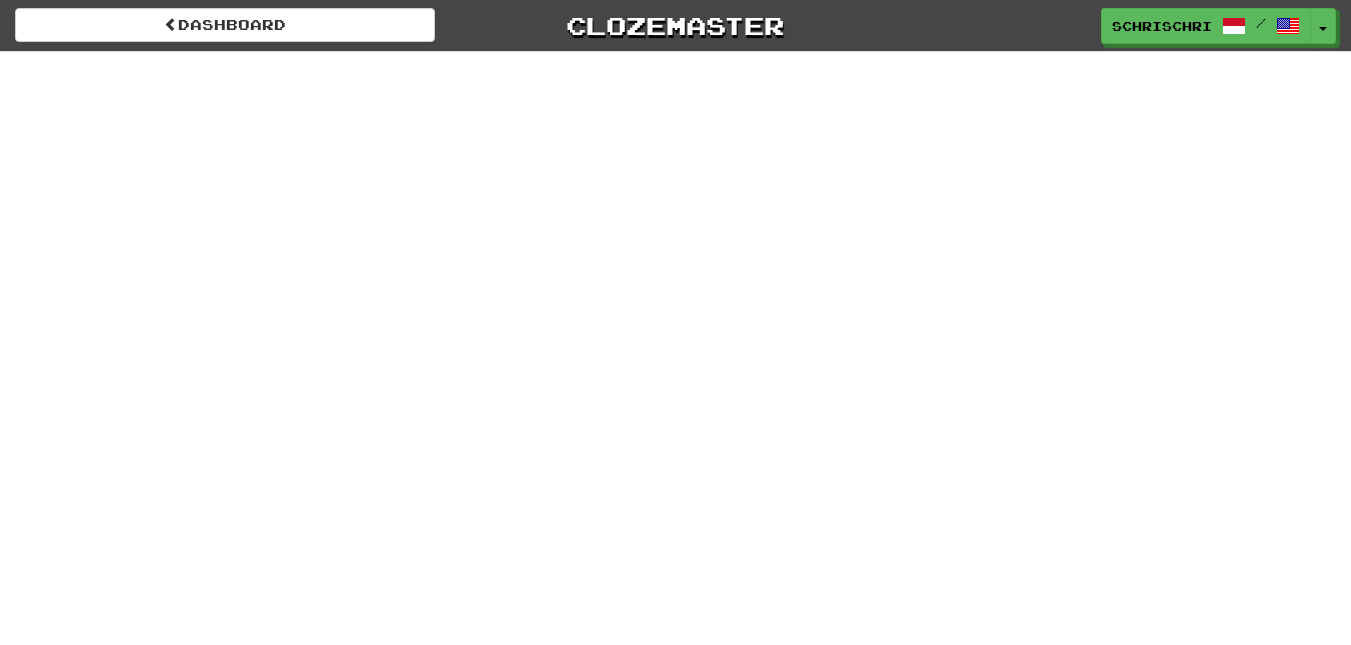 scroll, scrollTop: 0, scrollLeft: 0, axis: both 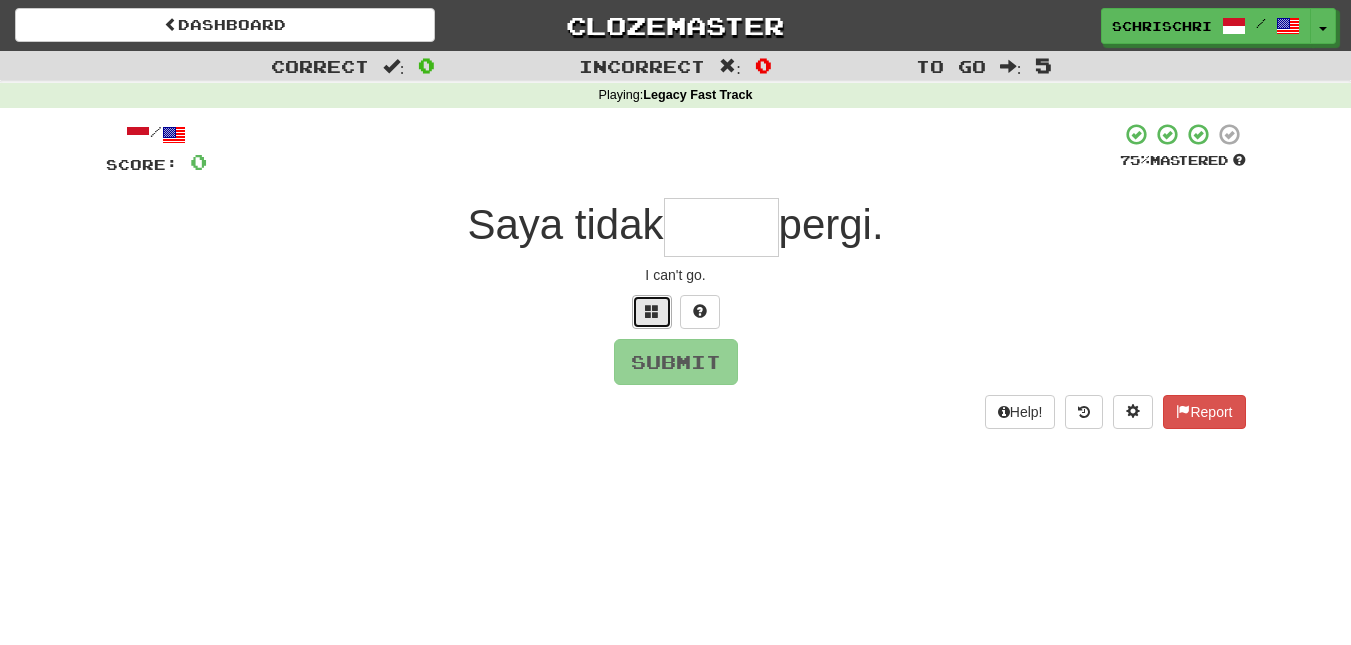 click at bounding box center [652, 311] 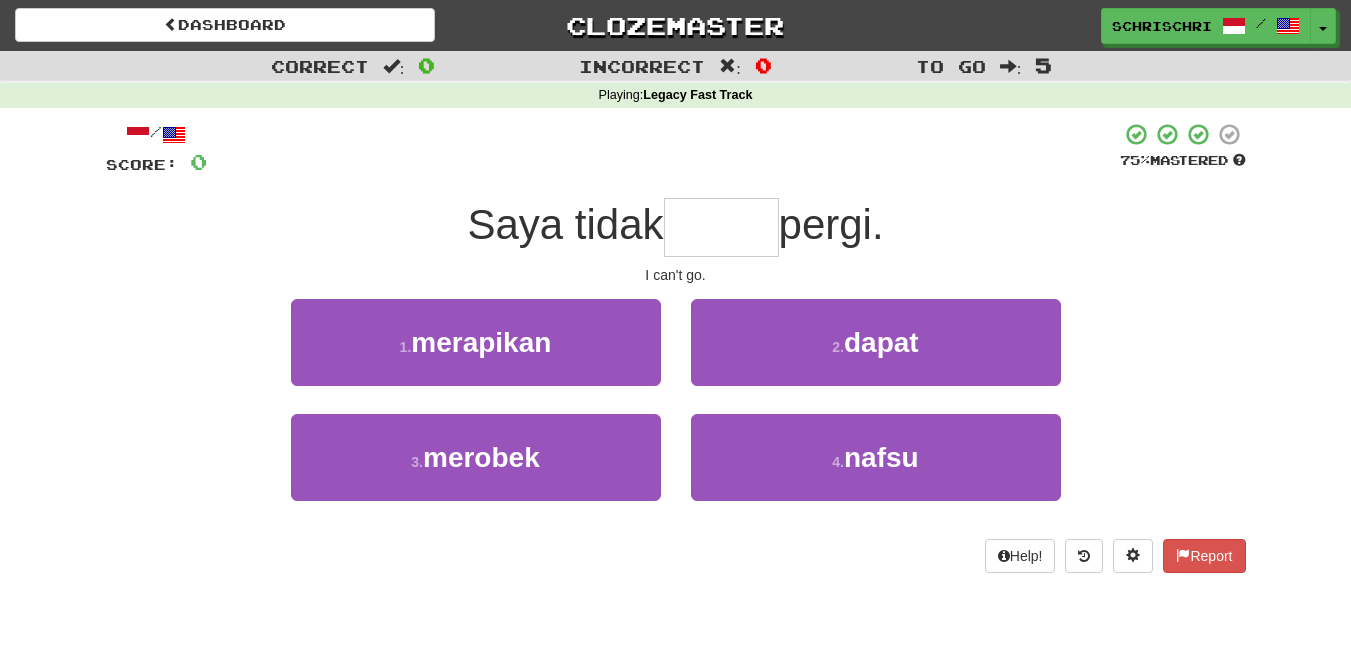 type on "*" 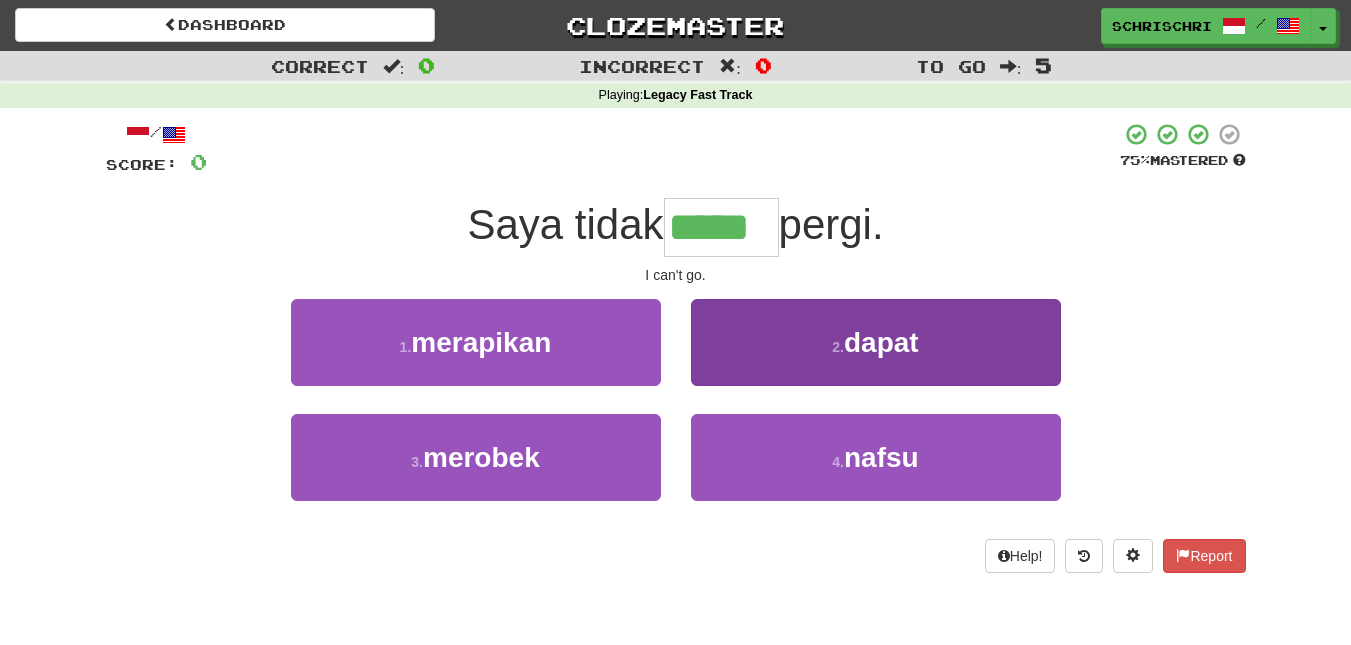 type on "*****" 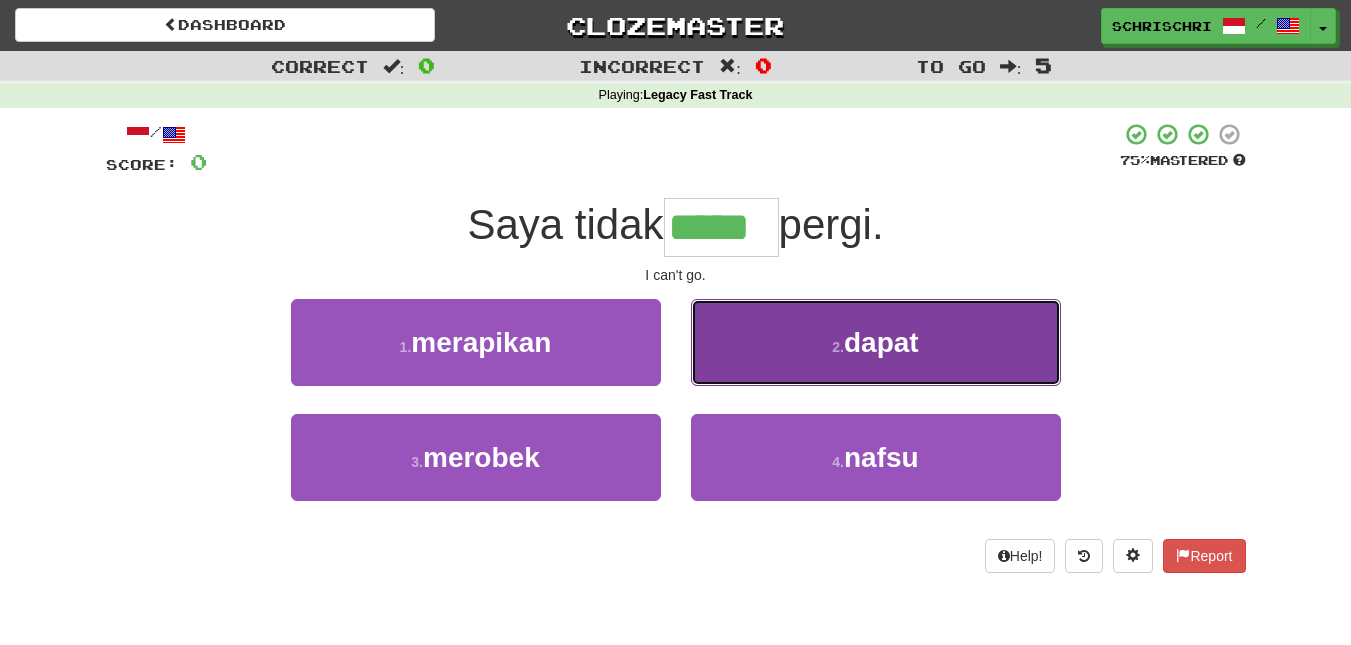 click on "2 .  dapat" at bounding box center [876, 342] 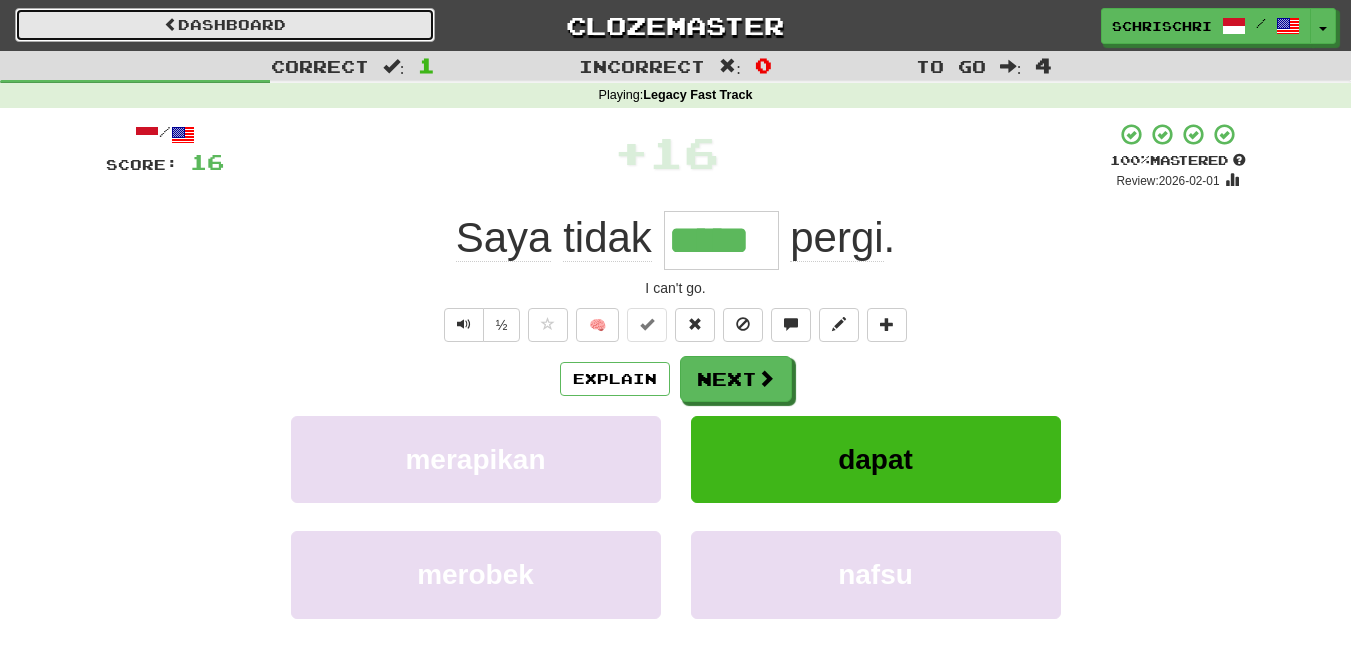 click on "Dashboard" at bounding box center (225, 25) 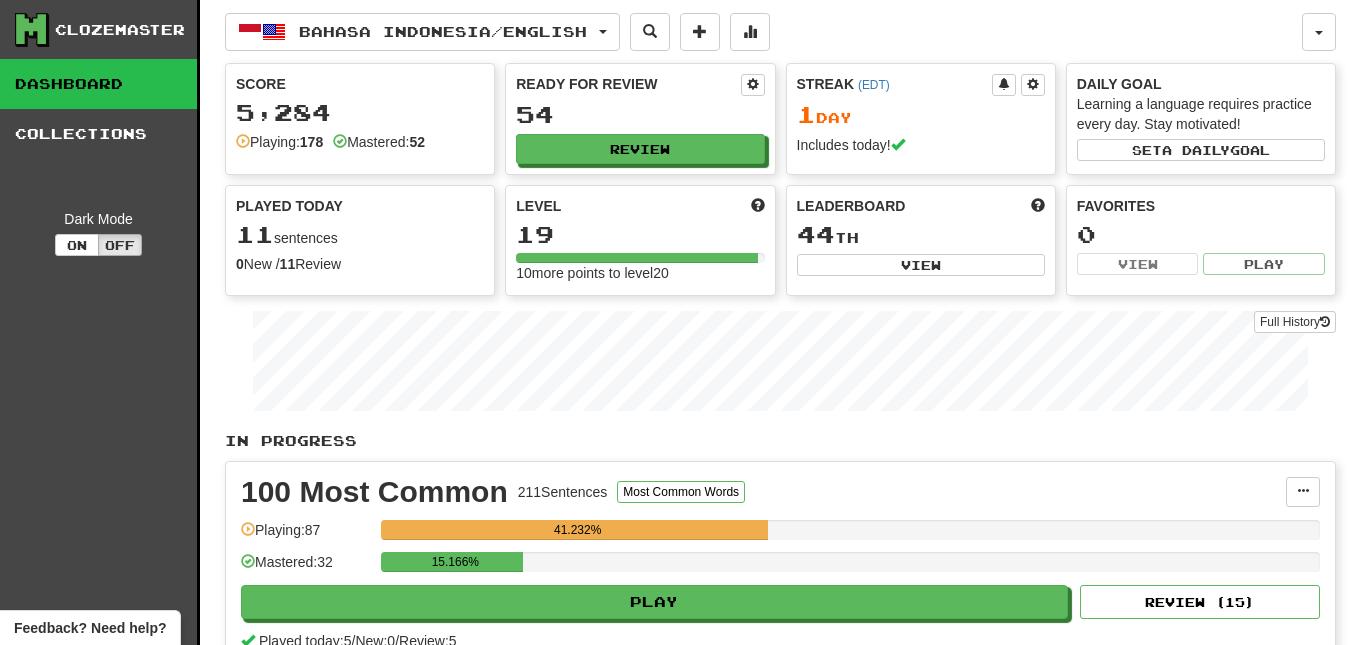 scroll, scrollTop: 0, scrollLeft: 0, axis: both 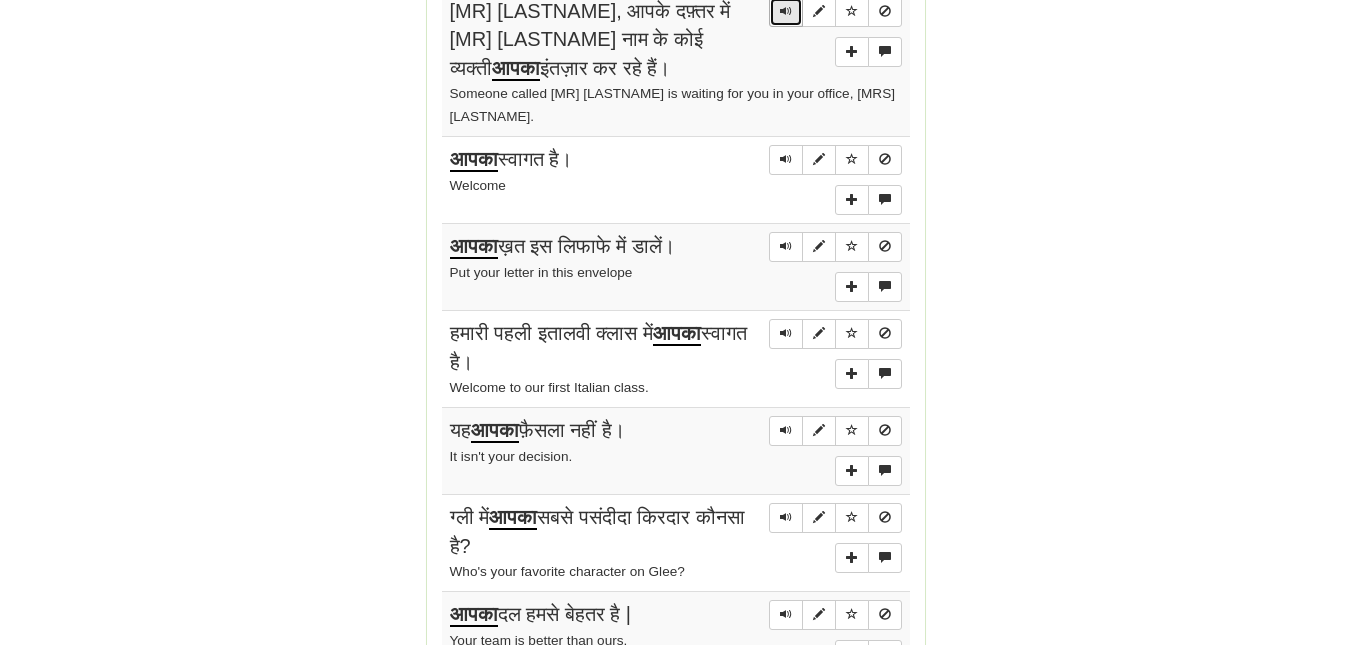 click at bounding box center (786, 12) 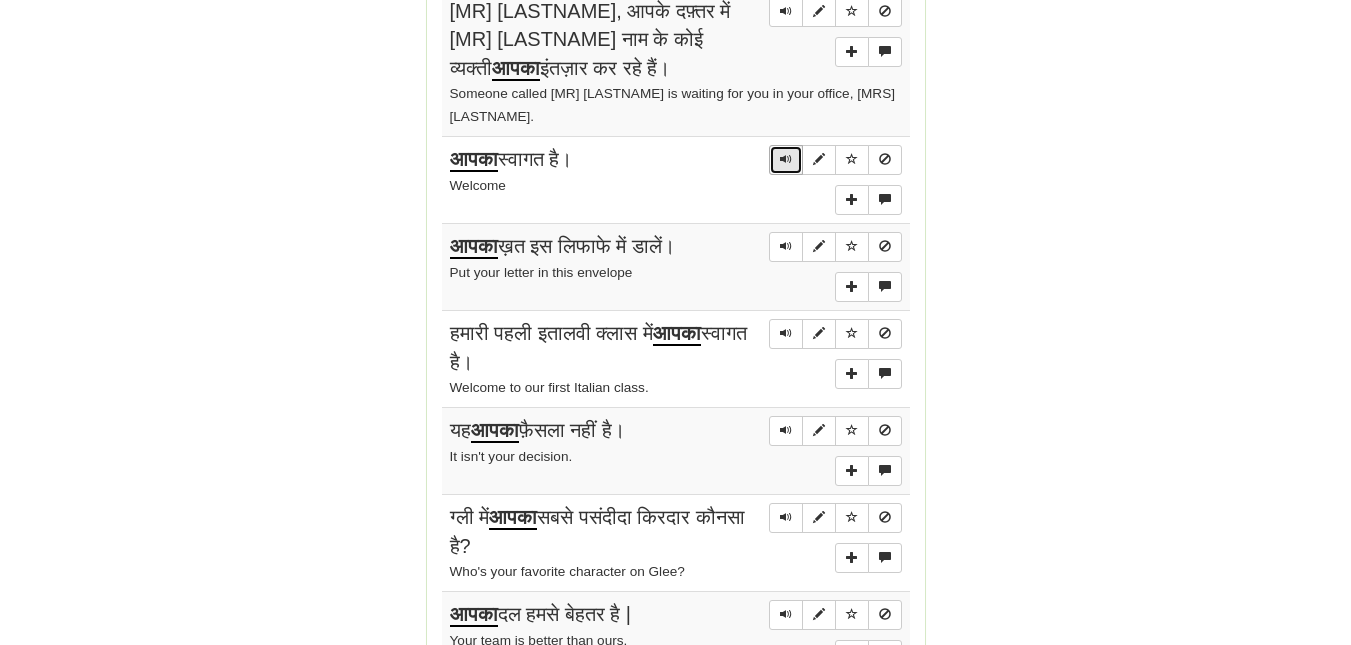 click at bounding box center (786, 160) 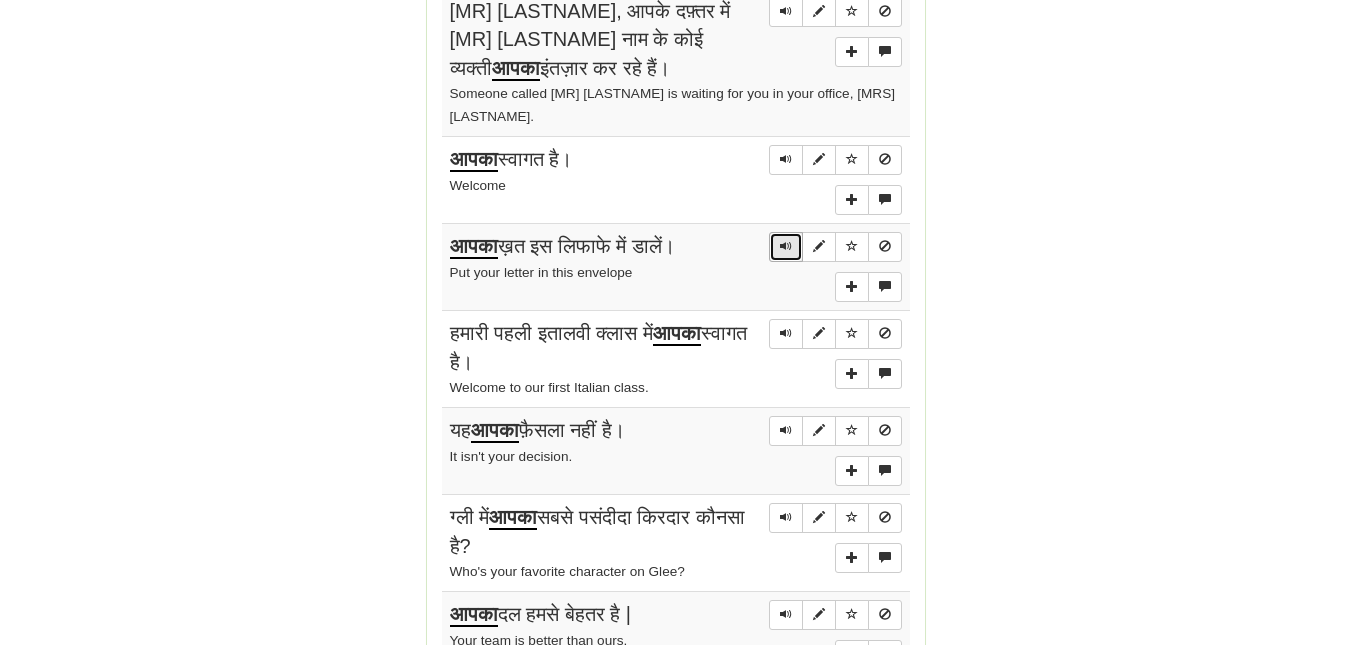 click at bounding box center (786, 246) 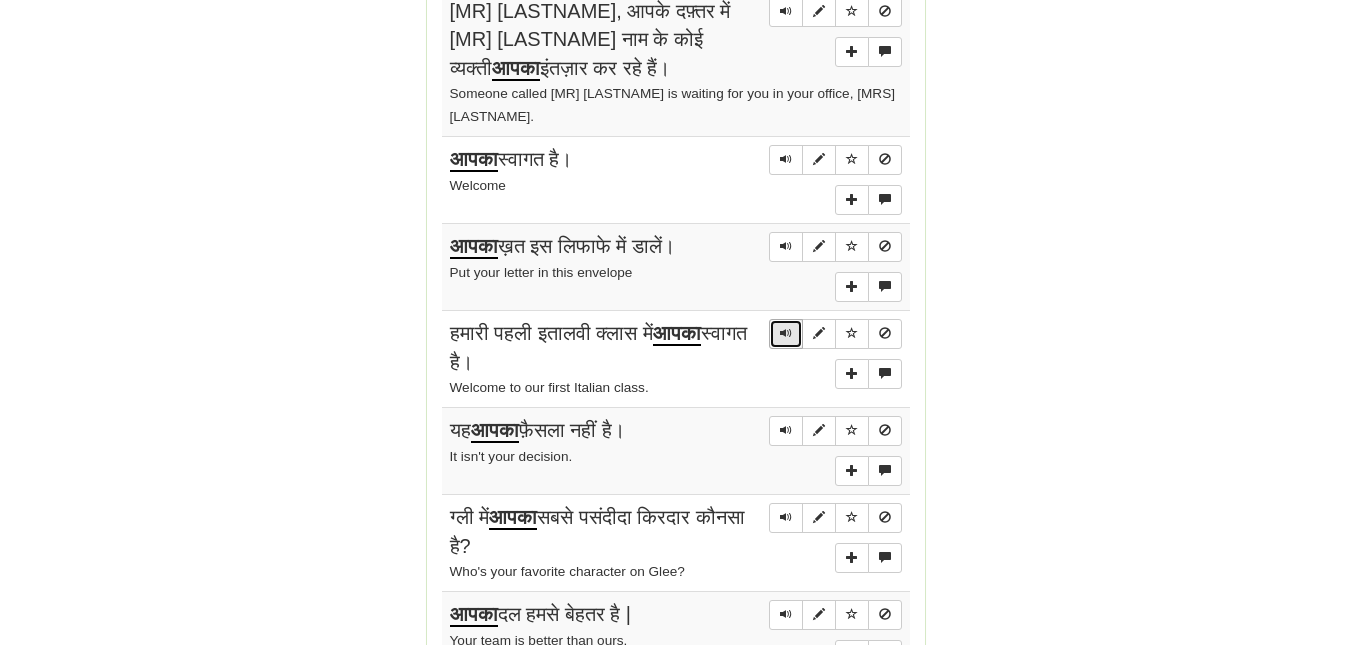 click at bounding box center [786, 333] 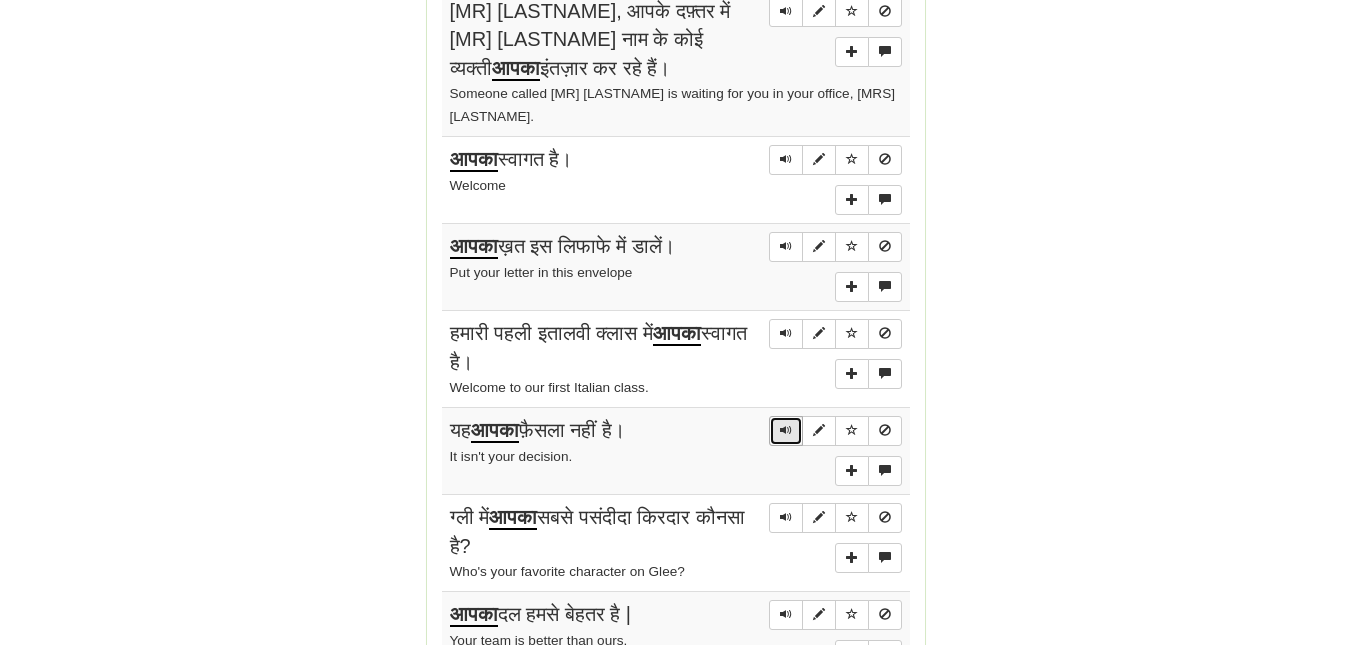 click at bounding box center [786, 430] 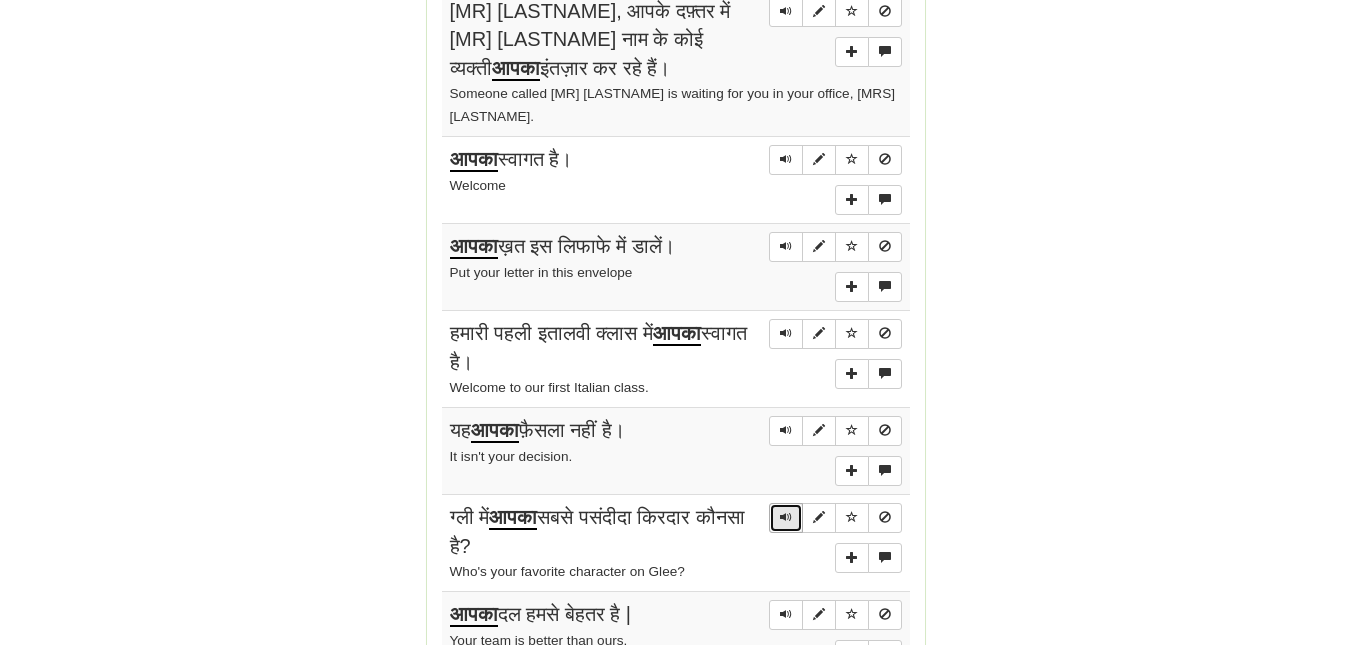 click at bounding box center [786, 518] 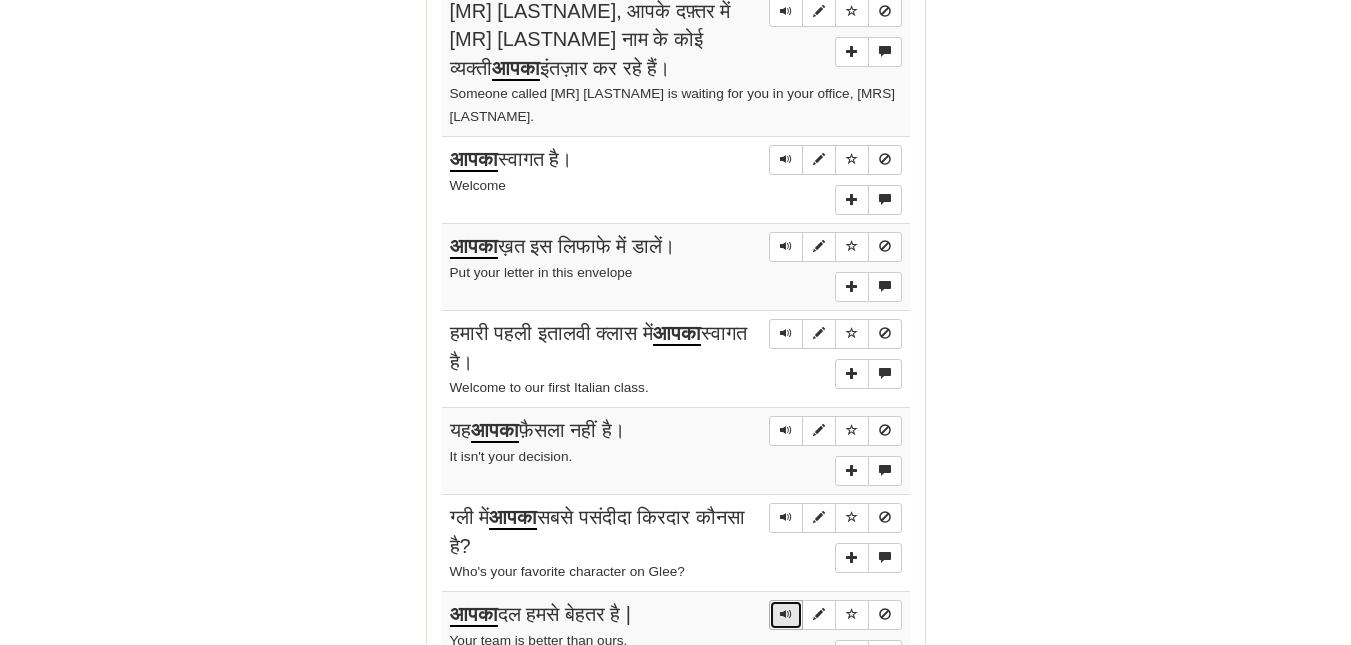 click at bounding box center [786, 614] 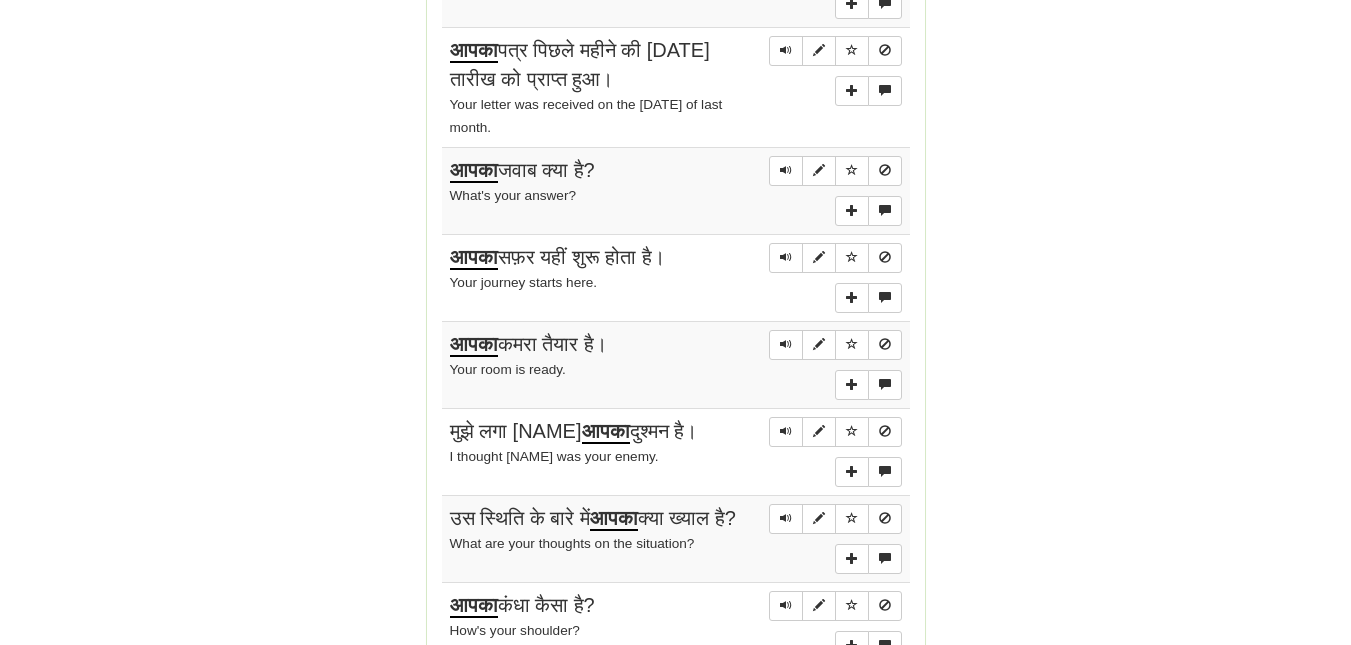 scroll, scrollTop: 3552, scrollLeft: 0, axis: vertical 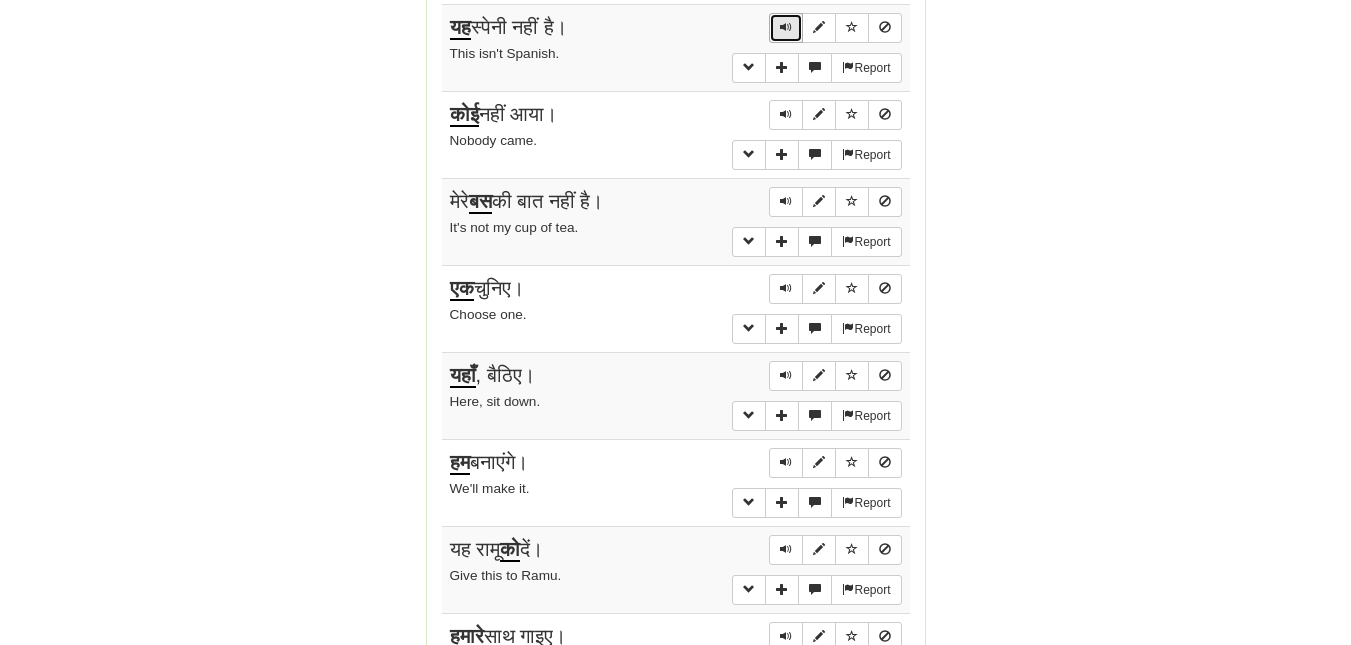 click at bounding box center [786, 27] 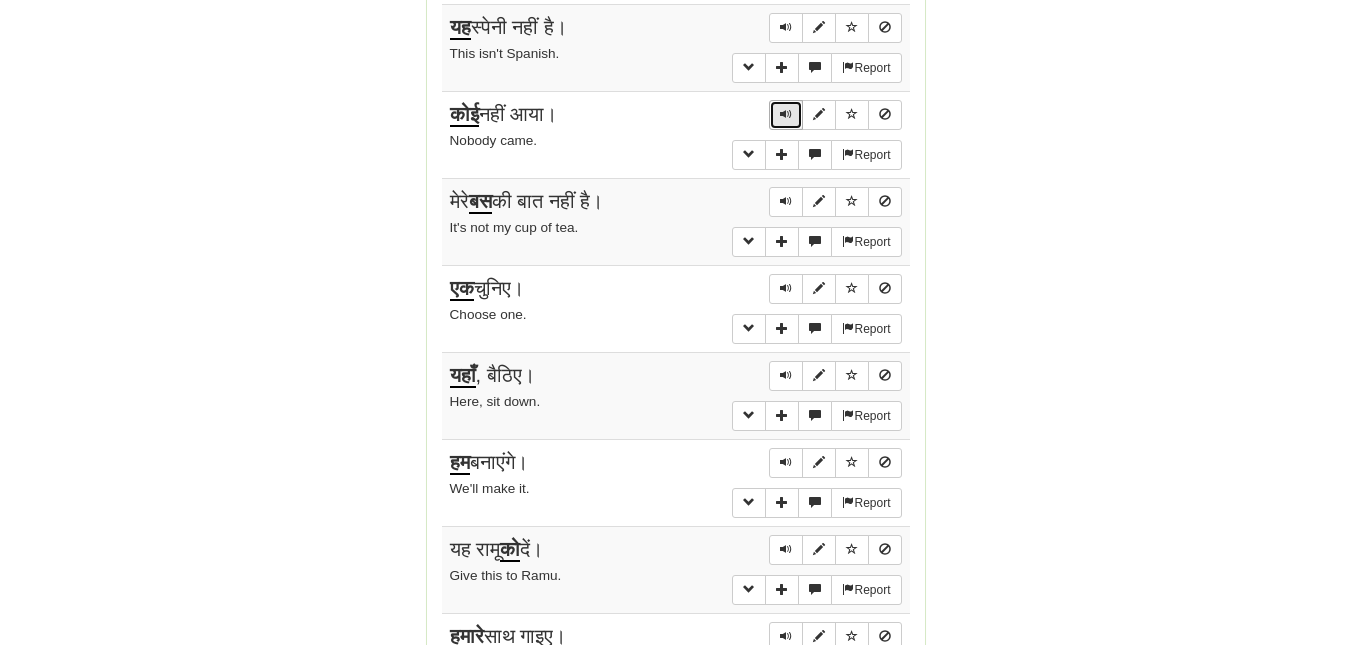 click at bounding box center (786, 114) 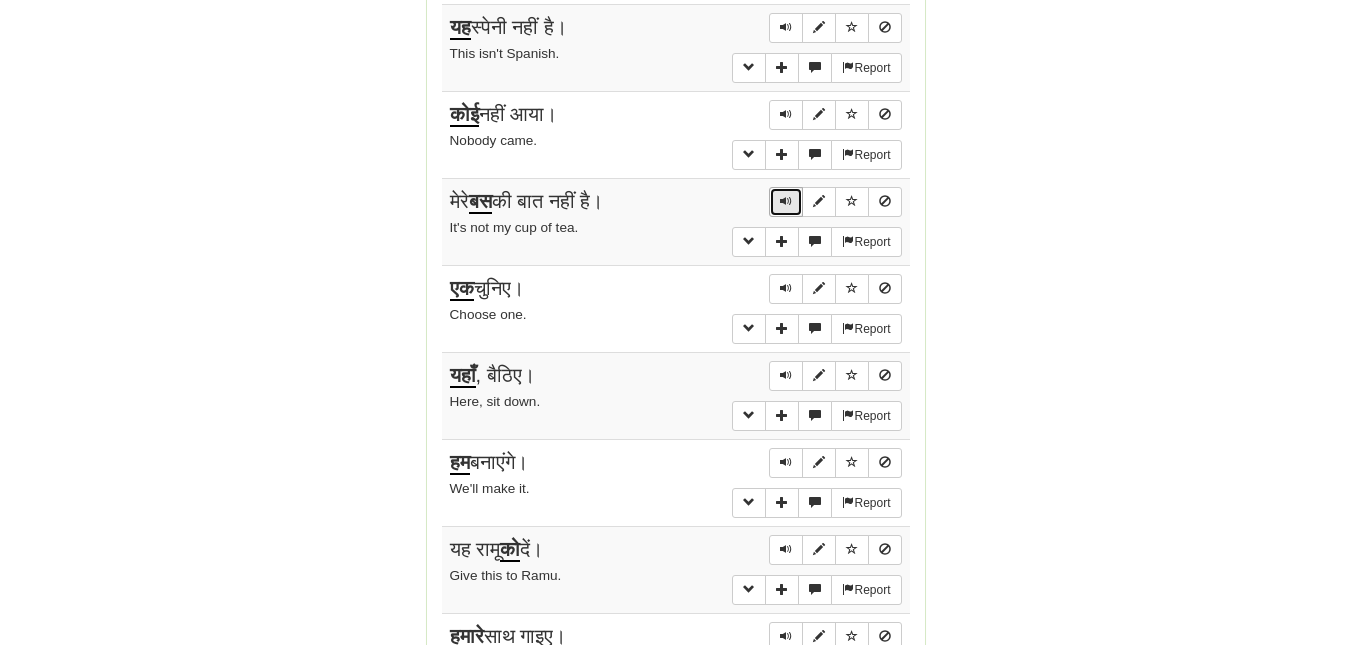 click at bounding box center (786, 201) 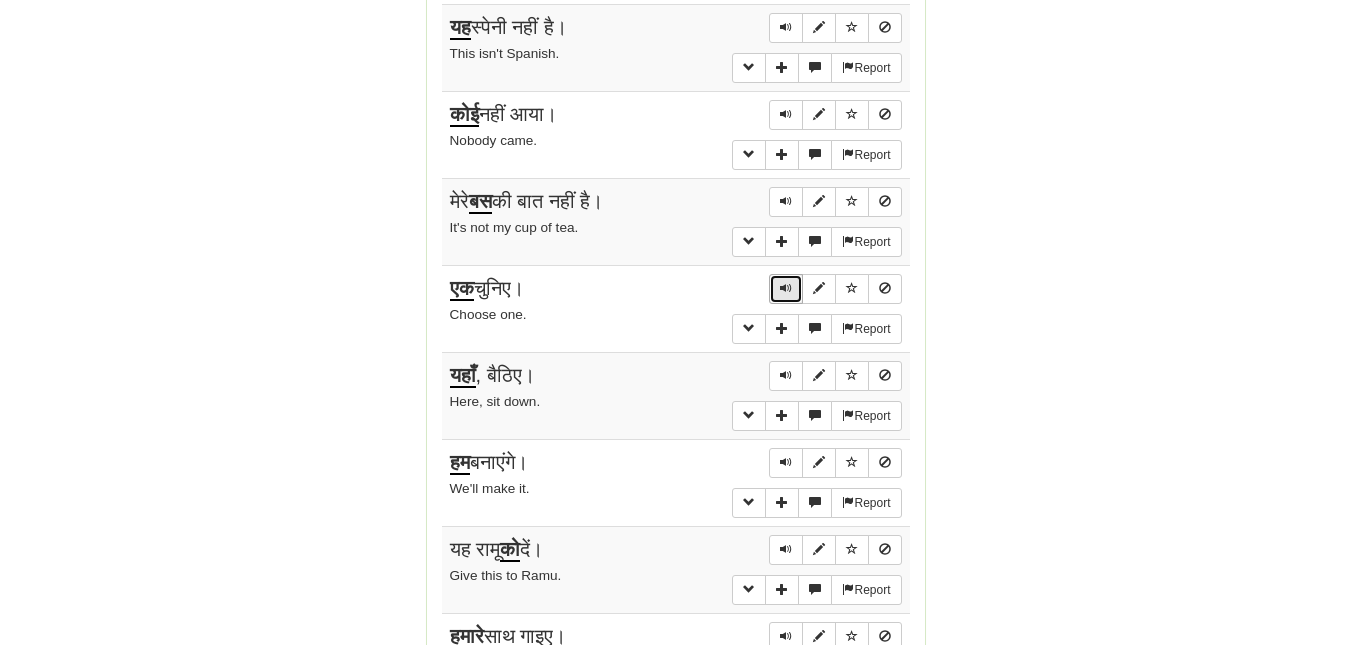 click at bounding box center [786, 288] 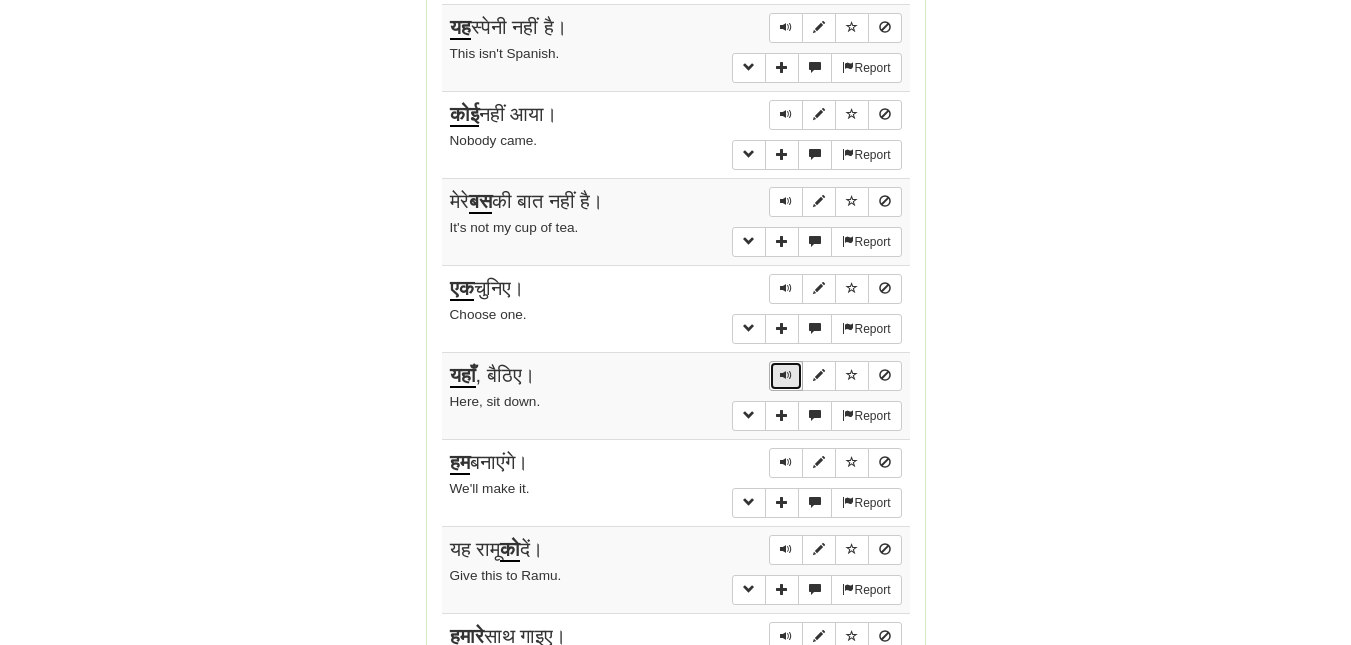 click at bounding box center (786, 375) 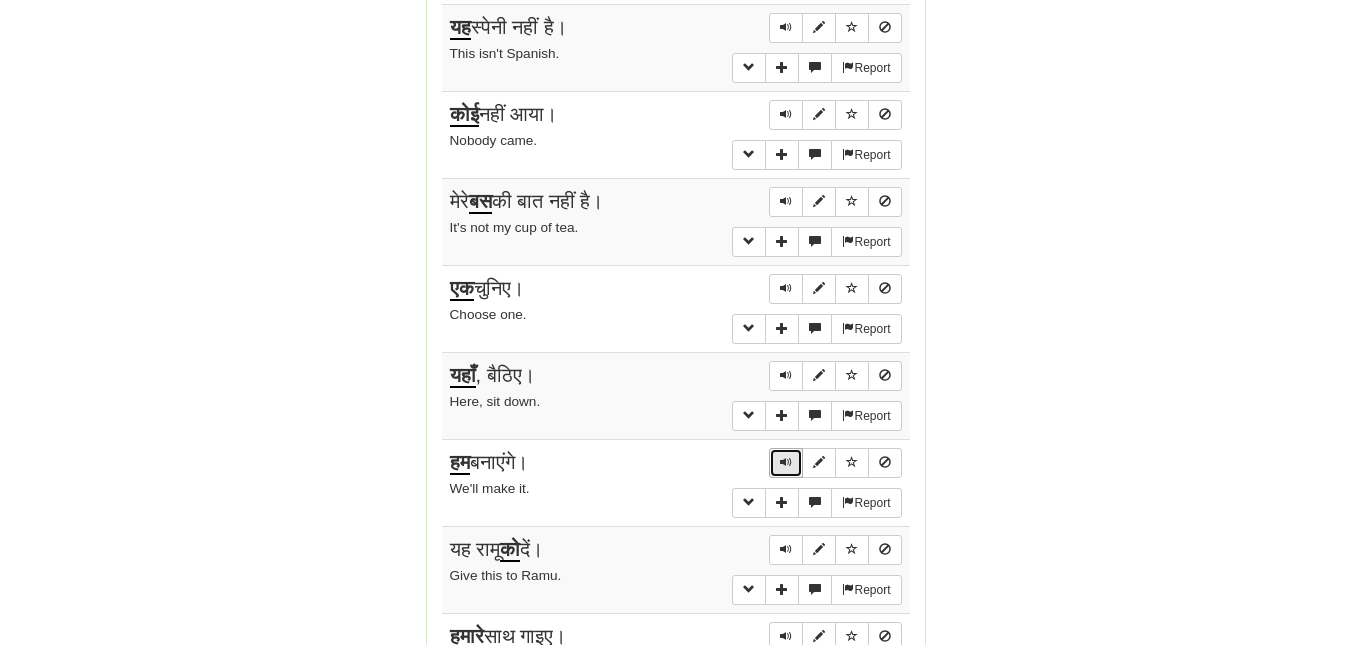 click at bounding box center (786, 462) 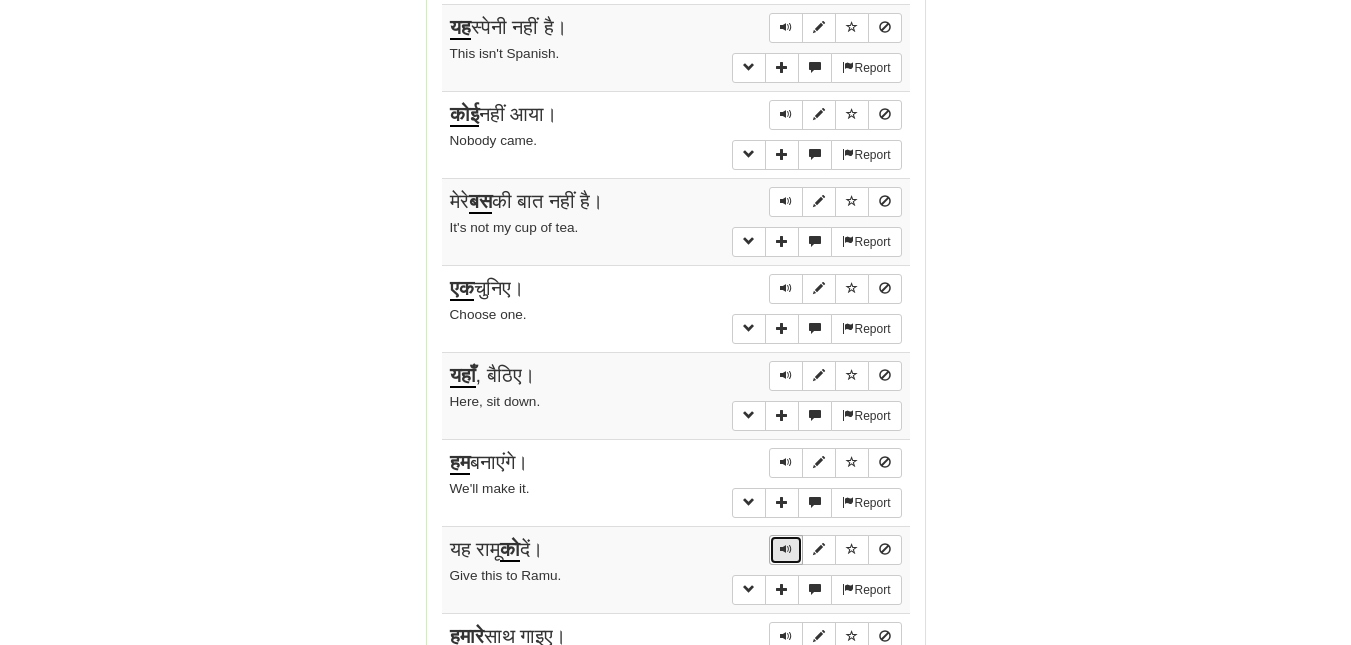 click at bounding box center (786, 549) 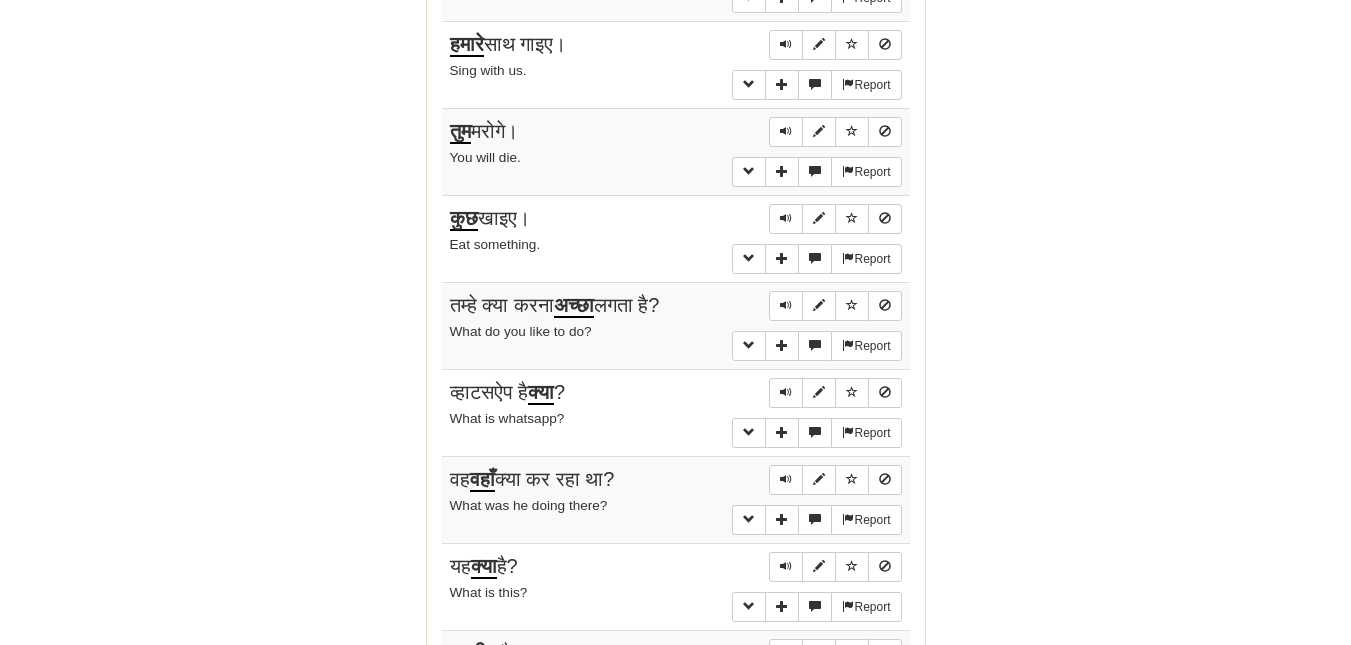 scroll, scrollTop: 2901, scrollLeft: 0, axis: vertical 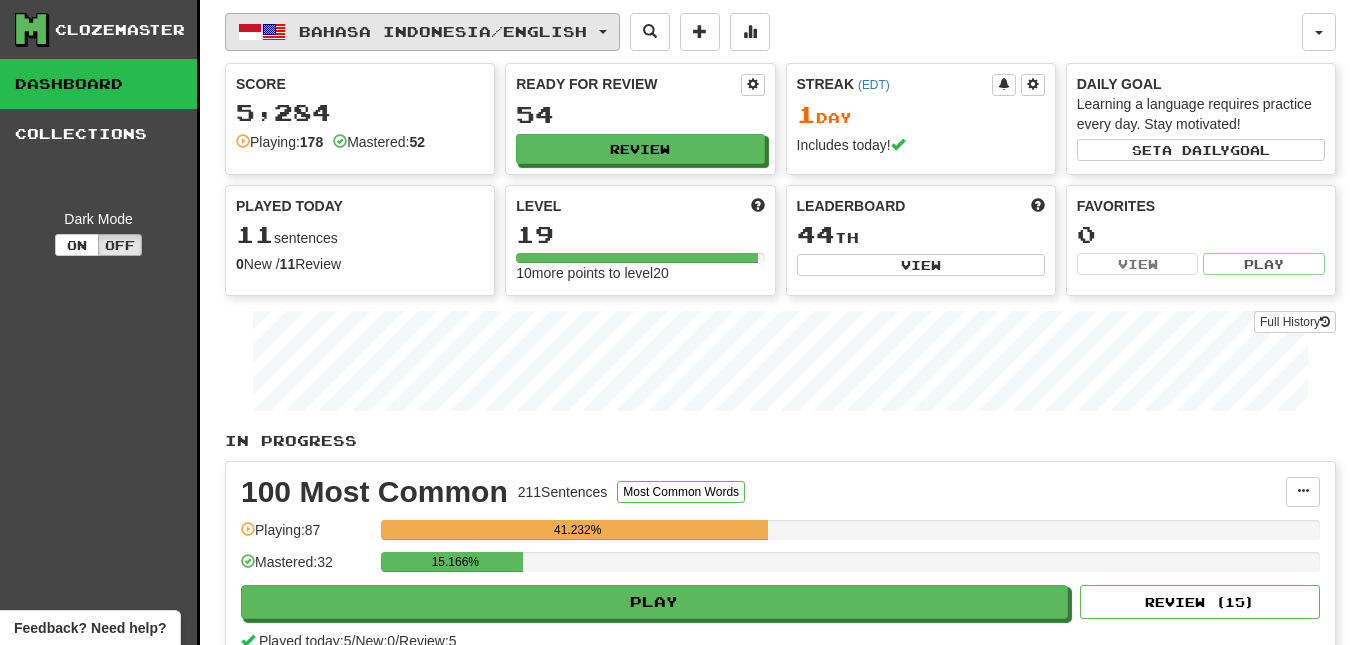 click on "Bahasa Indonesia  /  English" at bounding box center (422, 32) 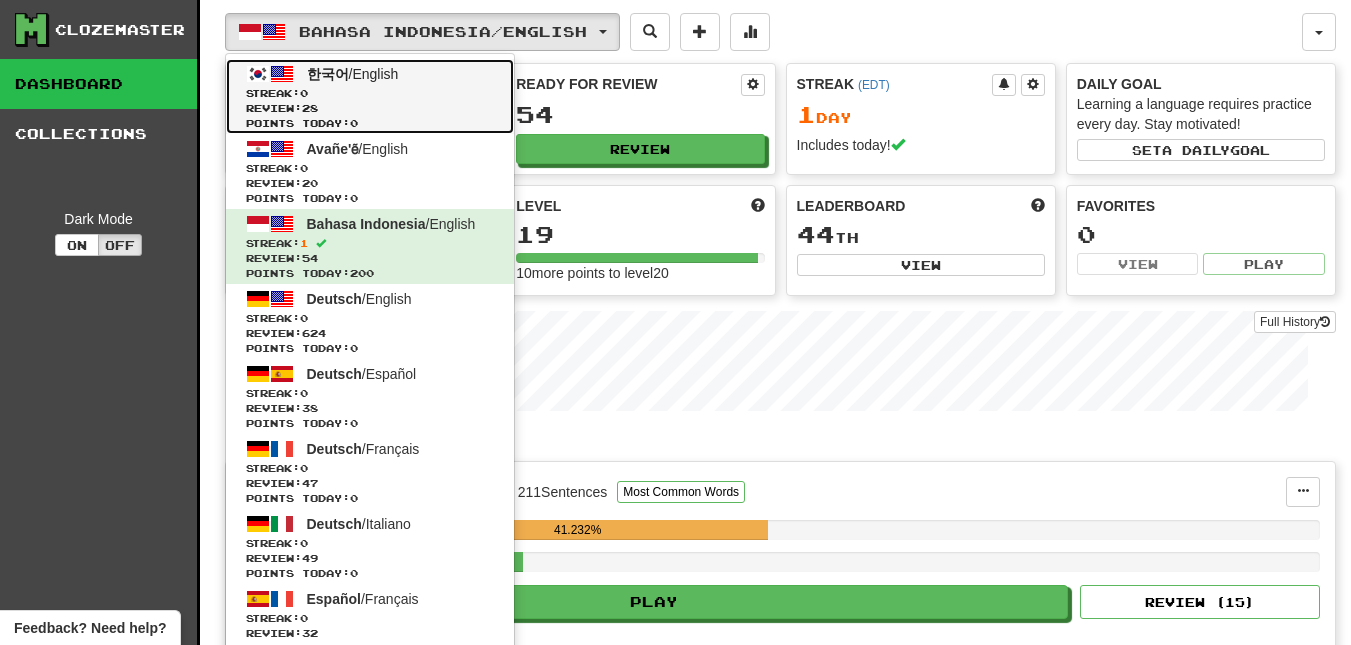 click on "Review:  28" at bounding box center [370, 108] 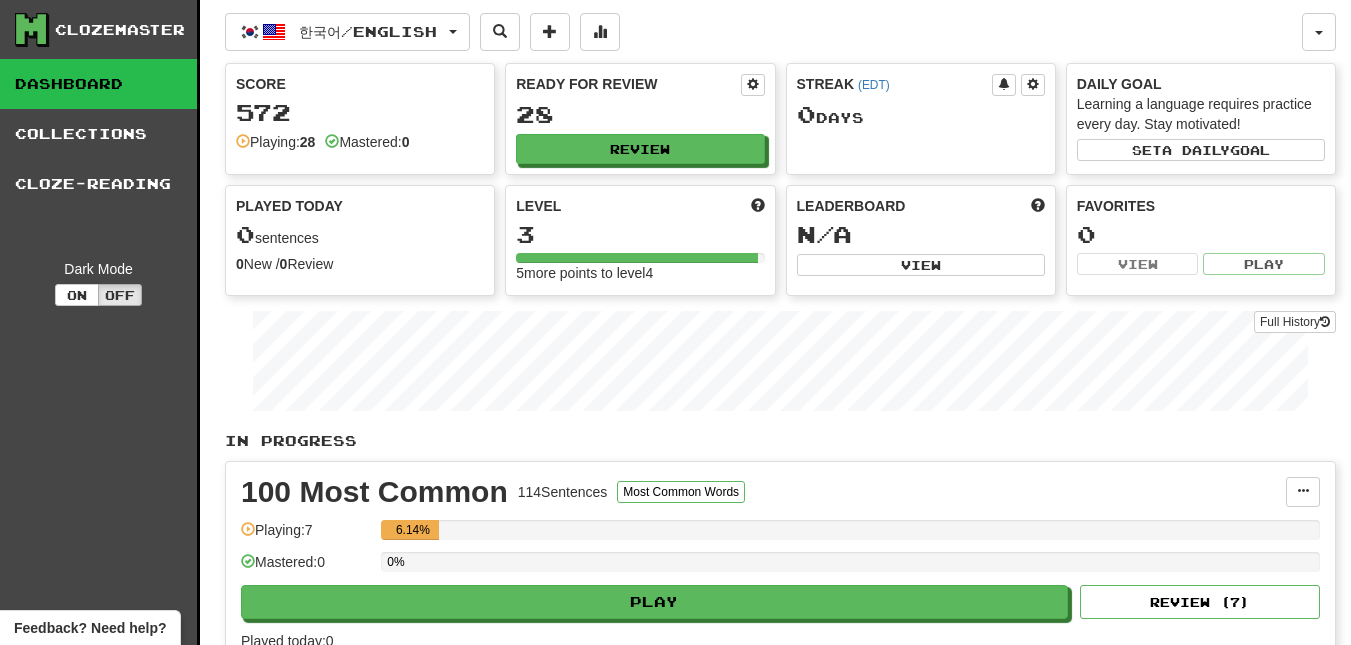 scroll, scrollTop: 0, scrollLeft: 0, axis: both 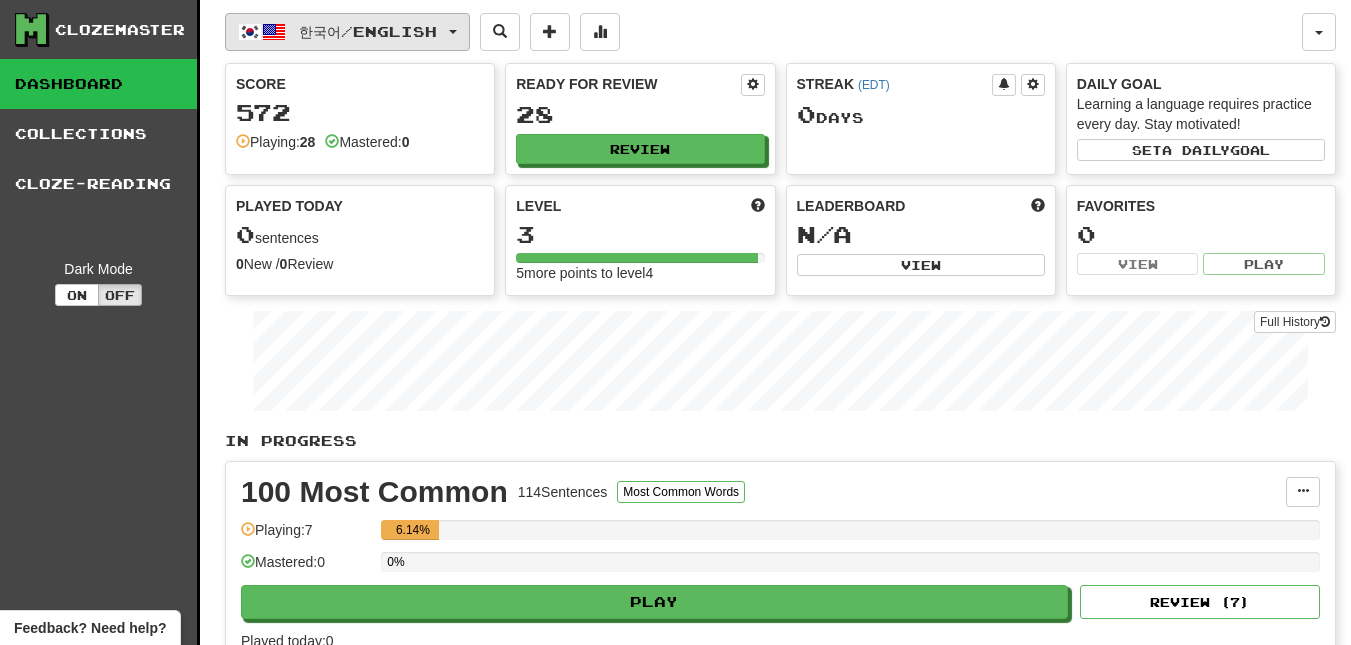 click at bounding box center (453, 32) 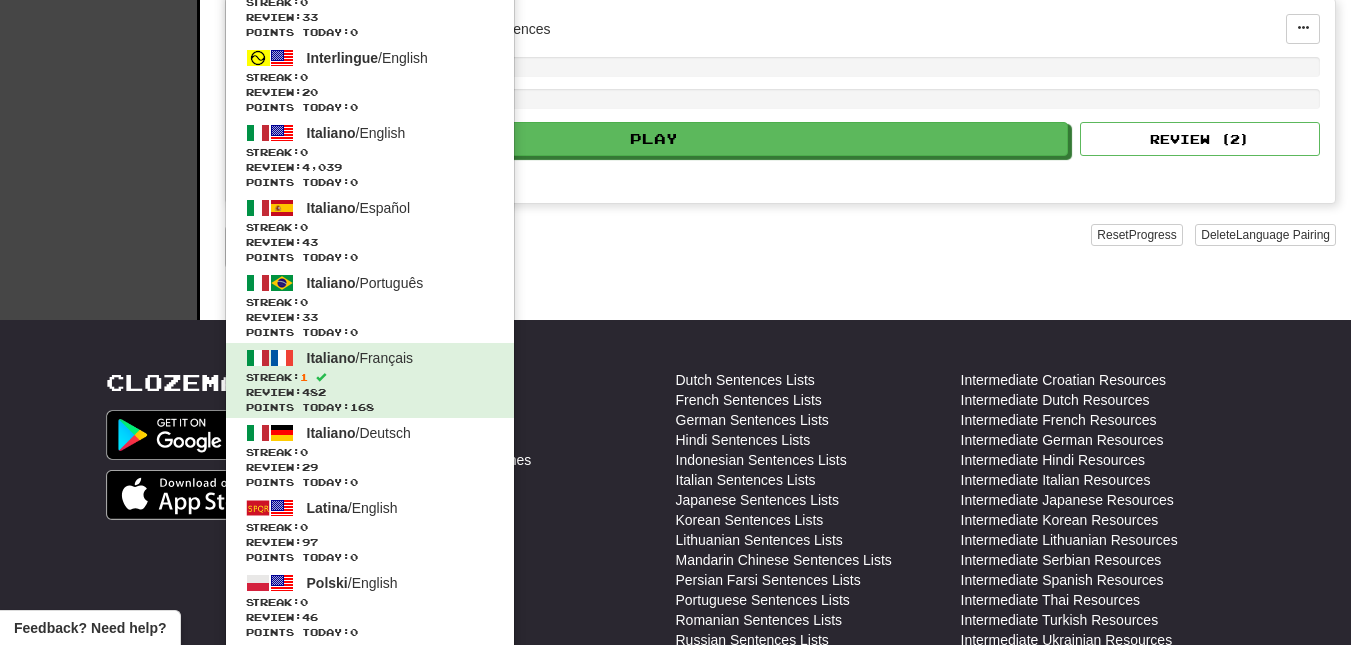 scroll, scrollTop: 965, scrollLeft: 0, axis: vertical 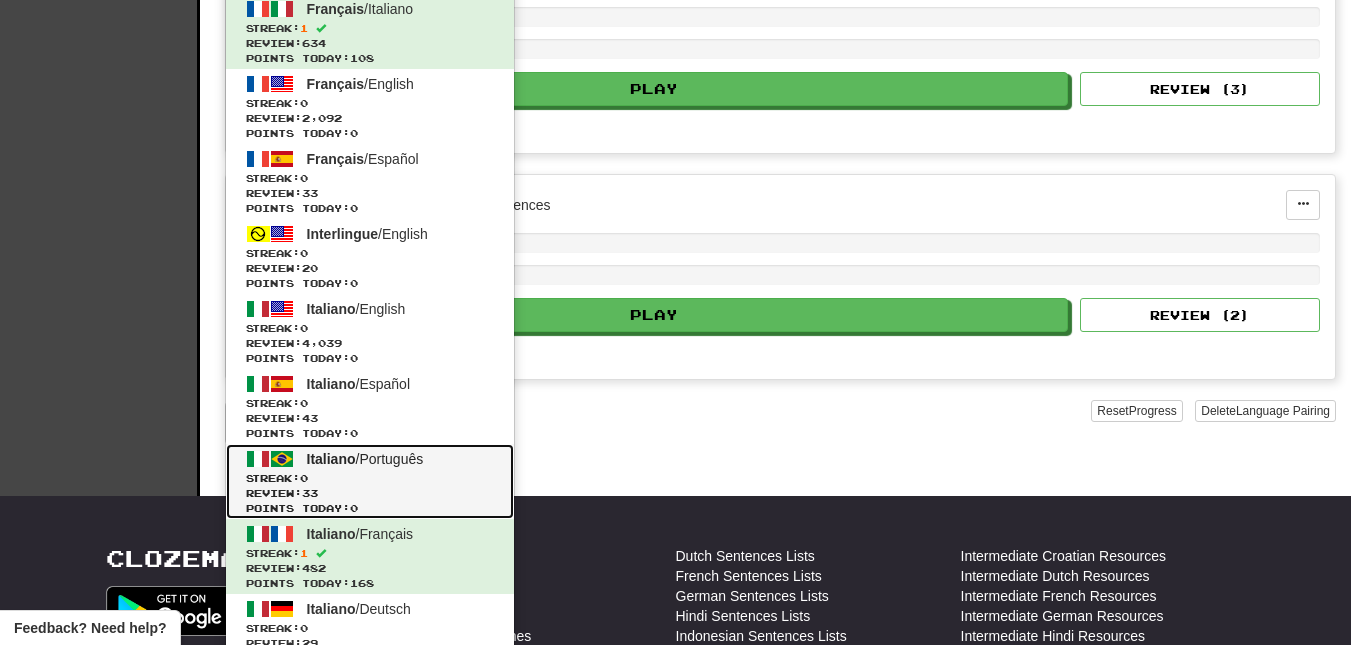 click on "Streak:  0" at bounding box center [370, 478] 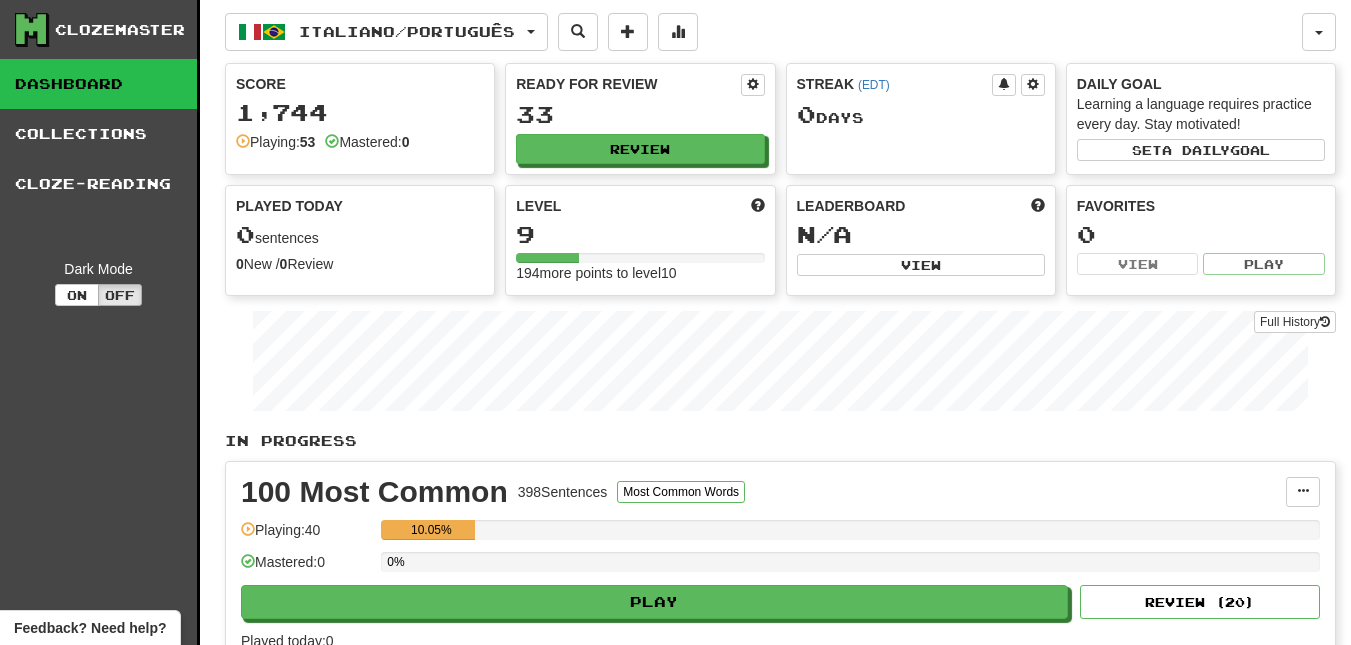 scroll, scrollTop: 0, scrollLeft: 0, axis: both 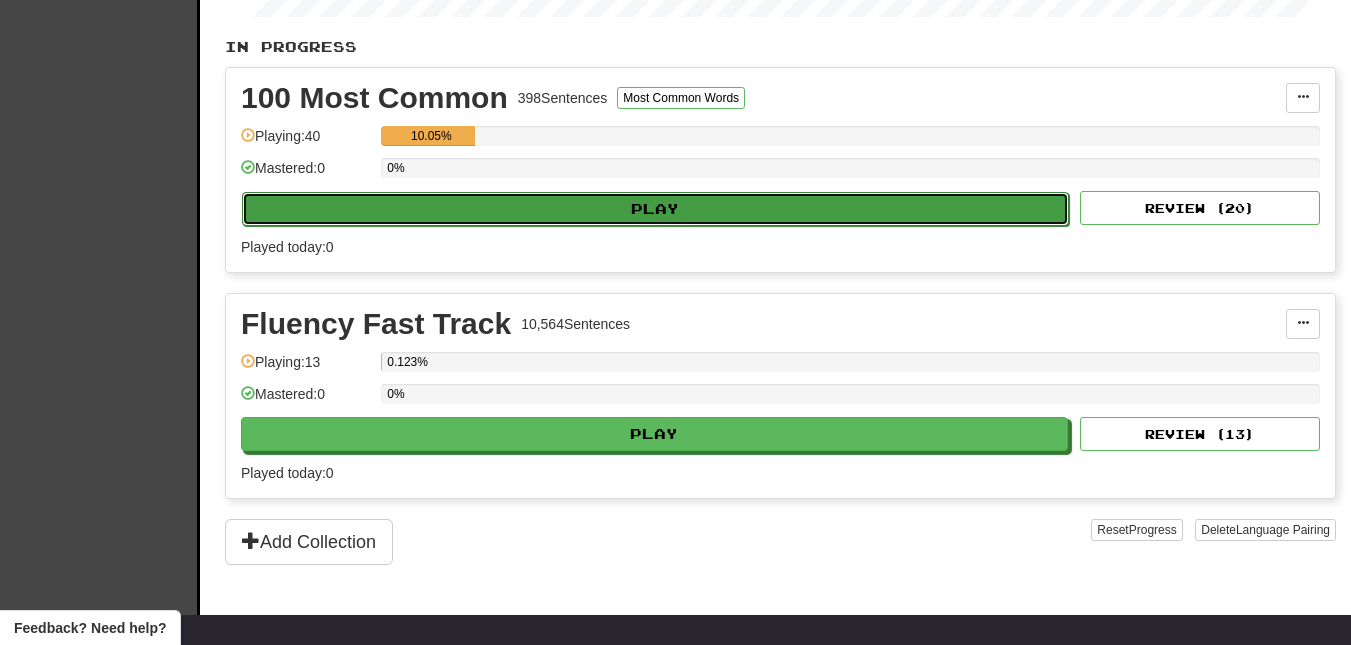 click on "Play" at bounding box center (655, 209) 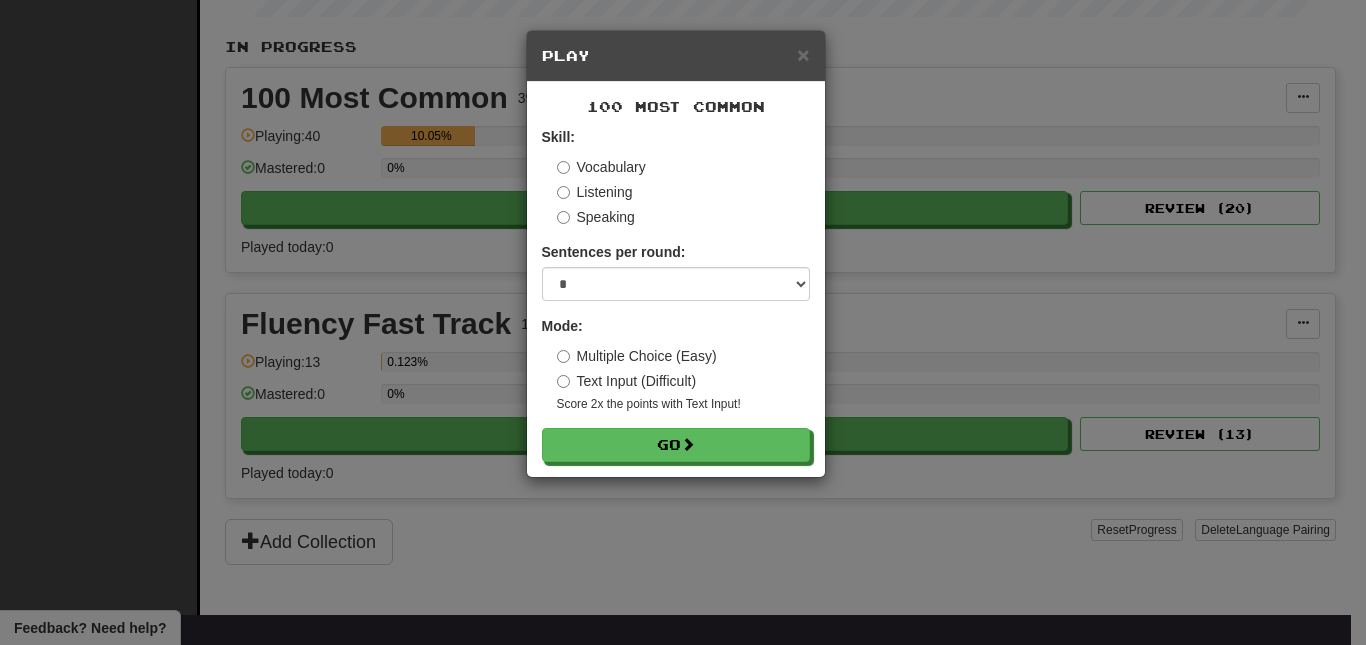 click on "× Play 100 Most Common Skill: Vocabulary Listening Speaking Sentences per round: * ** ** ** ** ** *** ******** Mode: Multiple Choice (Easy) Text Input (Difficult) Score 2x the points with Text Input ! Go" at bounding box center (683, 322) 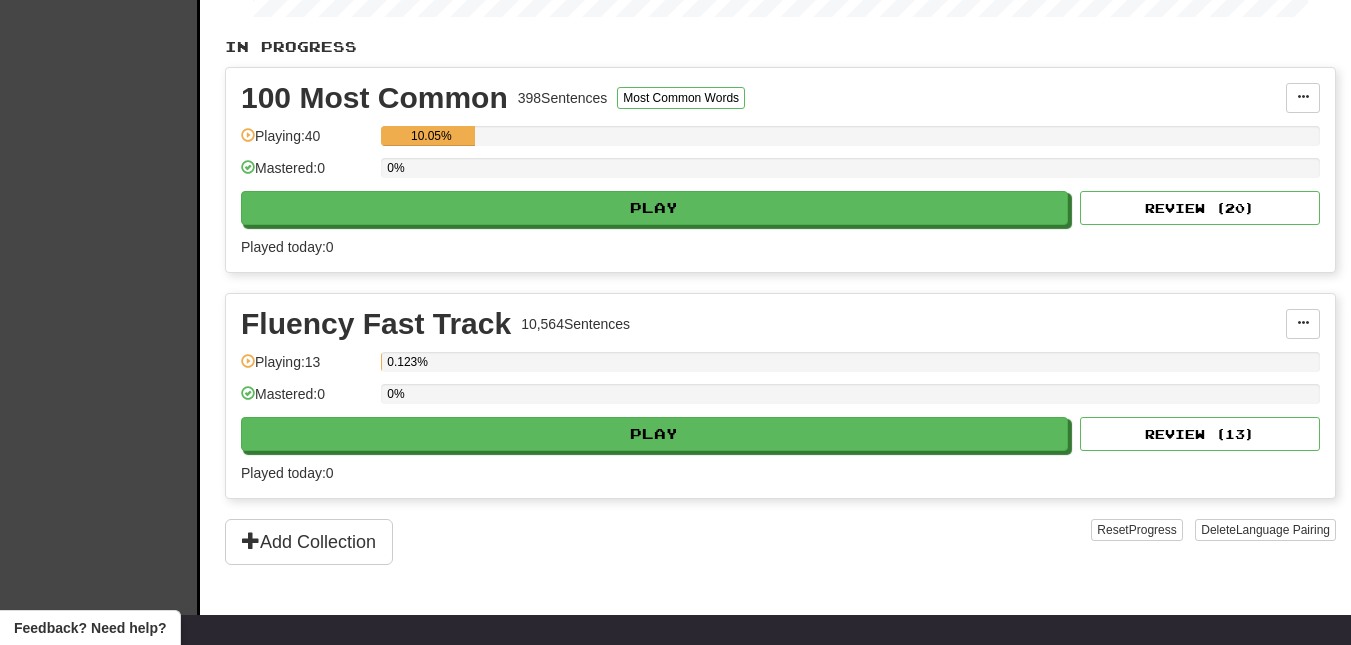 scroll, scrollTop: 402, scrollLeft: 0, axis: vertical 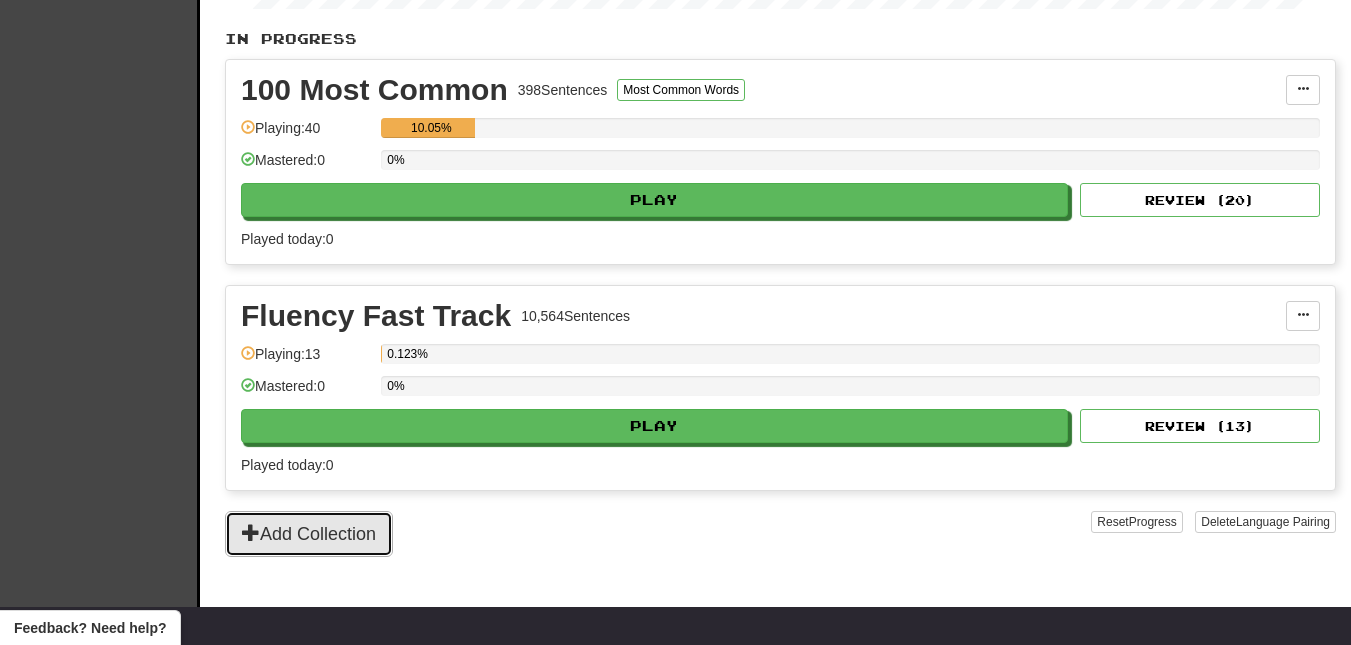click on "Add Collection" at bounding box center [309, 534] 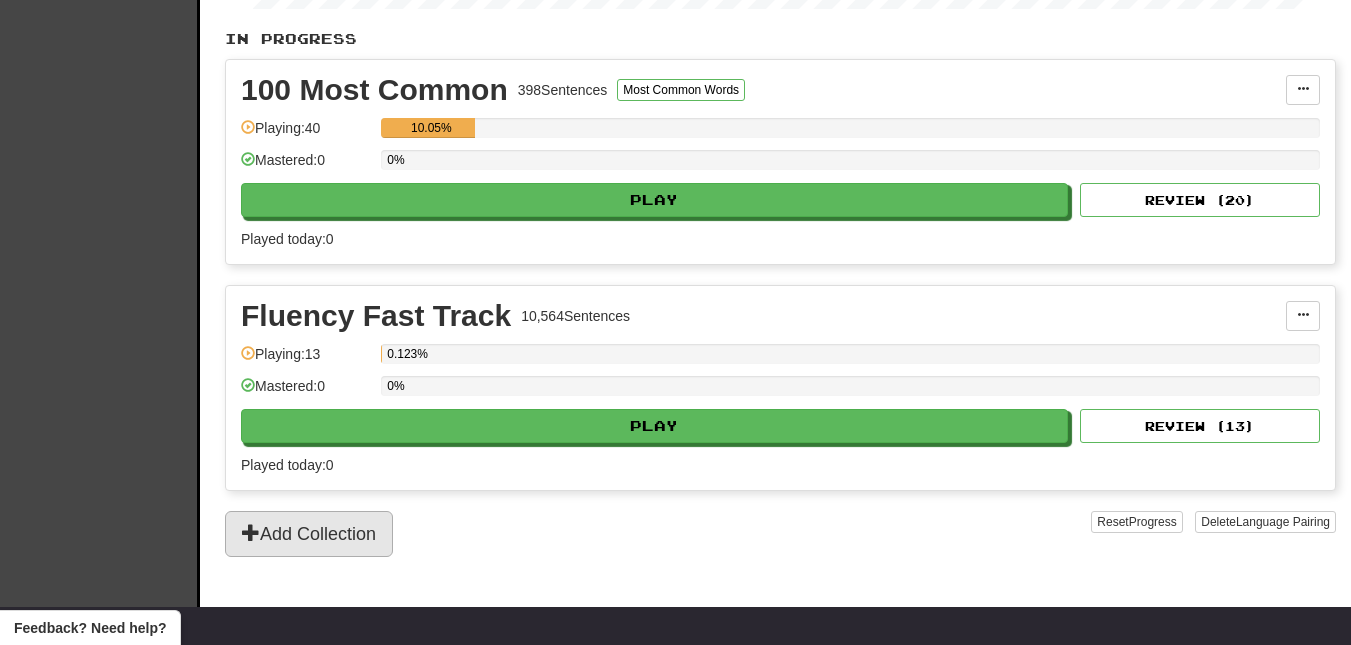 scroll, scrollTop: 0, scrollLeft: 0, axis: both 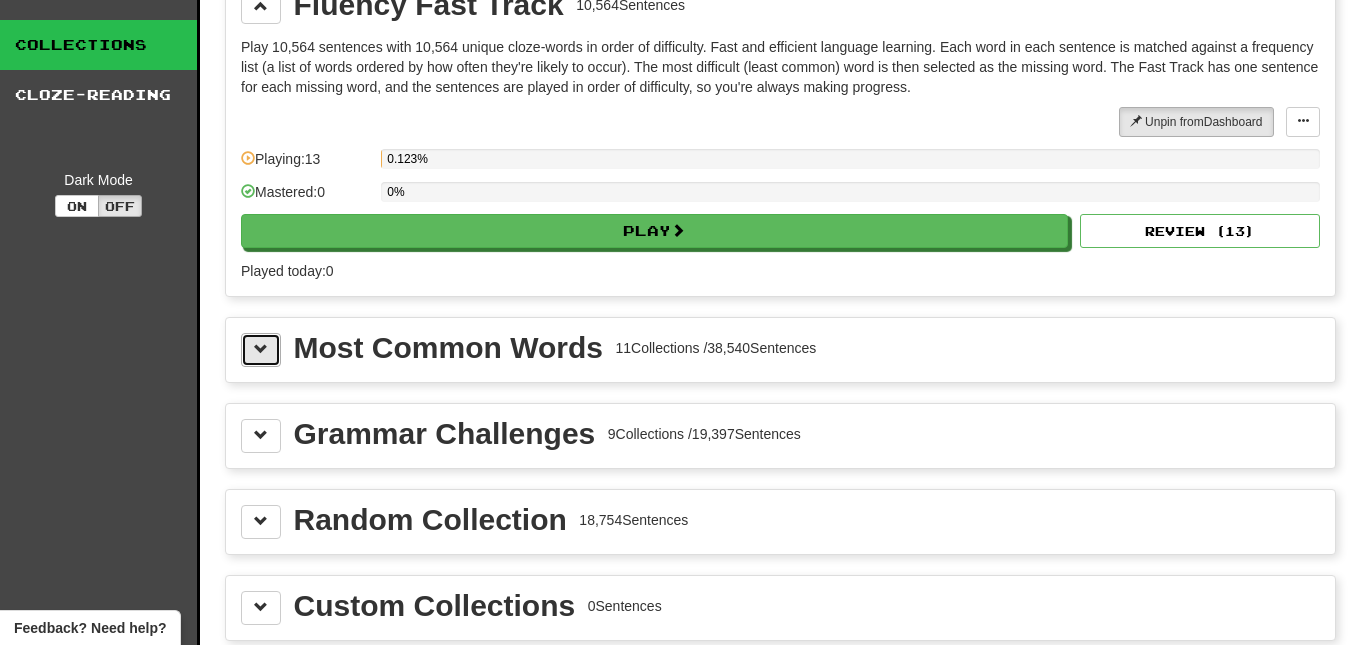 click at bounding box center [261, 350] 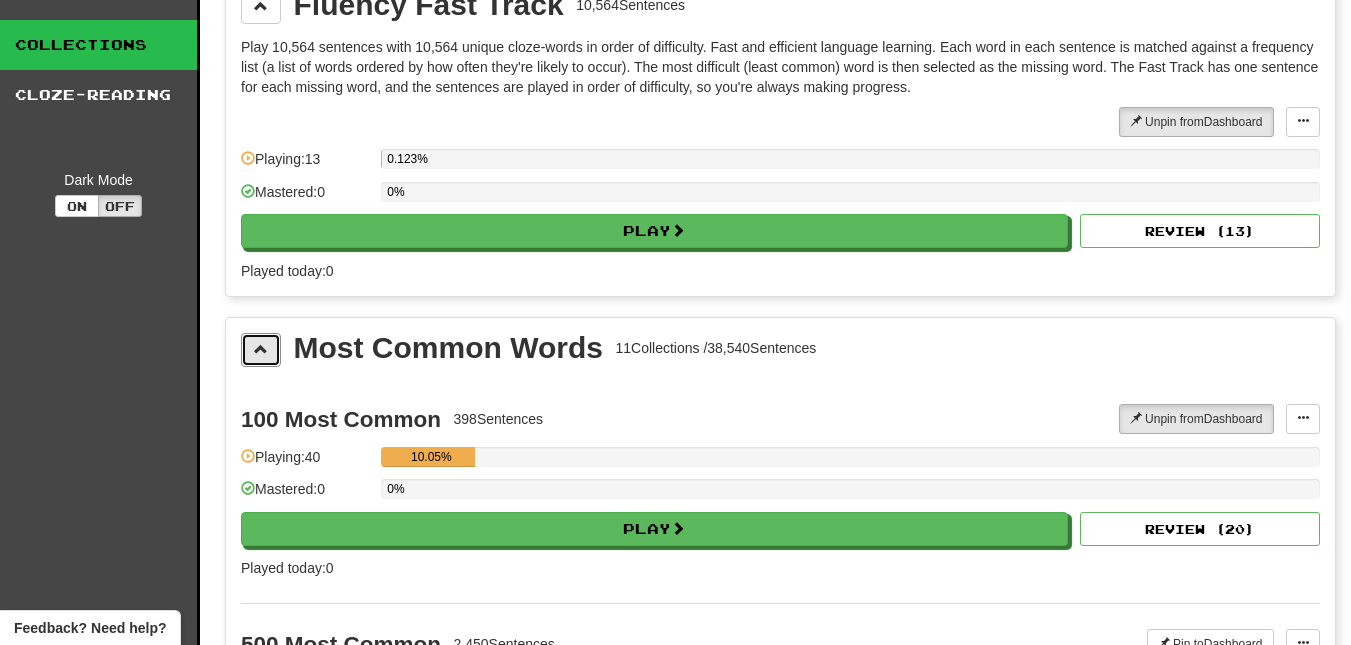scroll, scrollTop: 0, scrollLeft: 0, axis: both 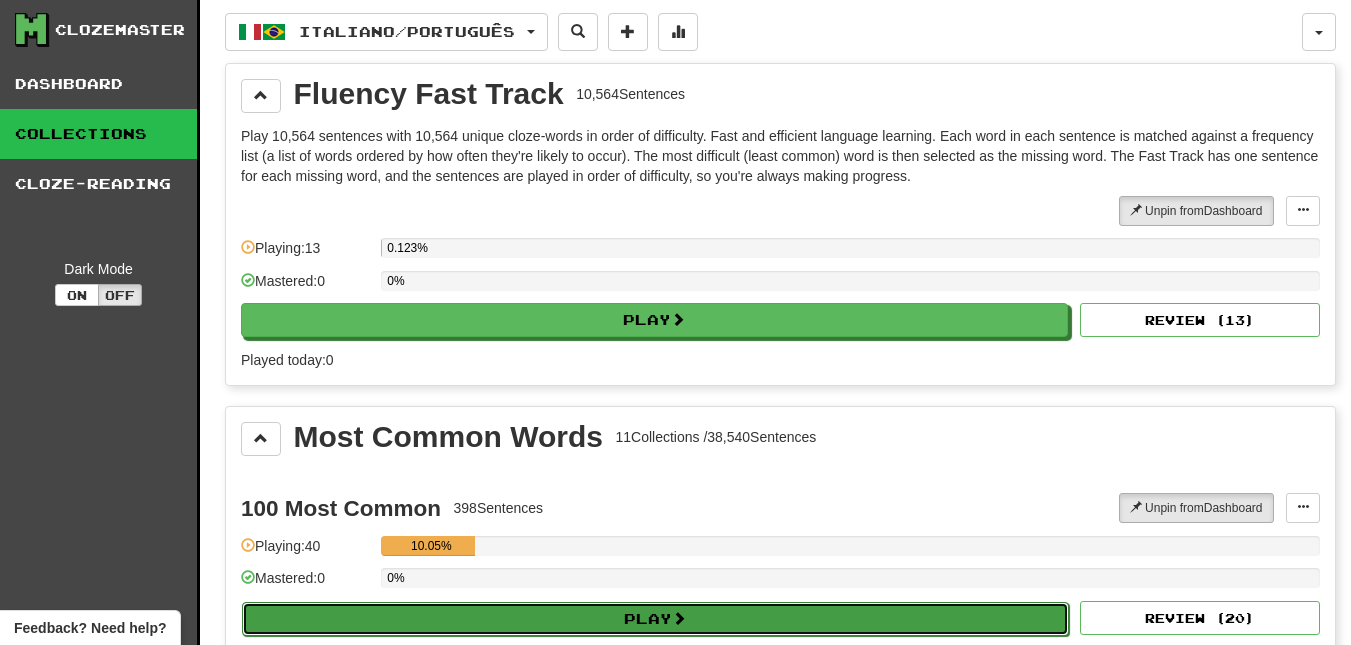 click on "Play" at bounding box center (655, 619) 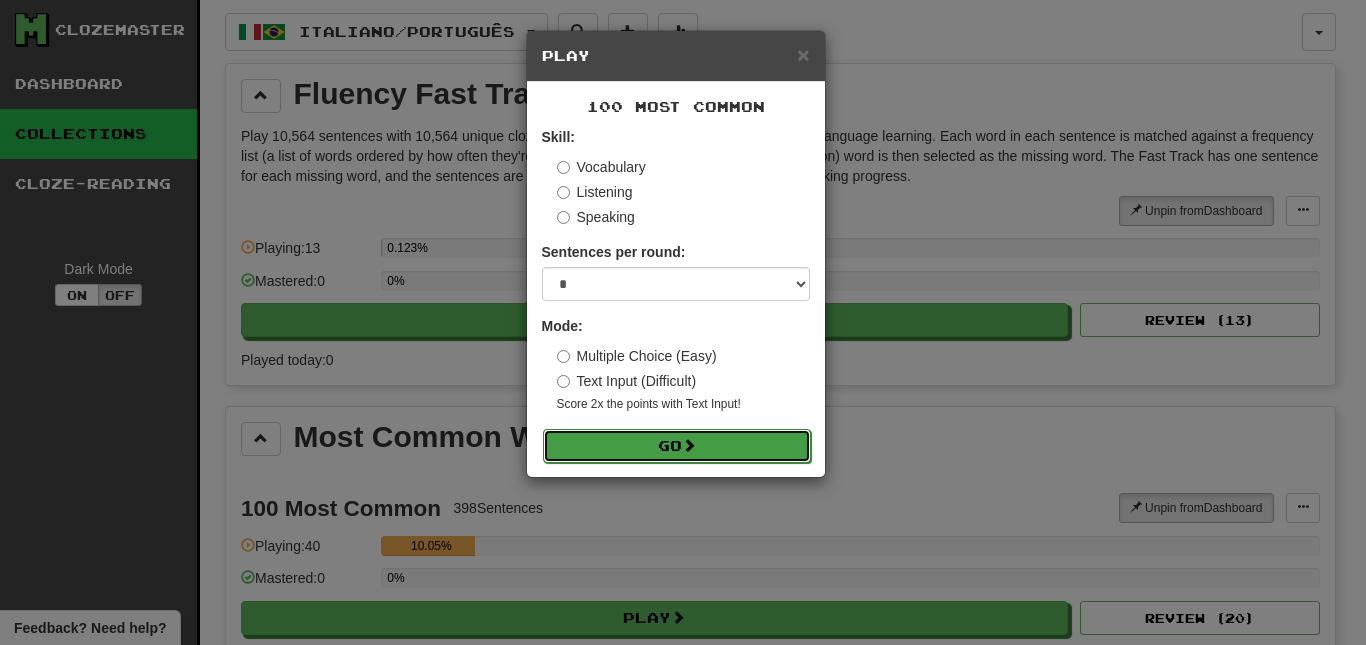 click on "Go" at bounding box center (677, 446) 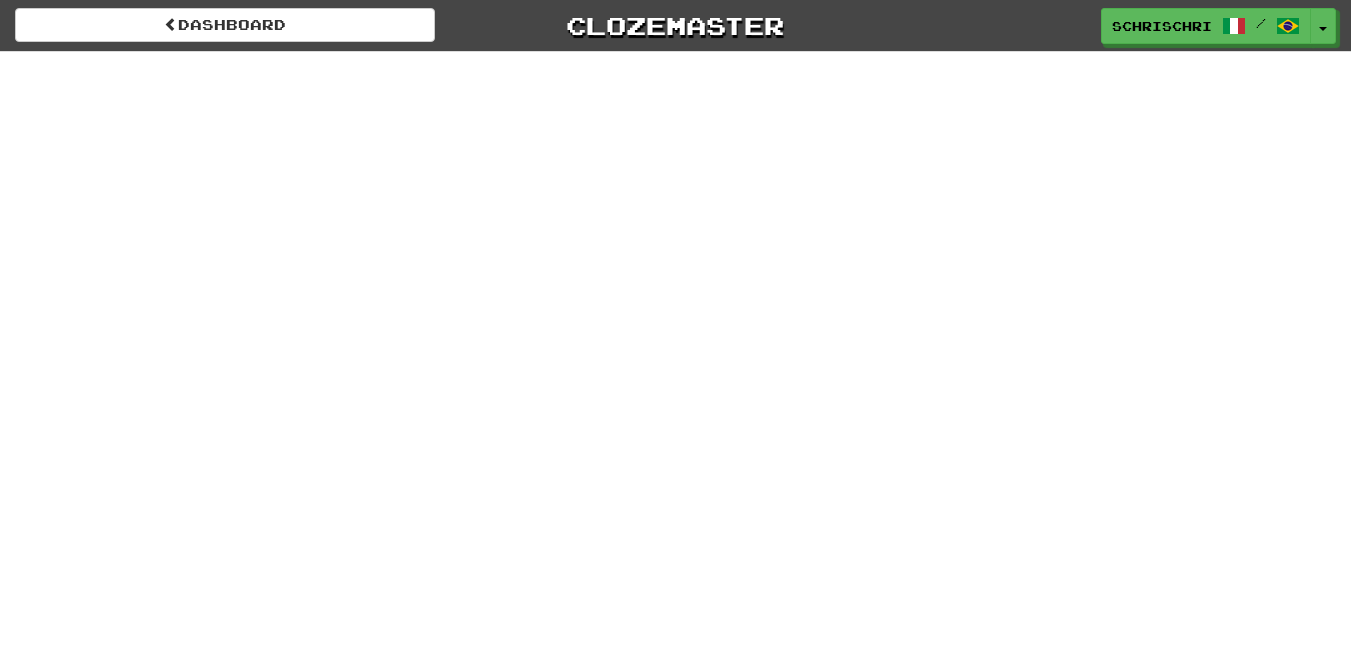scroll, scrollTop: 0, scrollLeft: 0, axis: both 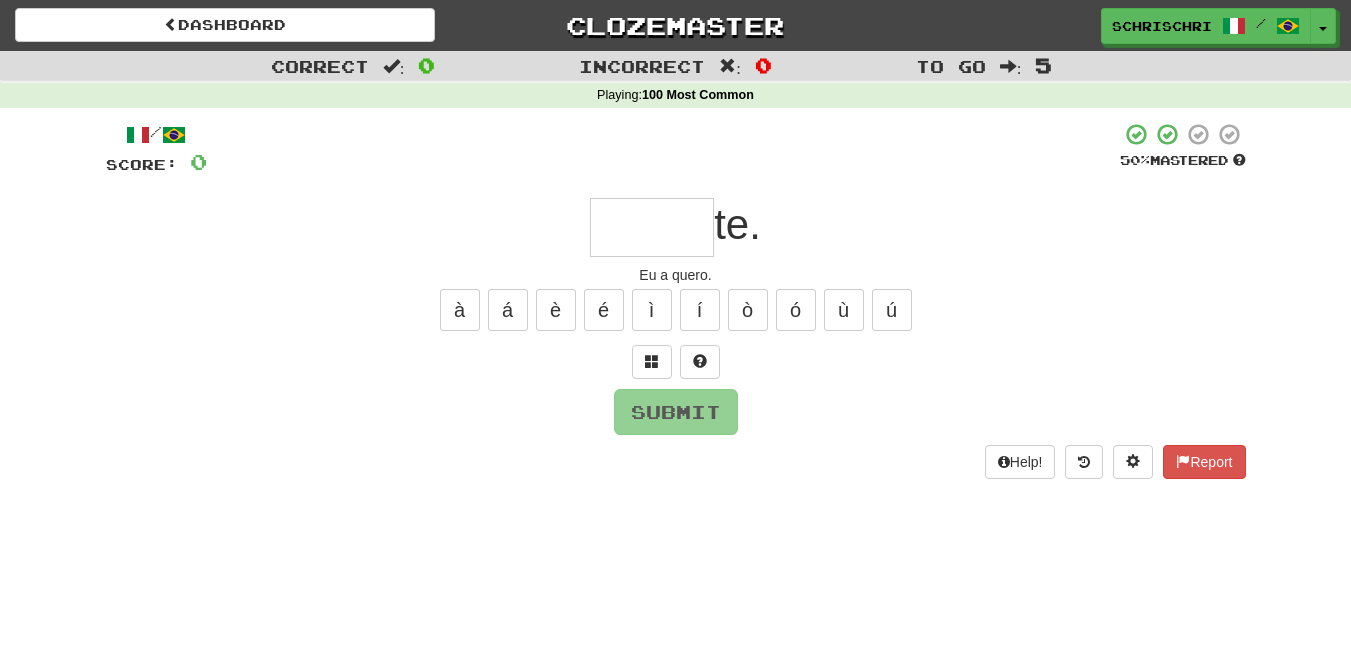 type on "*" 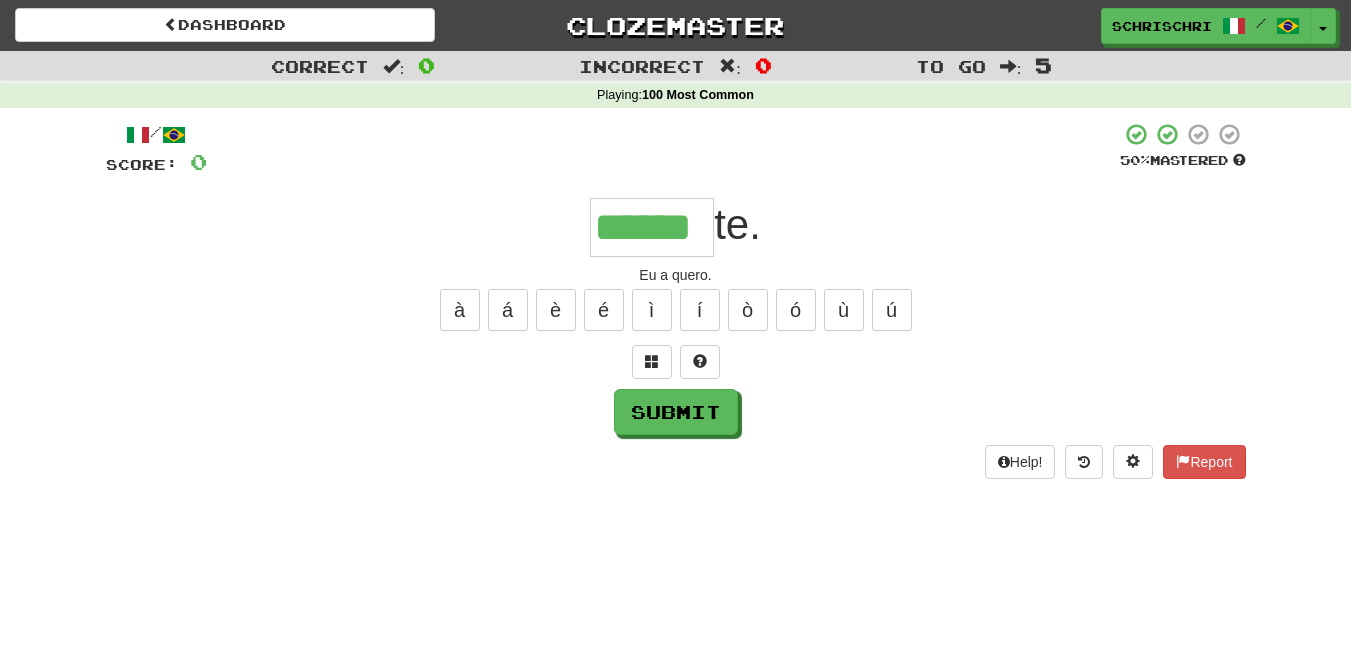 type on "******" 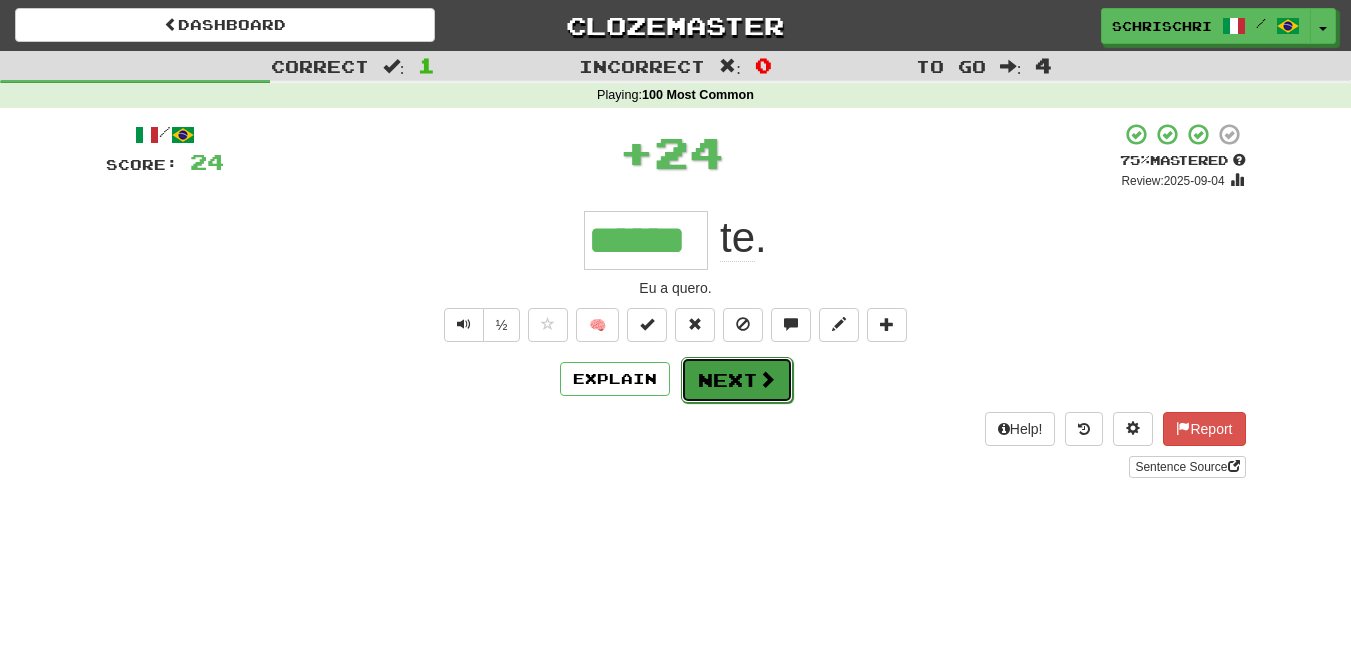 click on "Next" at bounding box center [737, 380] 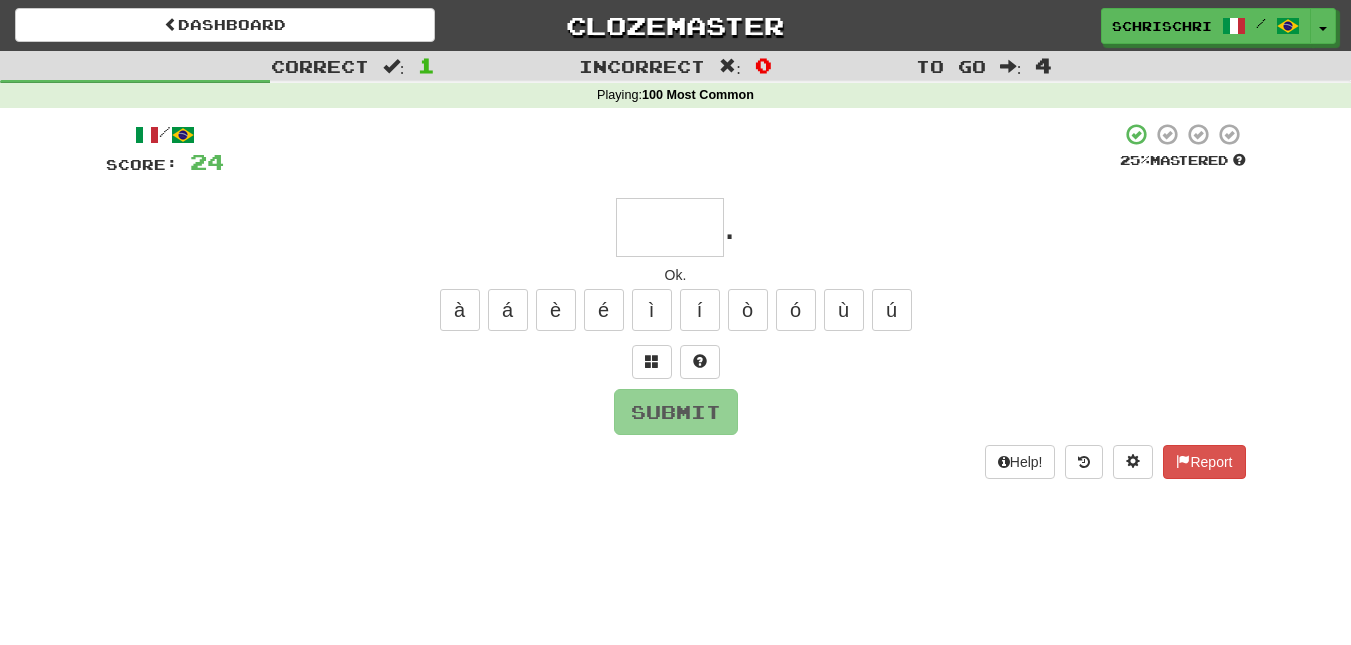 type on "*" 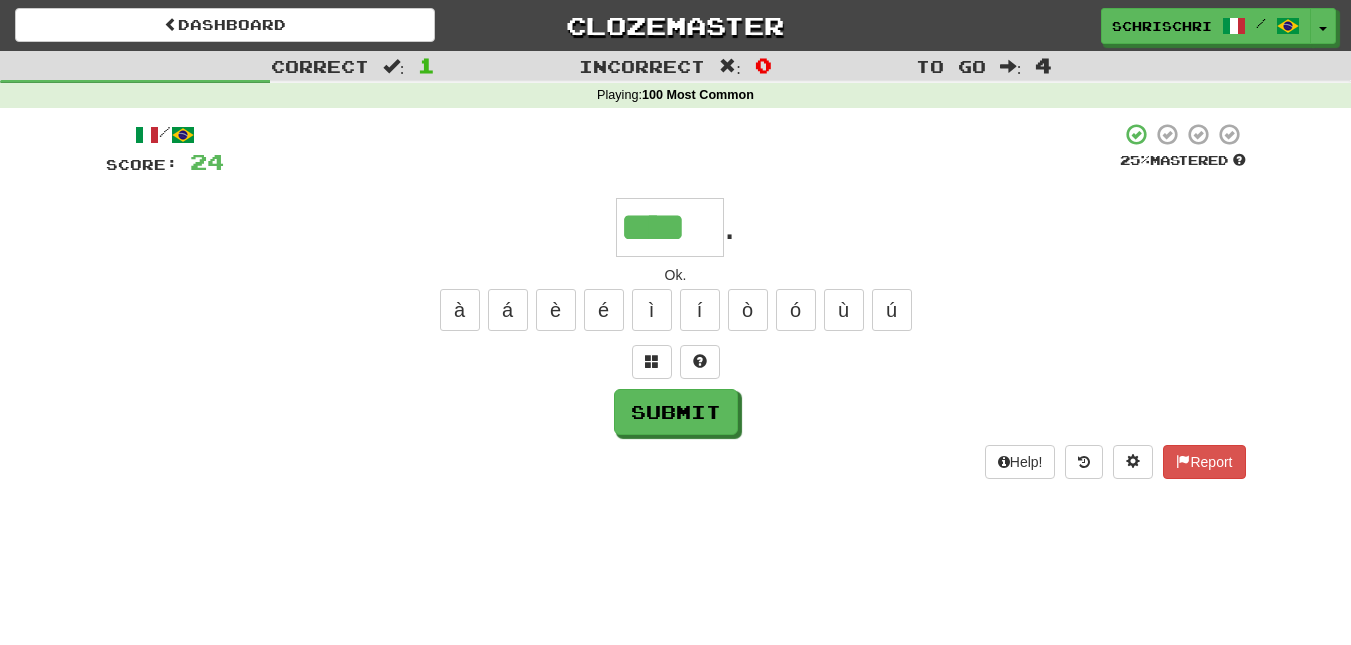 type on "****" 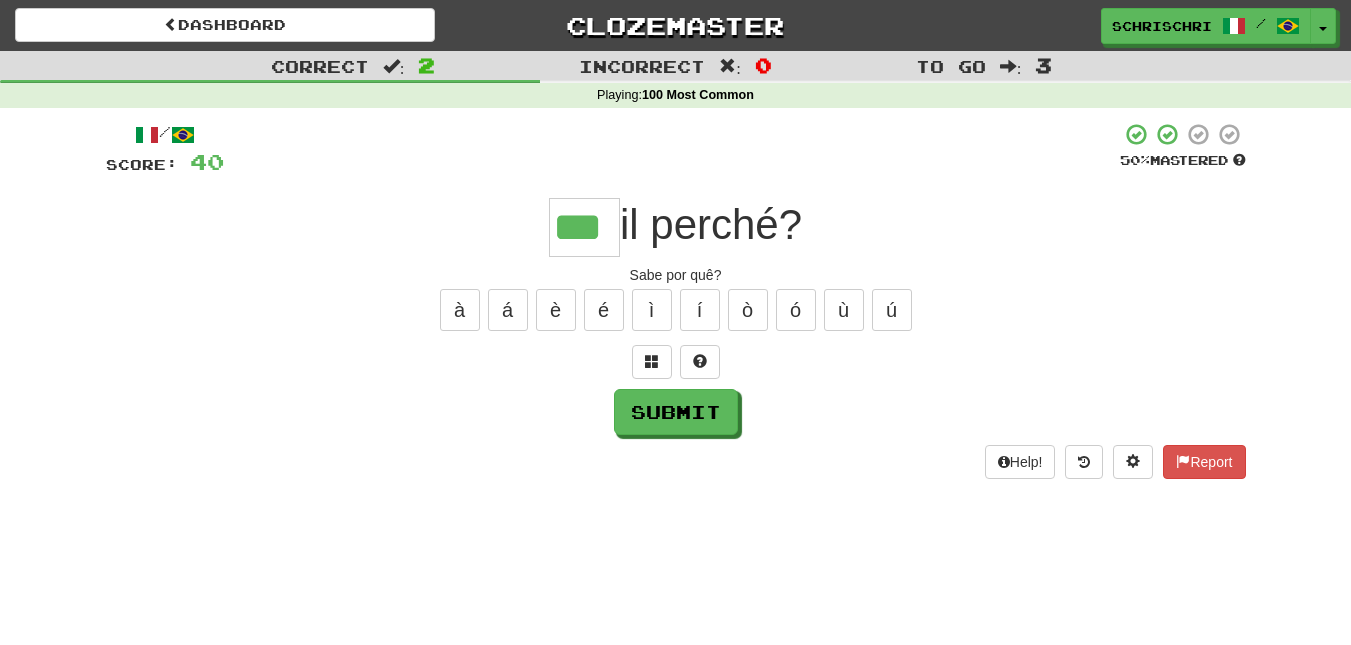 type on "***" 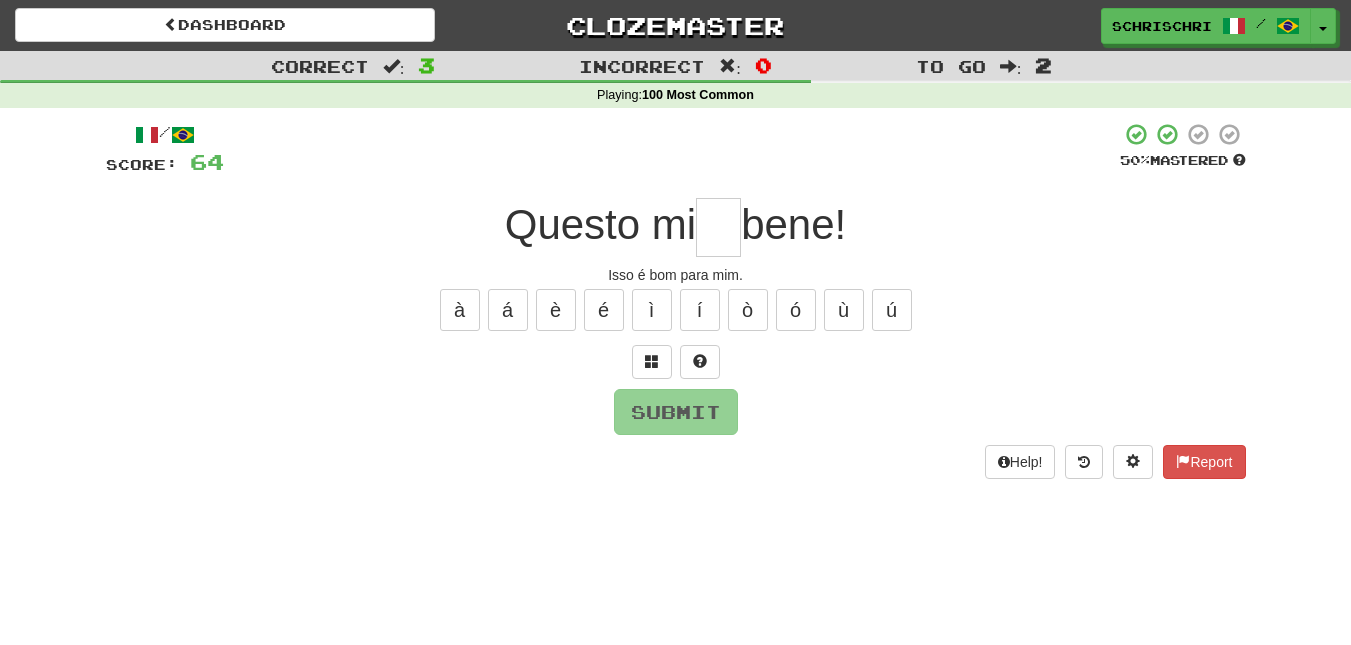 type on "*" 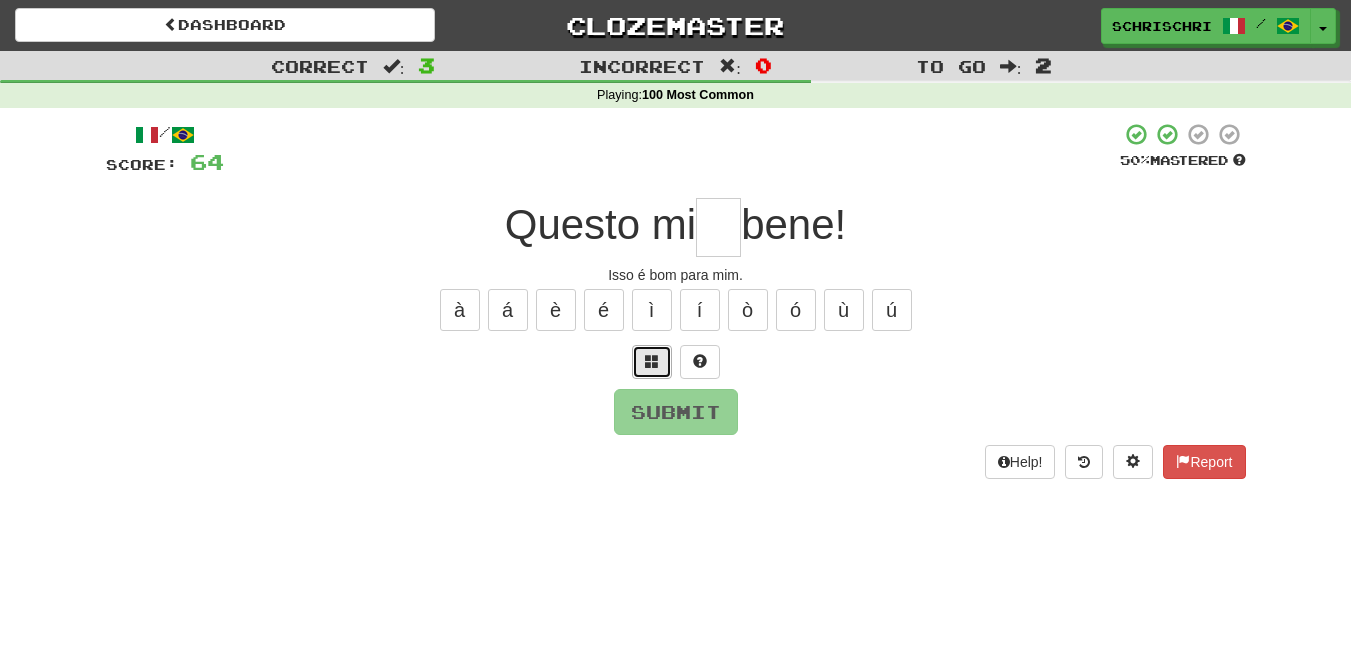 click at bounding box center (652, 362) 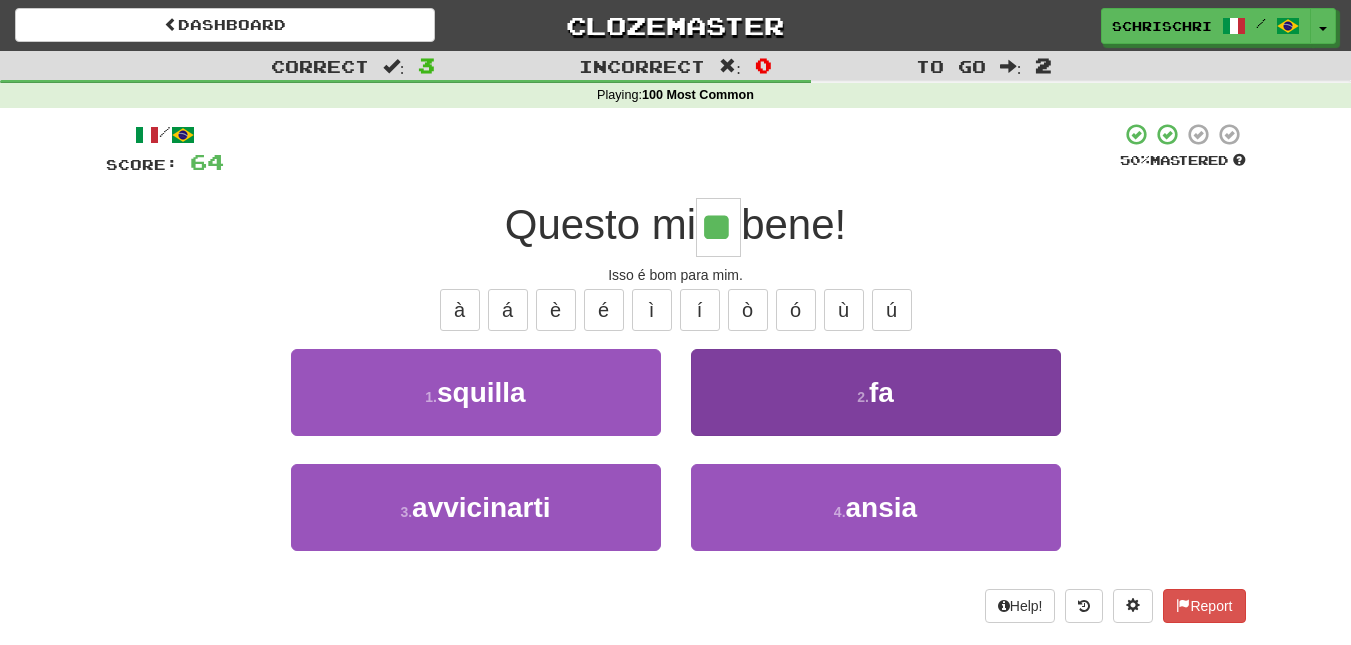 type on "**" 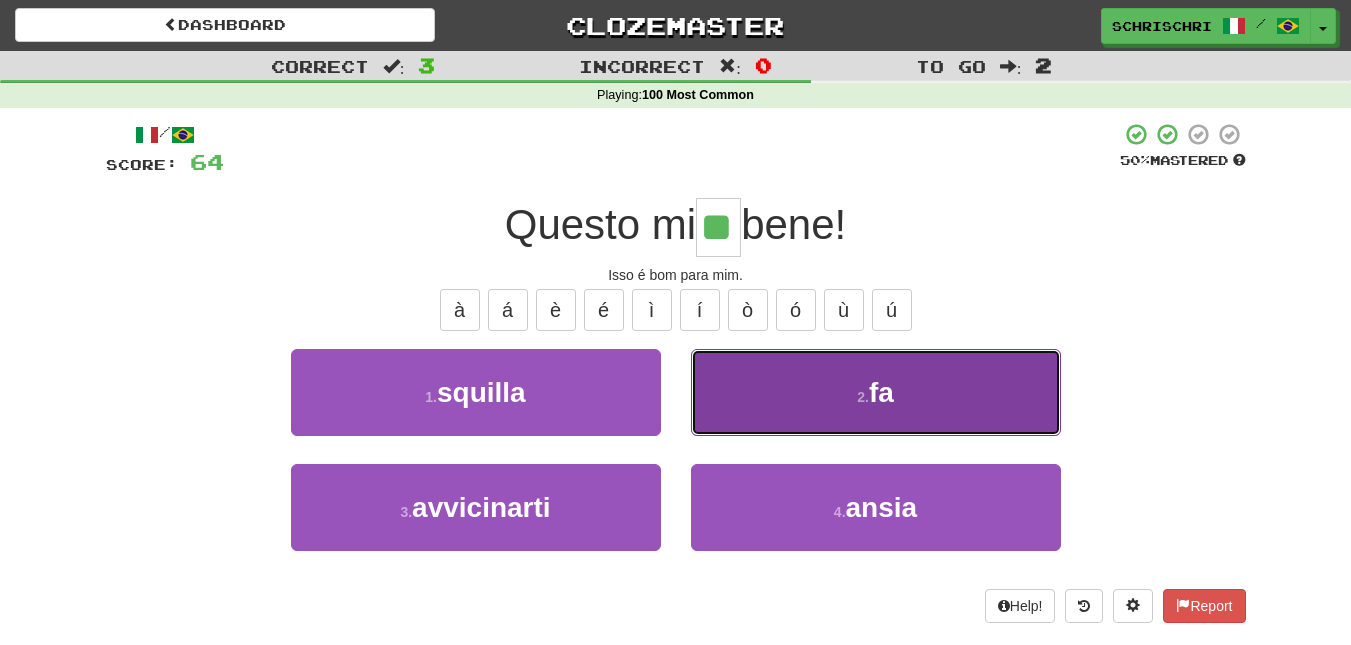 click on "2 .  fa" at bounding box center (876, 392) 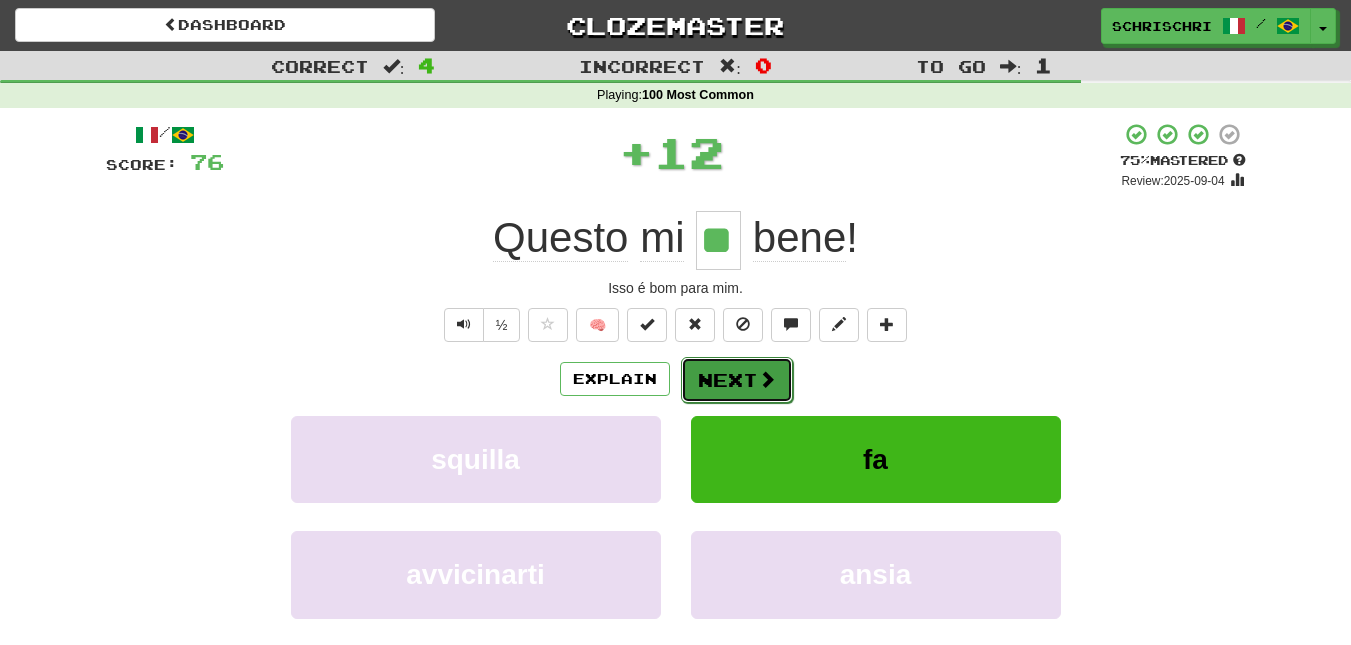 click at bounding box center (767, 379) 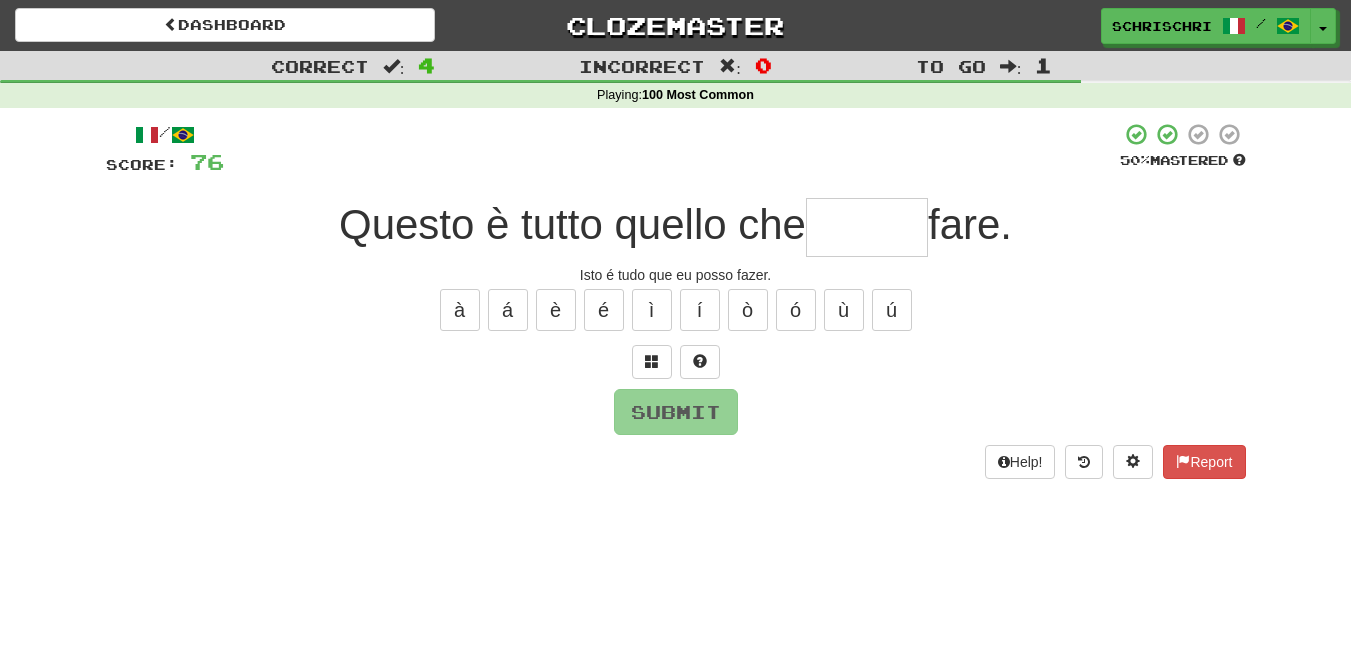 type on "*" 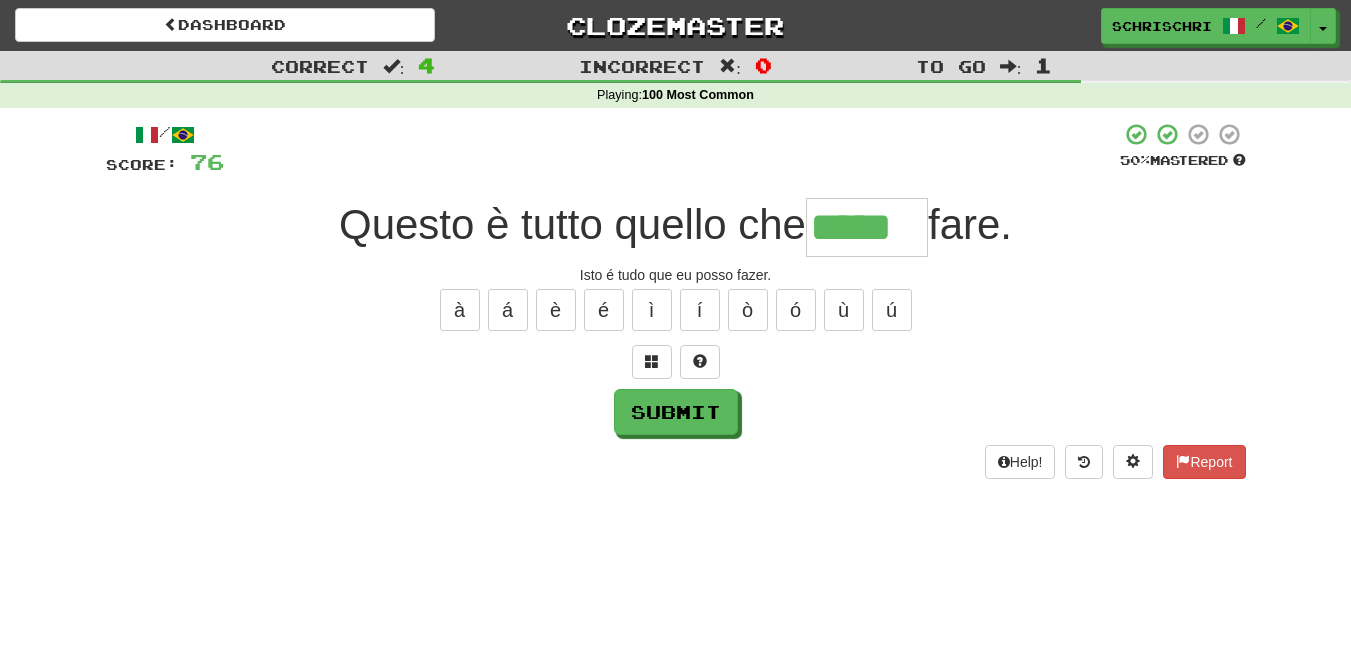 type on "*****" 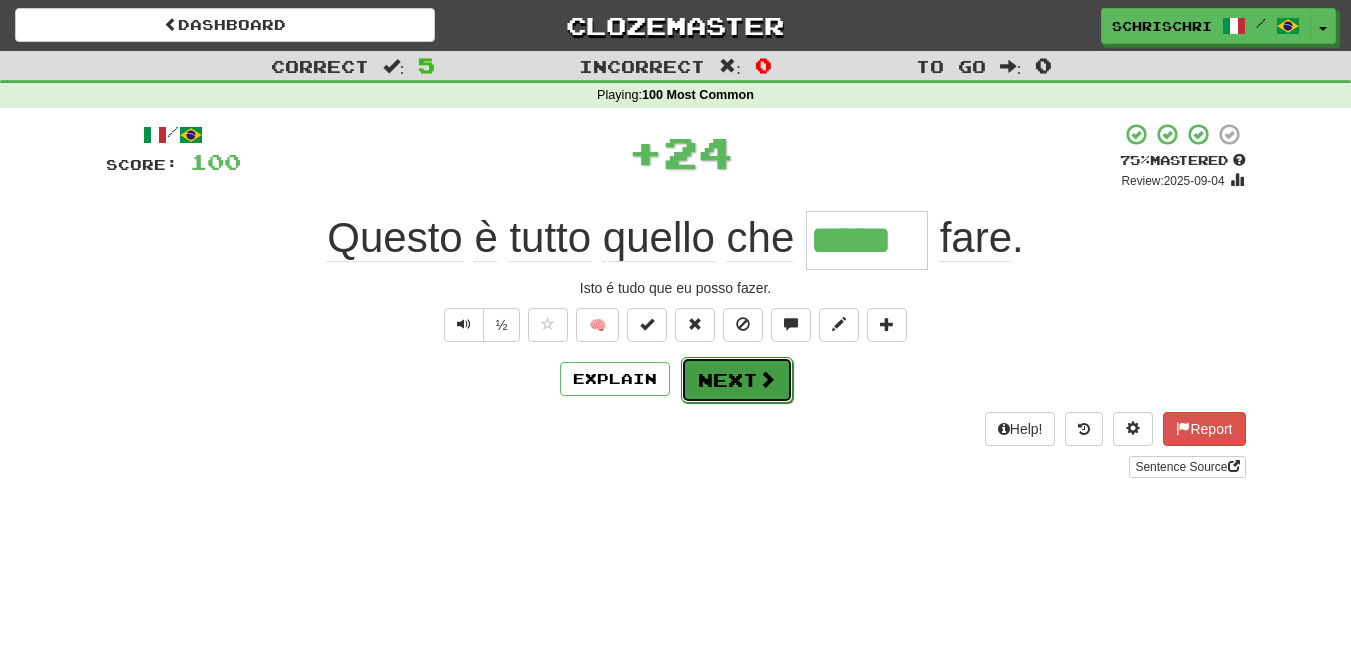 click on "Next" at bounding box center [737, 380] 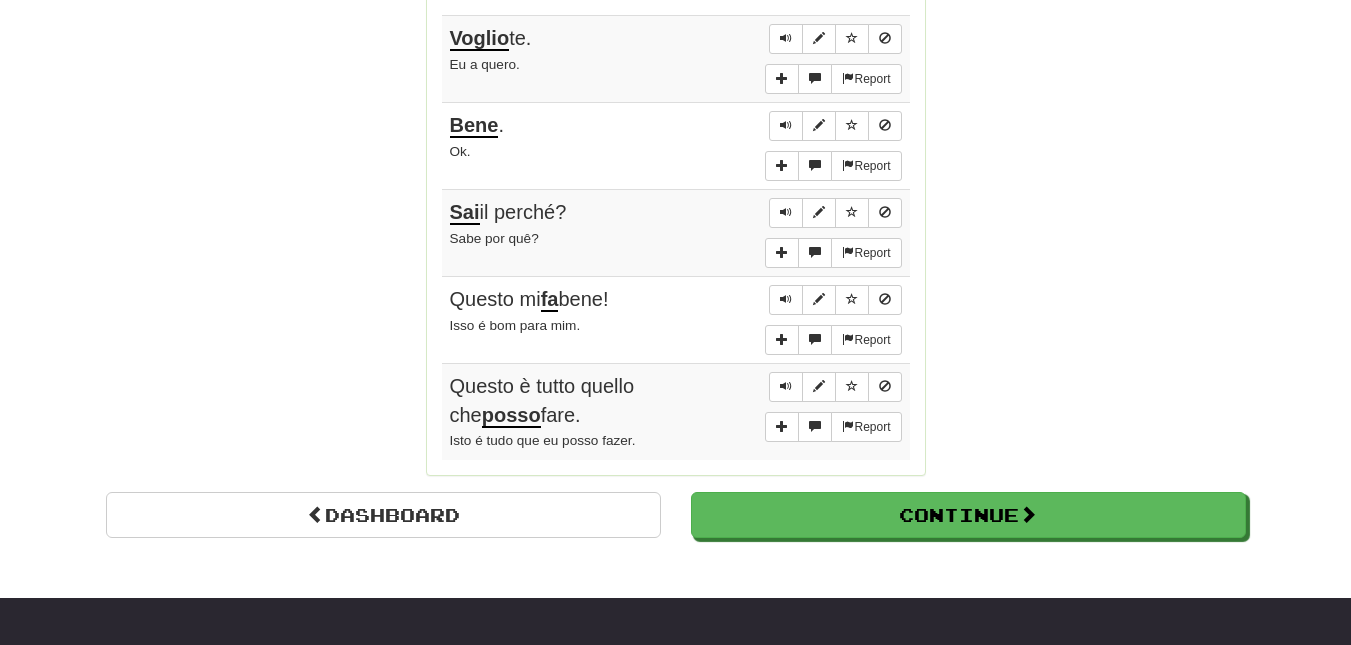 scroll, scrollTop: 1063, scrollLeft: 0, axis: vertical 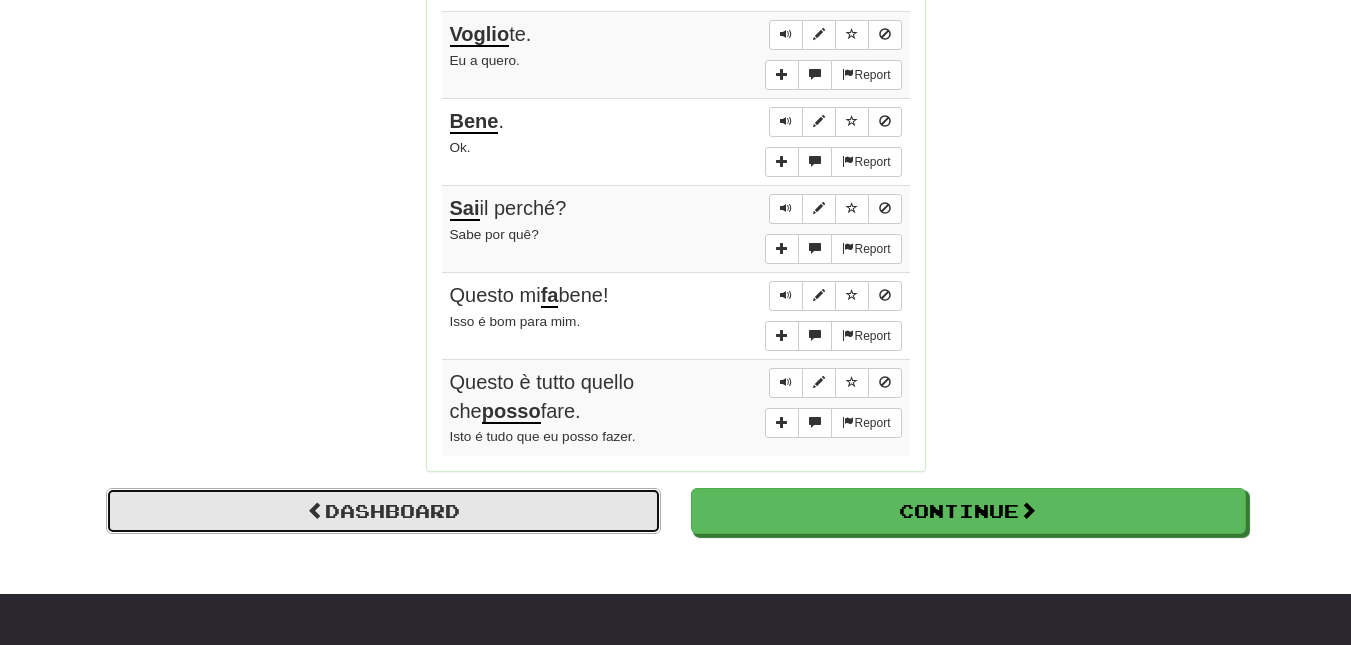 click on "Dashboard" at bounding box center (383, 511) 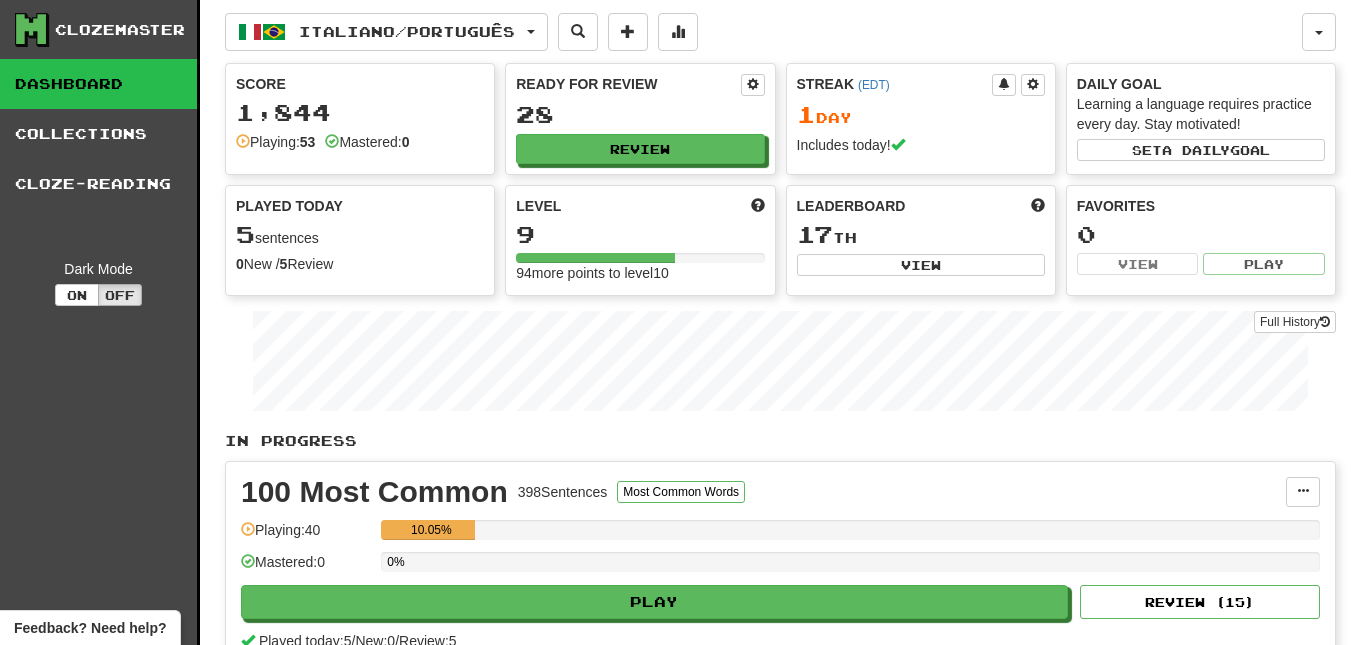 scroll, scrollTop: 0, scrollLeft: 0, axis: both 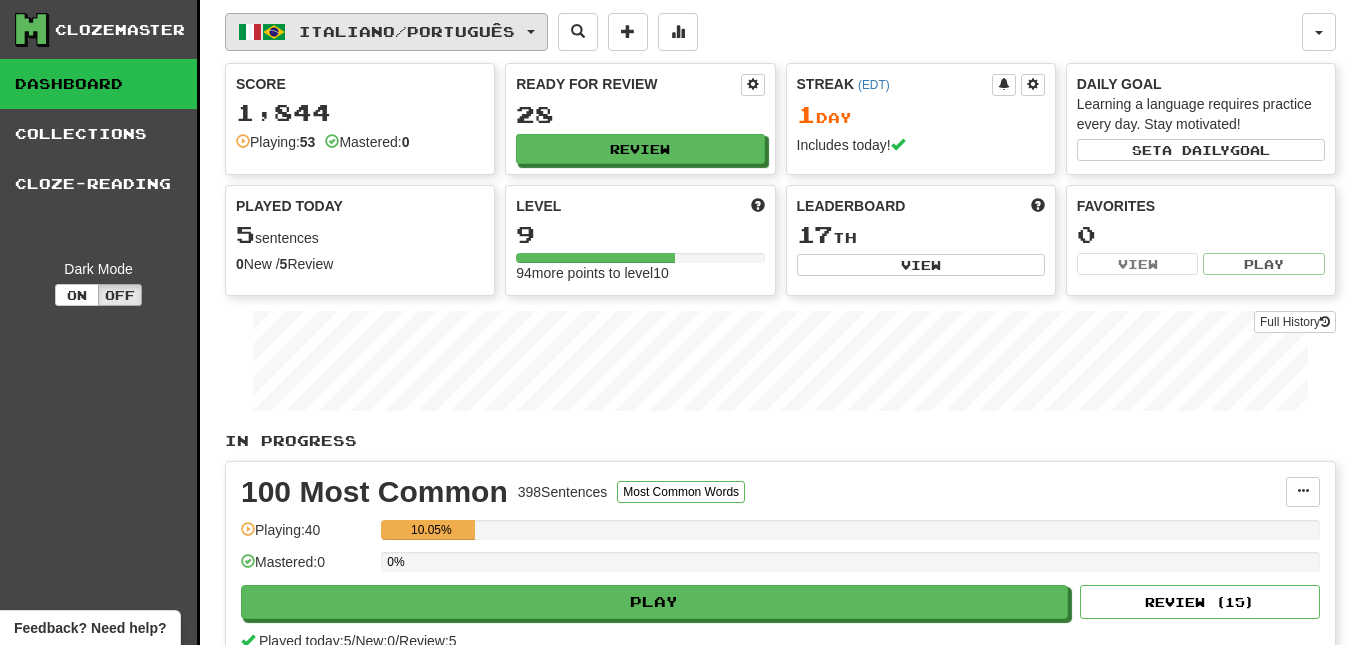 click on "Italiano  /  Português" at bounding box center (386, 32) 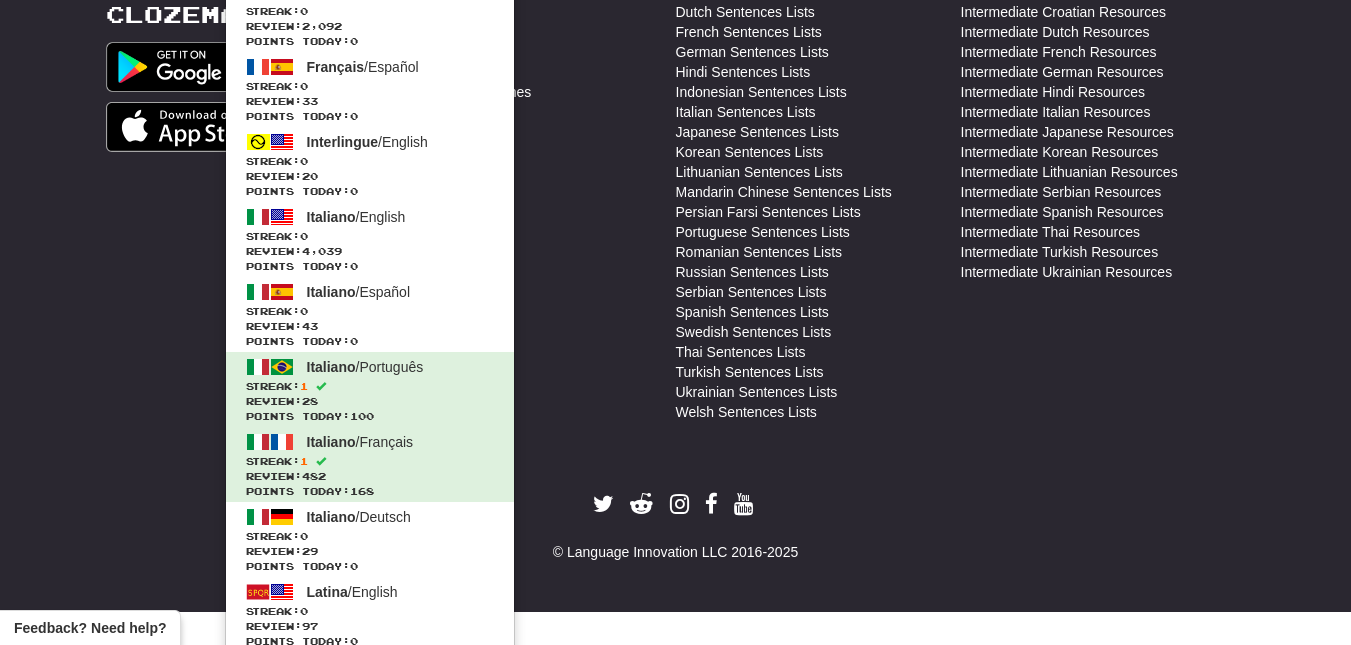 scroll, scrollTop: 1049, scrollLeft: 0, axis: vertical 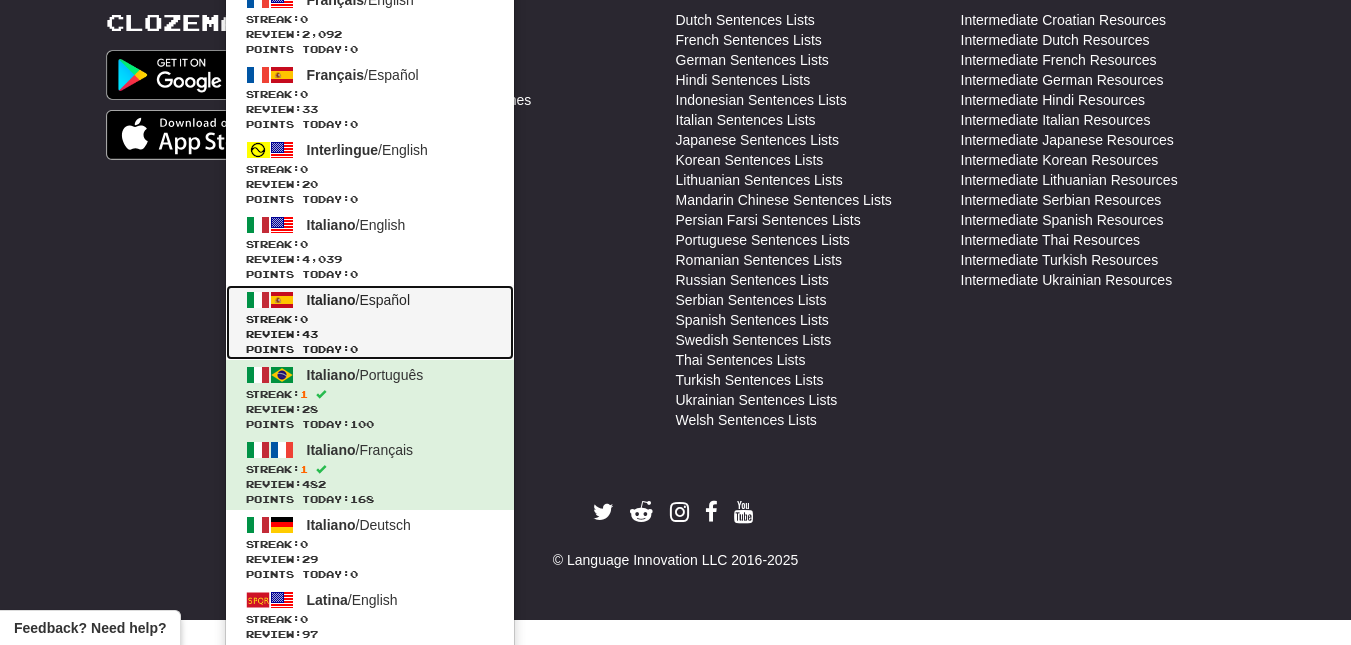 click on "Streak:  0" at bounding box center (370, 319) 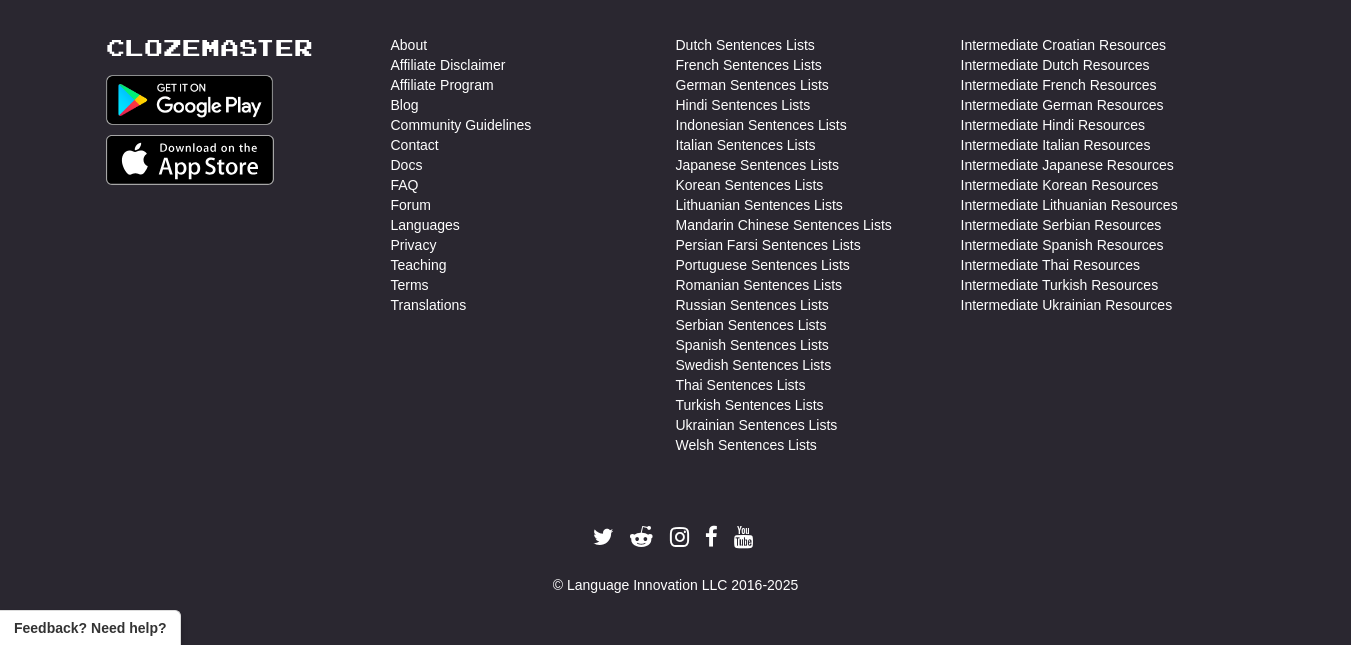 scroll, scrollTop: 1024, scrollLeft: 0, axis: vertical 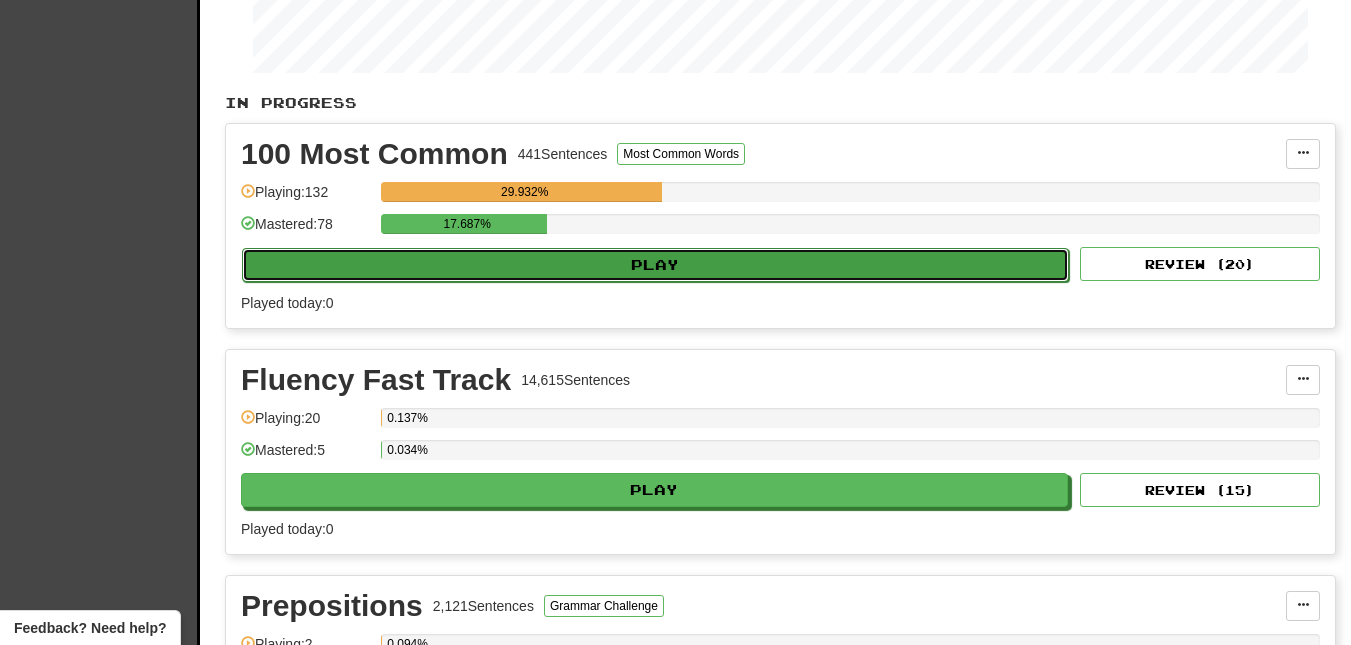 click on "Play" at bounding box center (655, 265) 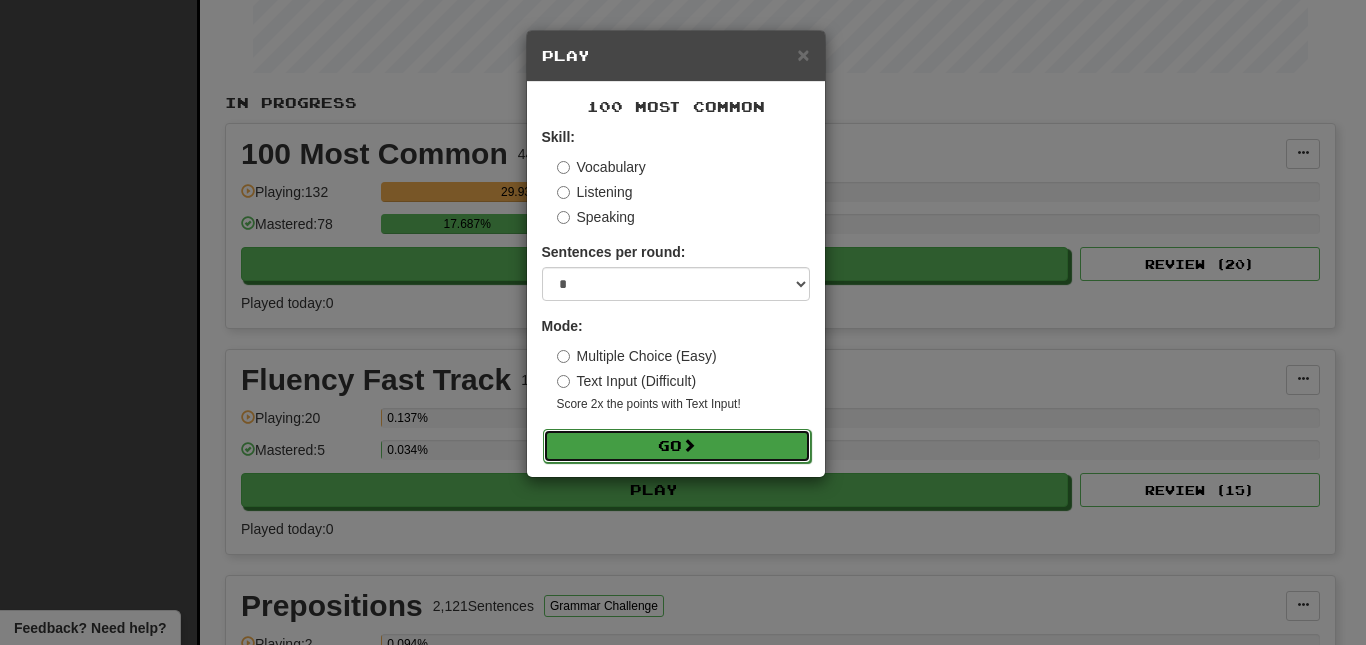 click at bounding box center (689, 445) 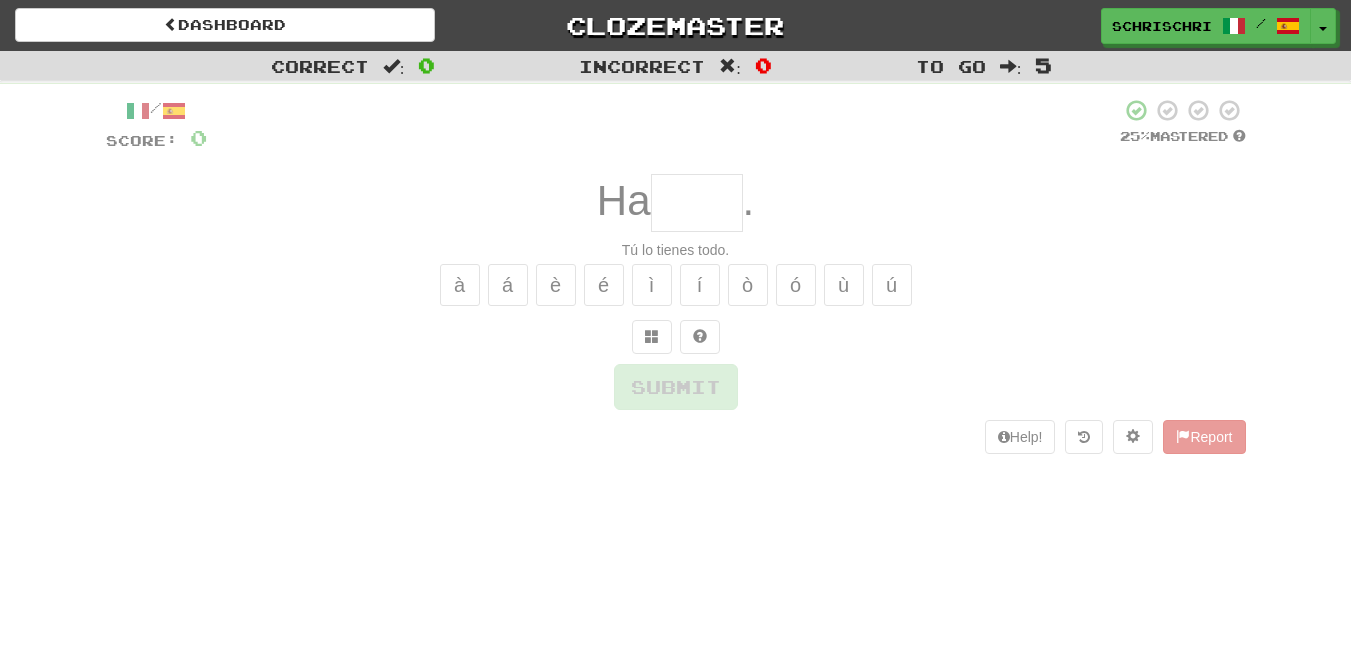 scroll, scrollTop: 0, scrollLeft: 0, axis: both 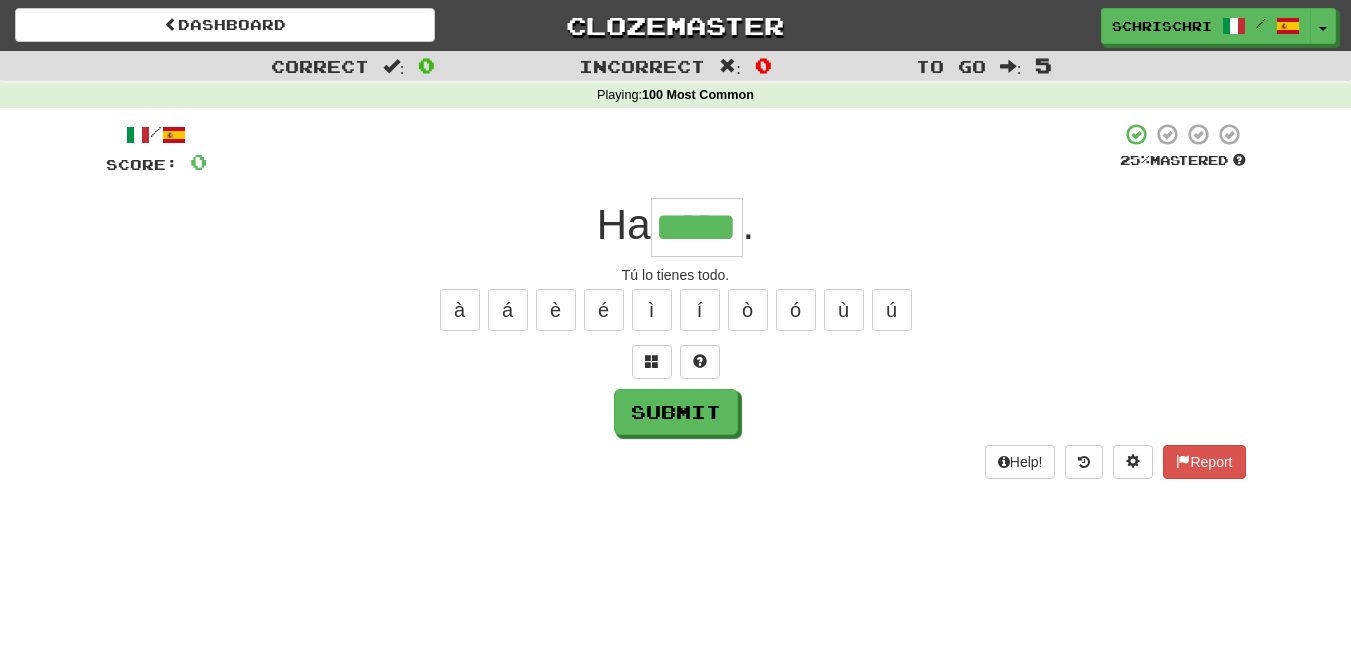 type on "*****" 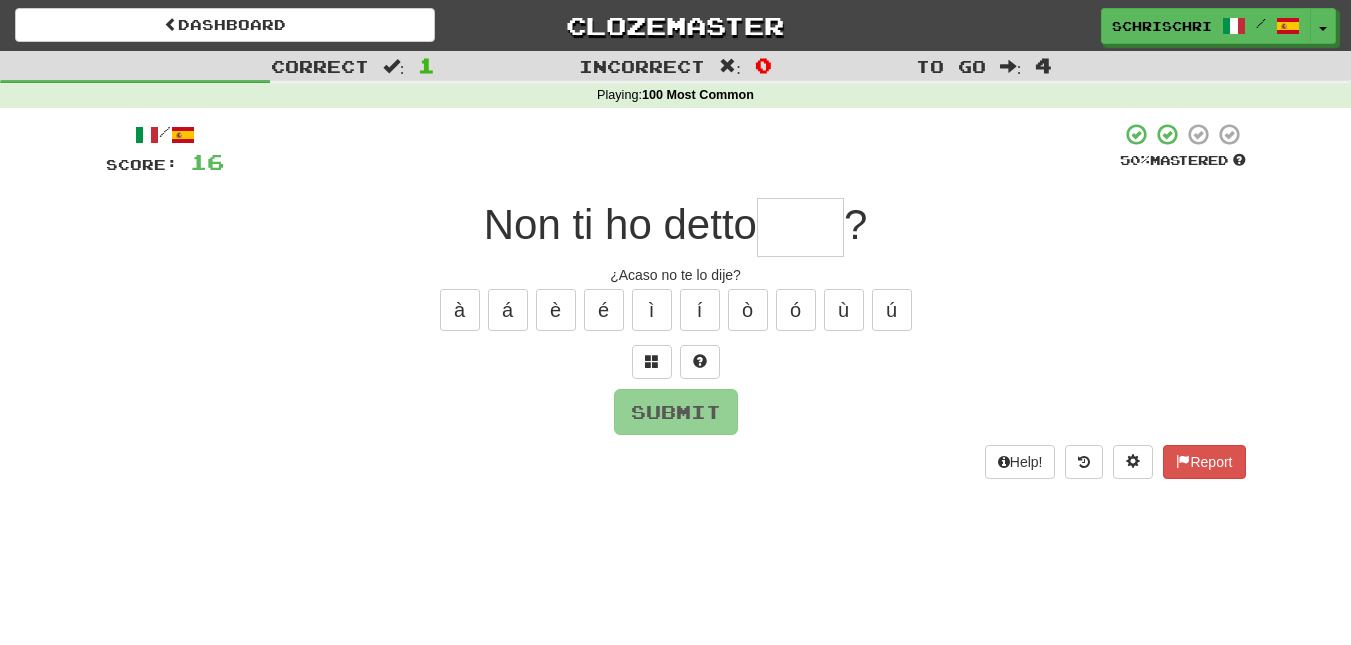 type on "*" 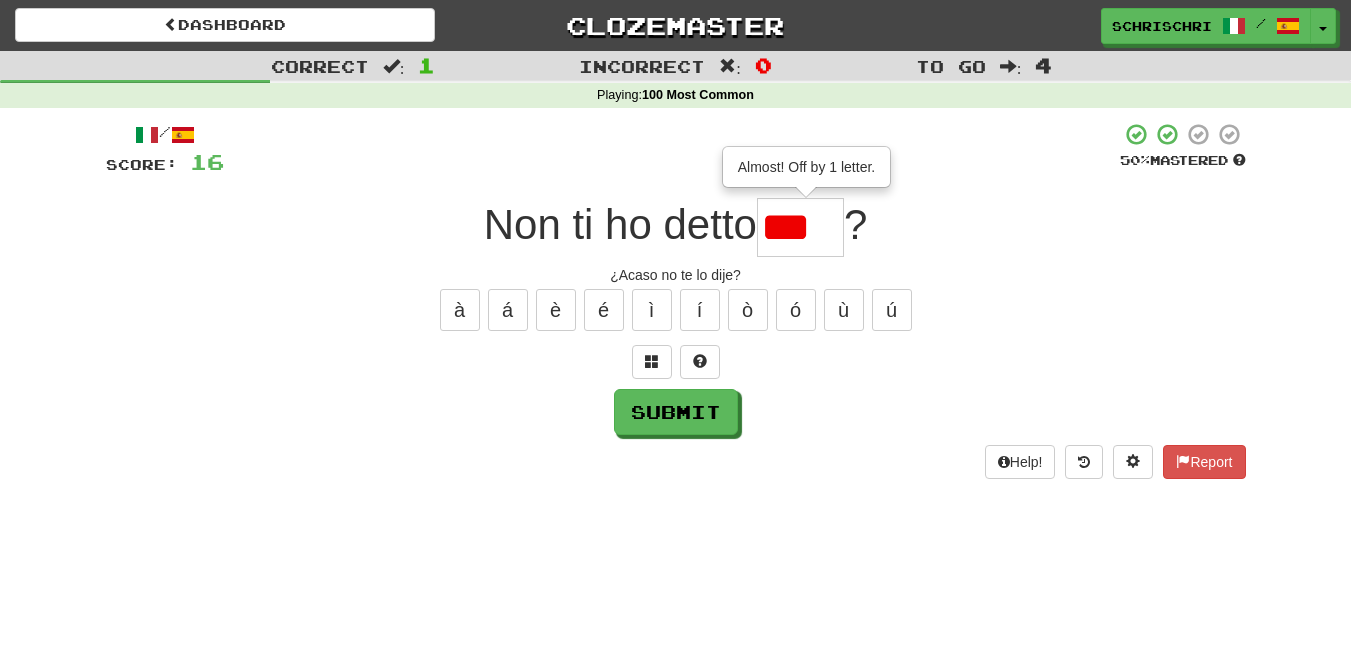 scroll, scrollTop: 0, scrollLeft: 0, axis: both 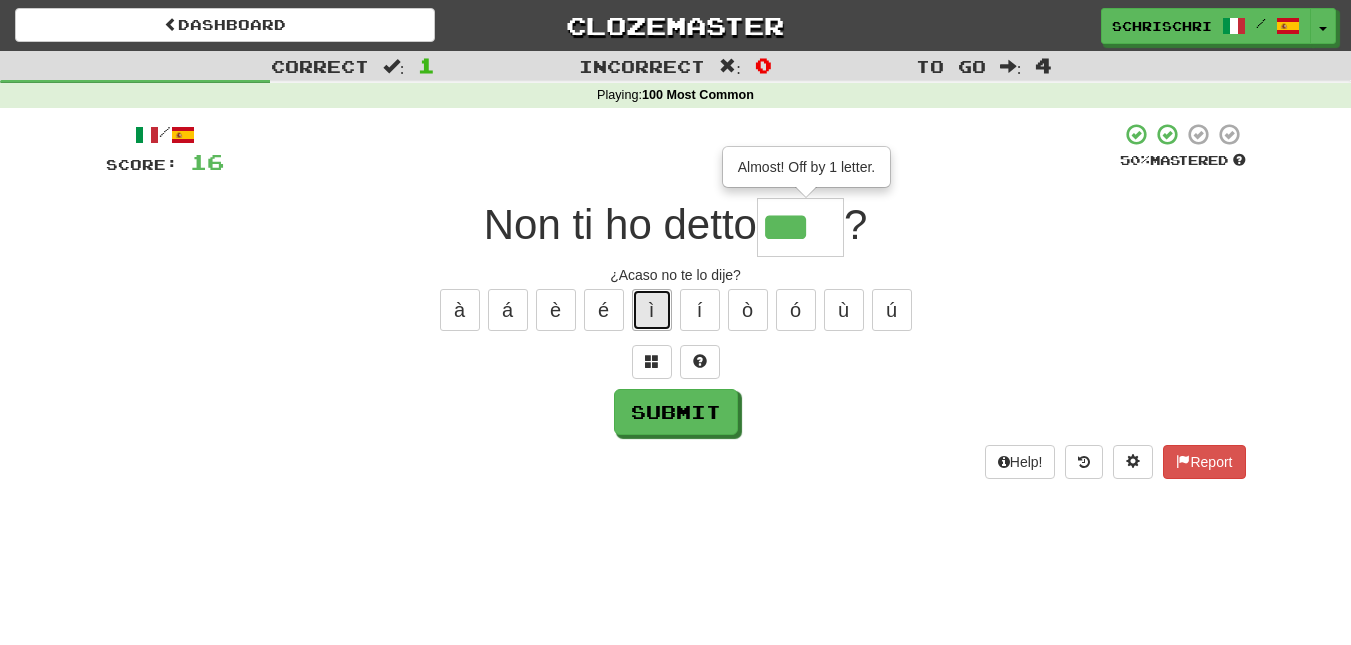 click on "ì" at bounding box center (652, 310) 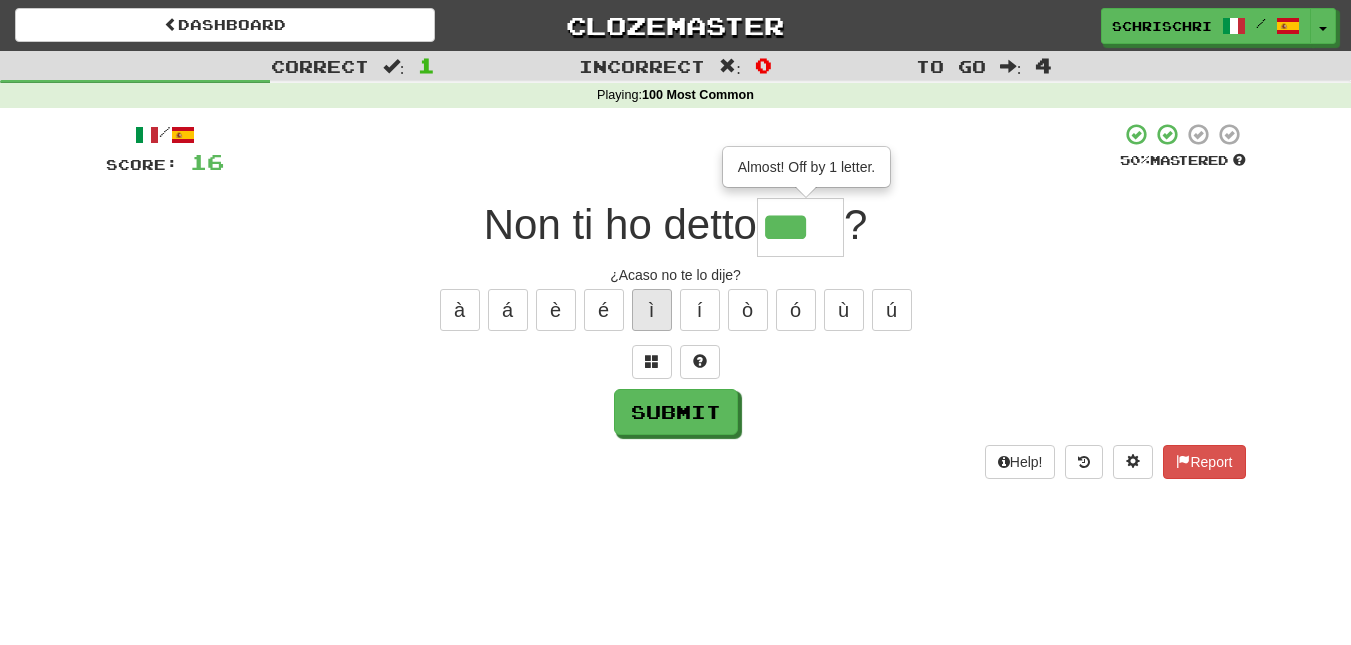 type on "****" 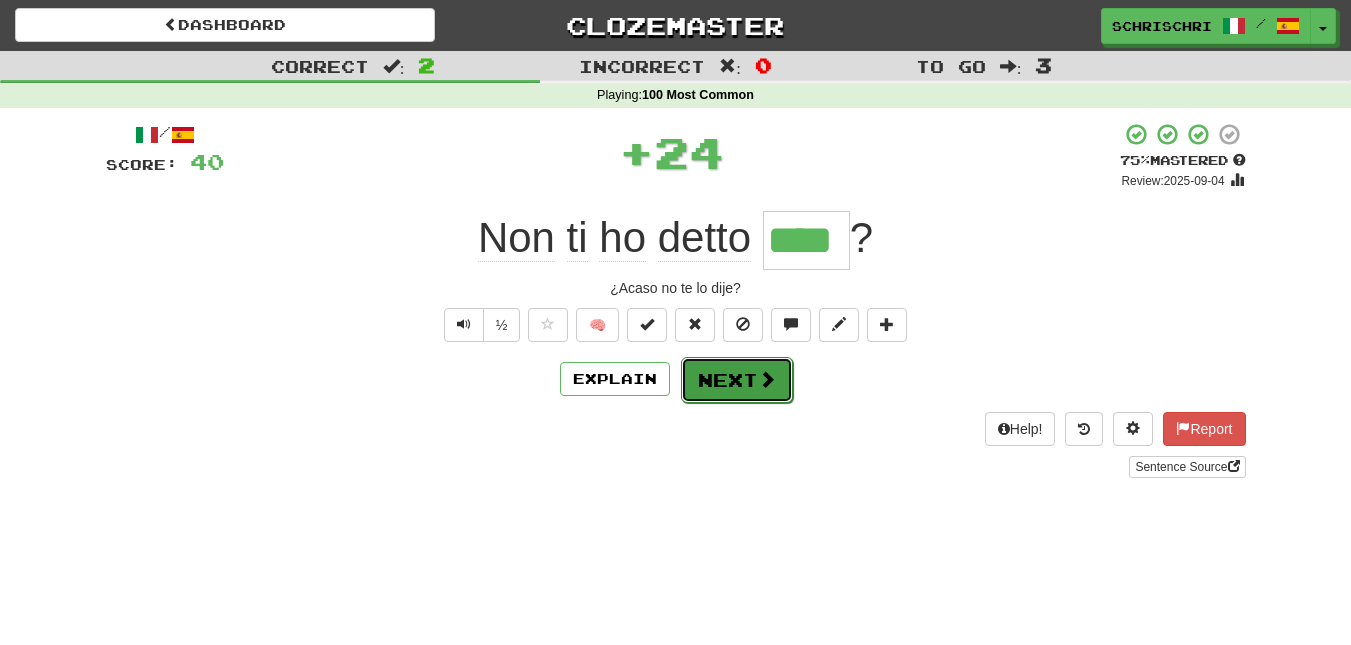 click on "Next" at bounding box center (737, 380) 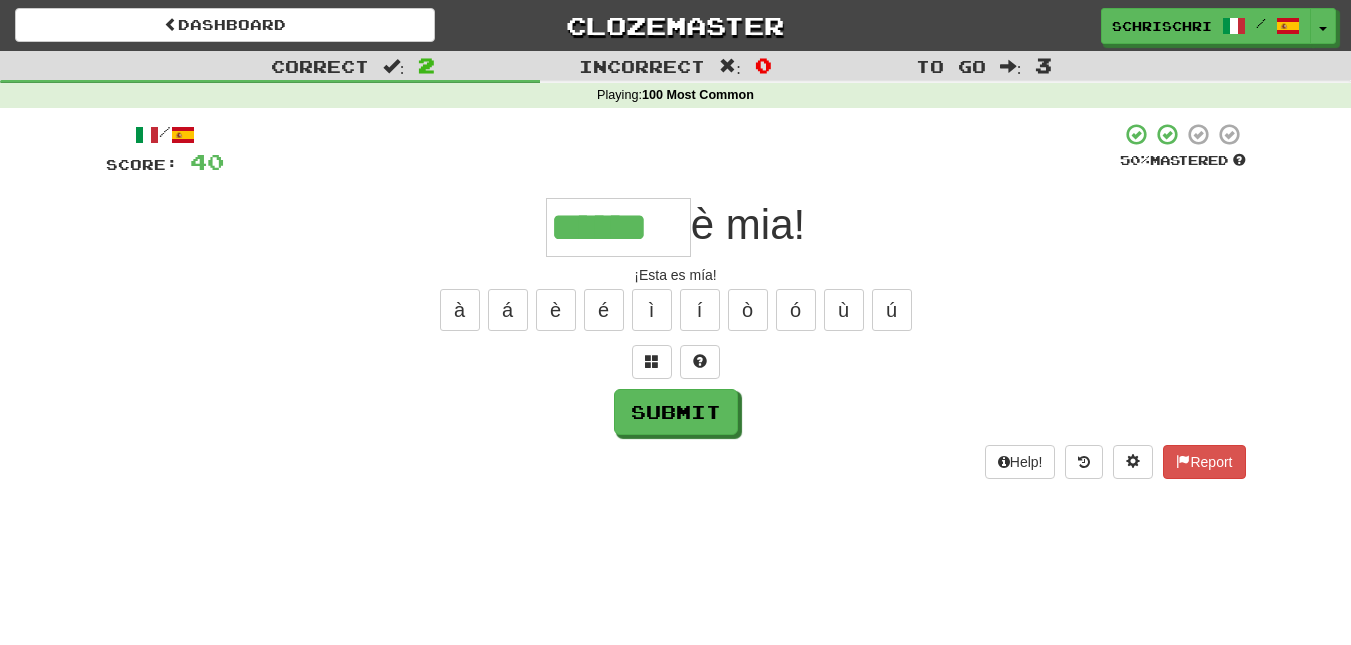 type on "******" 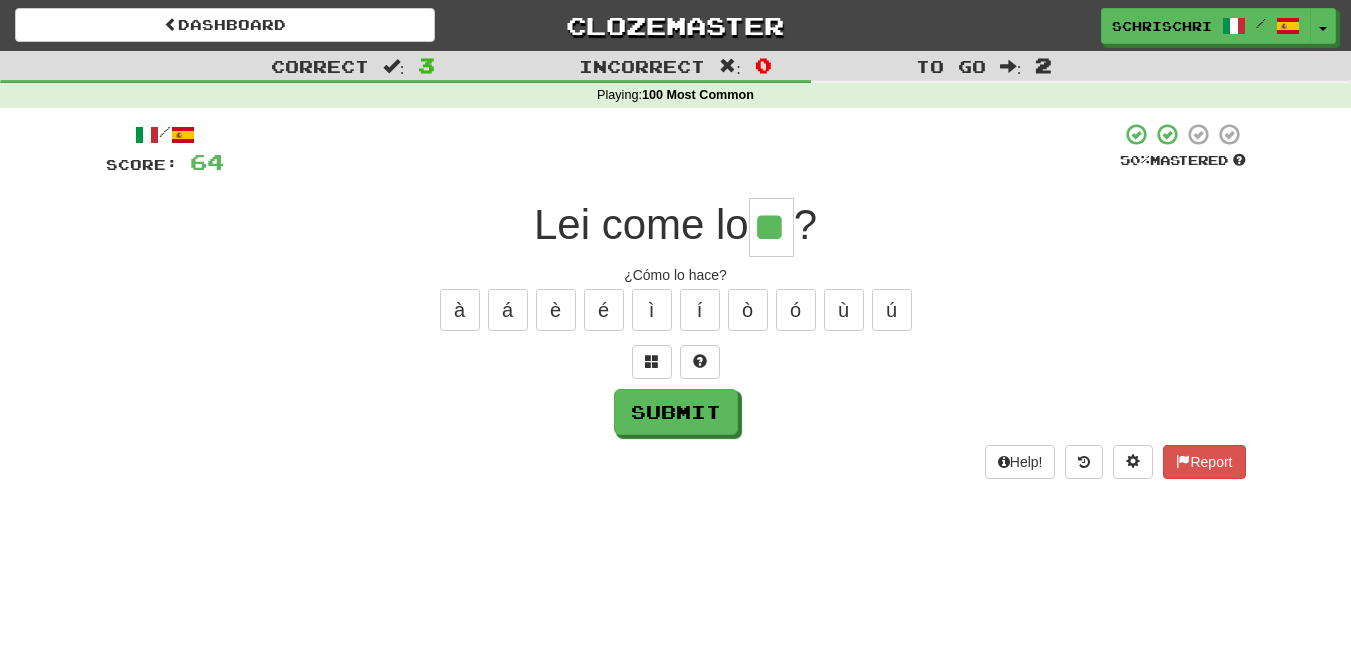 type on "**" 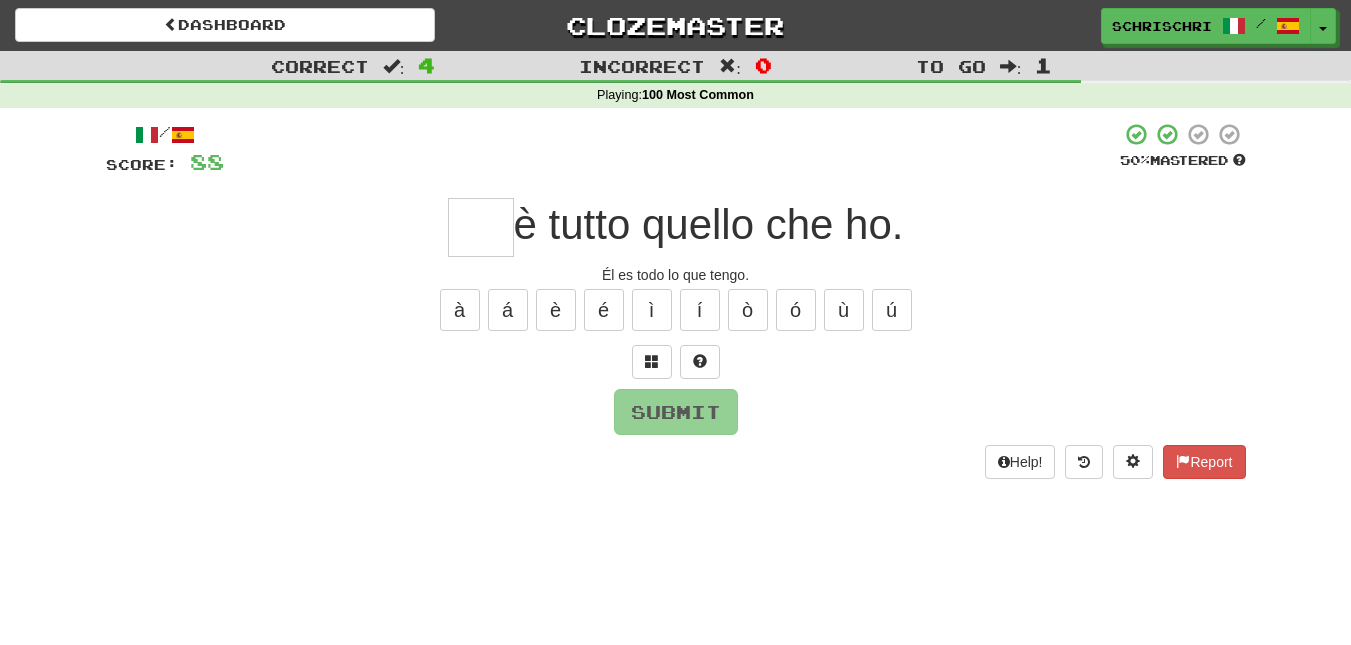 type on "*" 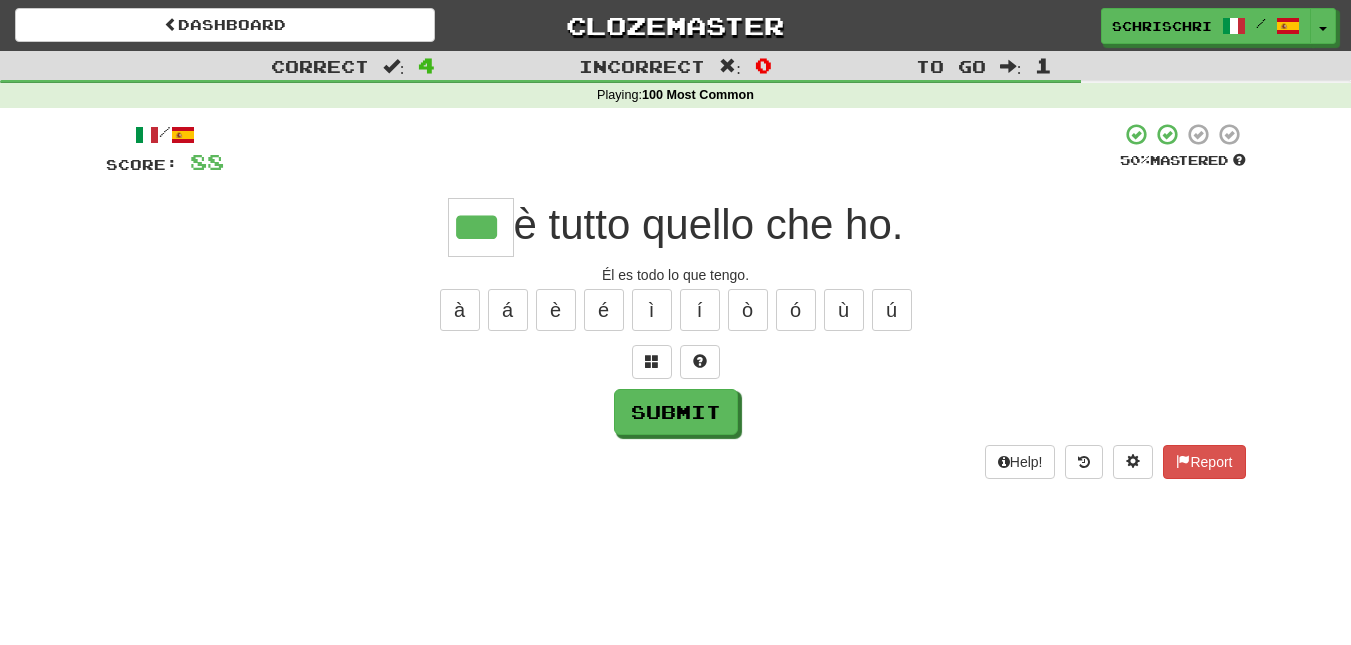 type on "***" 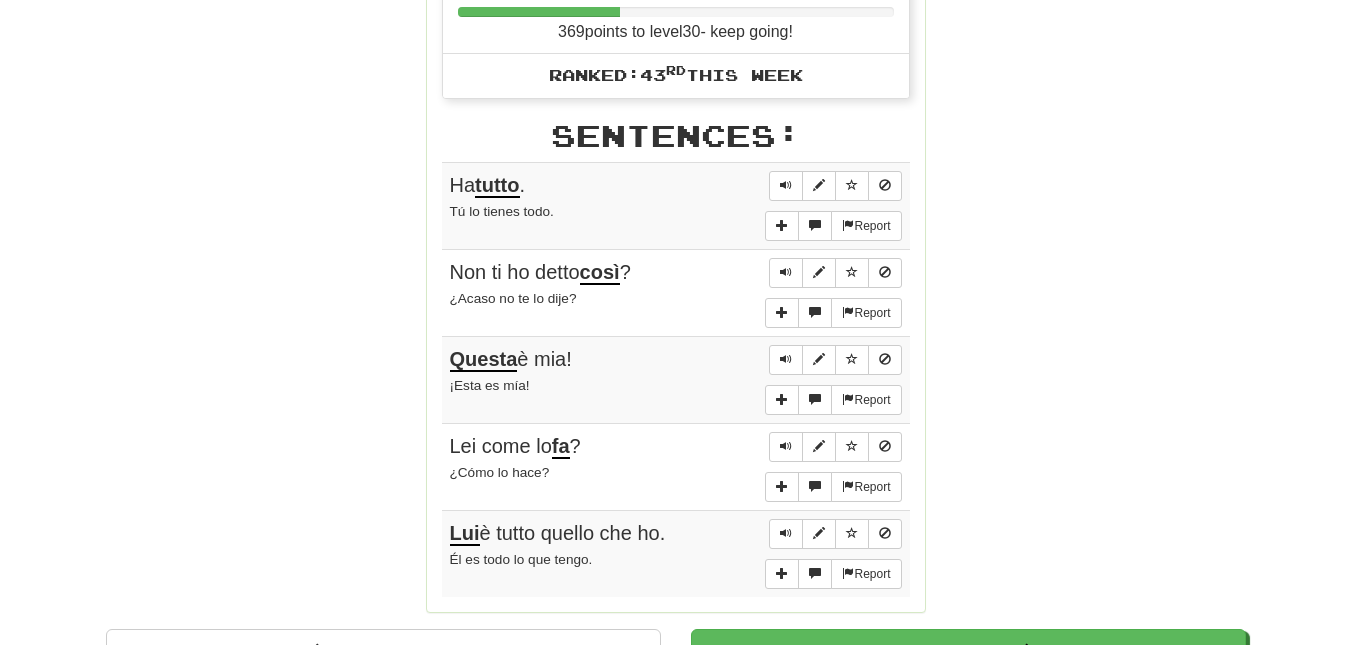 scroll, scrollTop: 971, scrollLeft: 0, axis: vertical 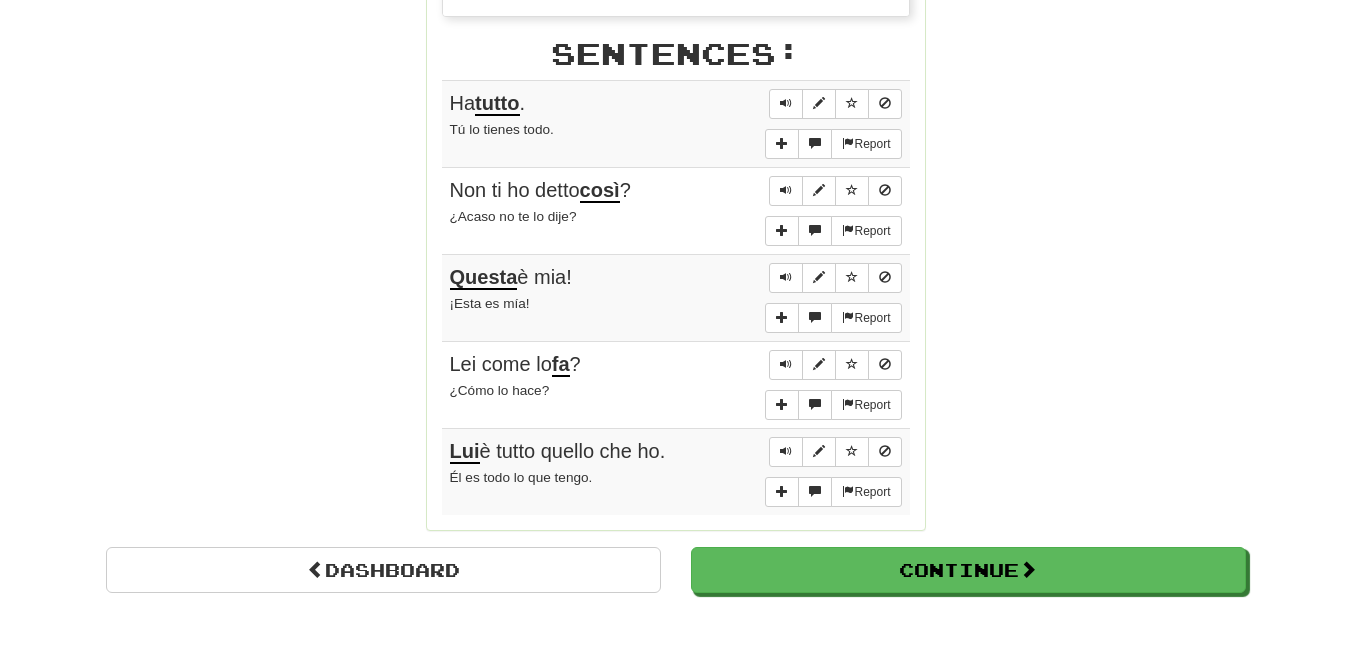 click on "Round Results Stats: Score:   + 112 Time:   0 : 38 New:   0 Review:   5 Correct:   5 Incorrect:   0 Progress: 100 Most Common Playing:  132  /  441 29.932% Mastered:  78  /  441 17.687% Ready for Review:  15  /  Level:  29 369  points to level  30  - keep going! Ranked:  43 rd  this week Sentences:  Report Ha  tutto . Tú lo tienes todo.  Report Non ti ho detto  così ? ¿Acaso no te lo dije?  Report Questa  è mia! ¡Esta es mía!  Report Lei come lo  fa ? ¿Cómo lo hace?  Report Lui  è tutto quello che ho. Él es todo lo que tengo." at bounding box center [676, -86] 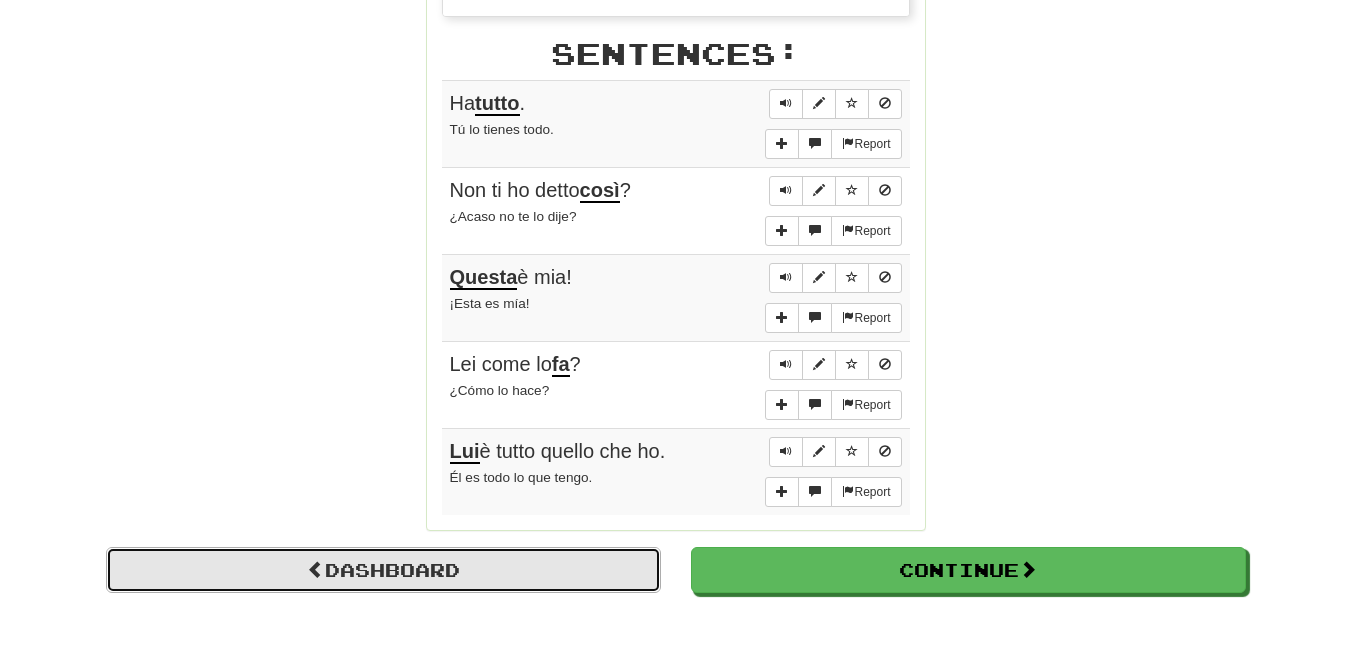 click on "Dashboard" at bounding box center [383, 570] 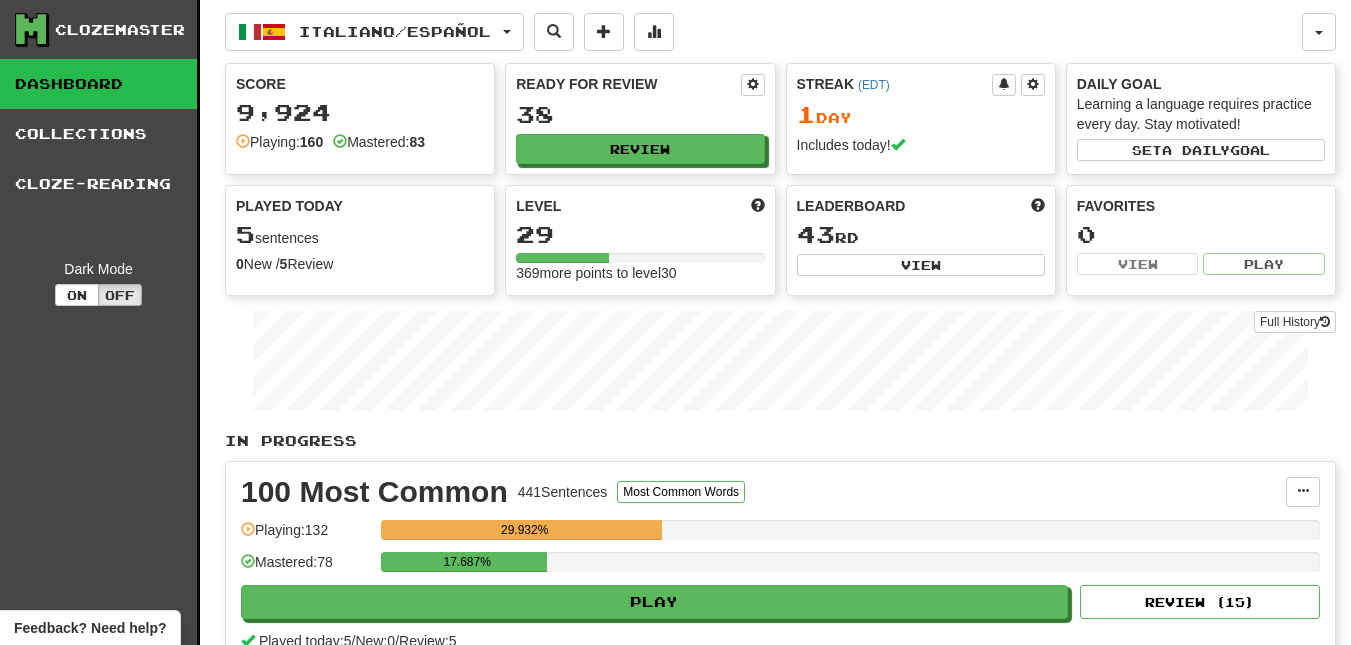 scroll, scrollTop: 0, scrollLeft: 0, axis: both 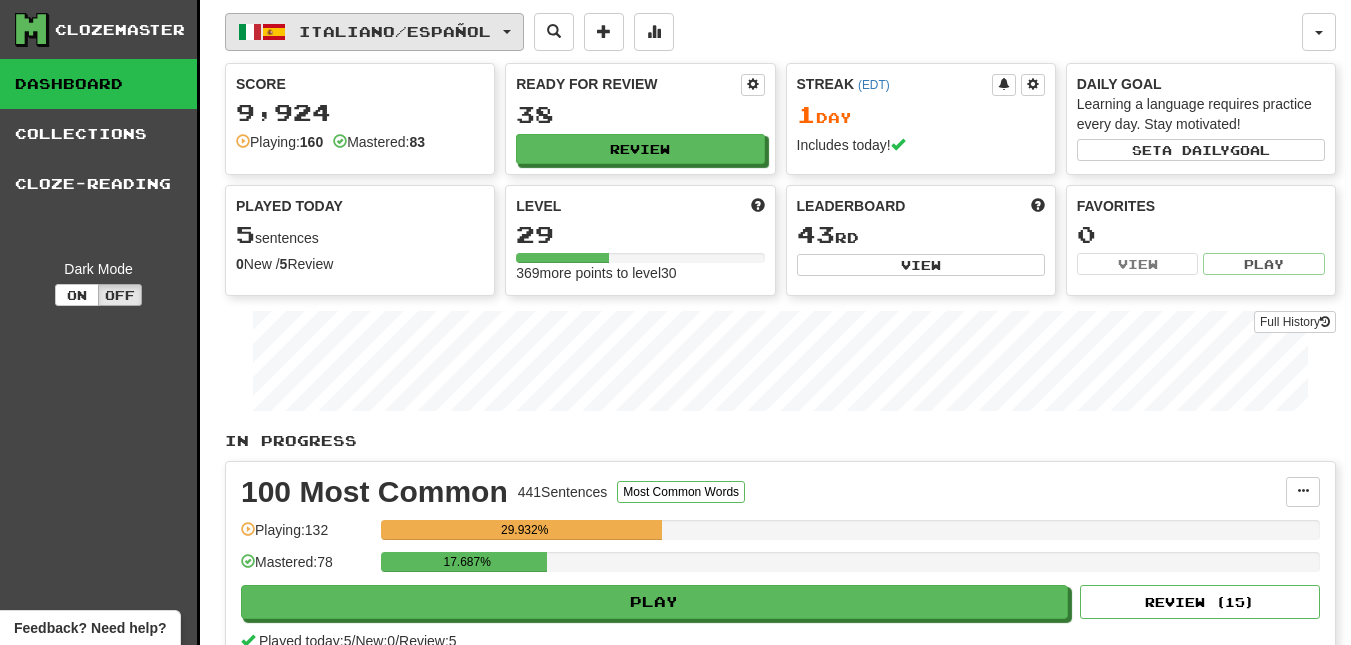 click at bounding box center (507, 32) 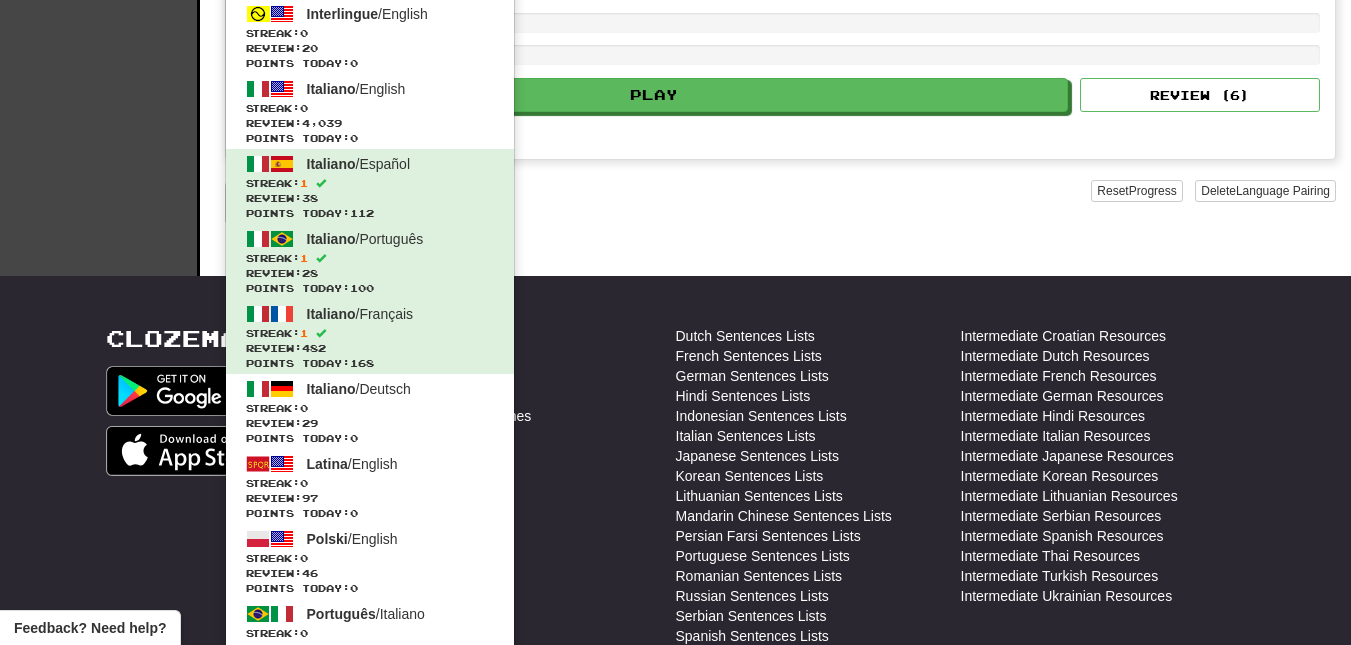 scroll, scrollTop: 1189, scrollLeft: 0, axis: vertical 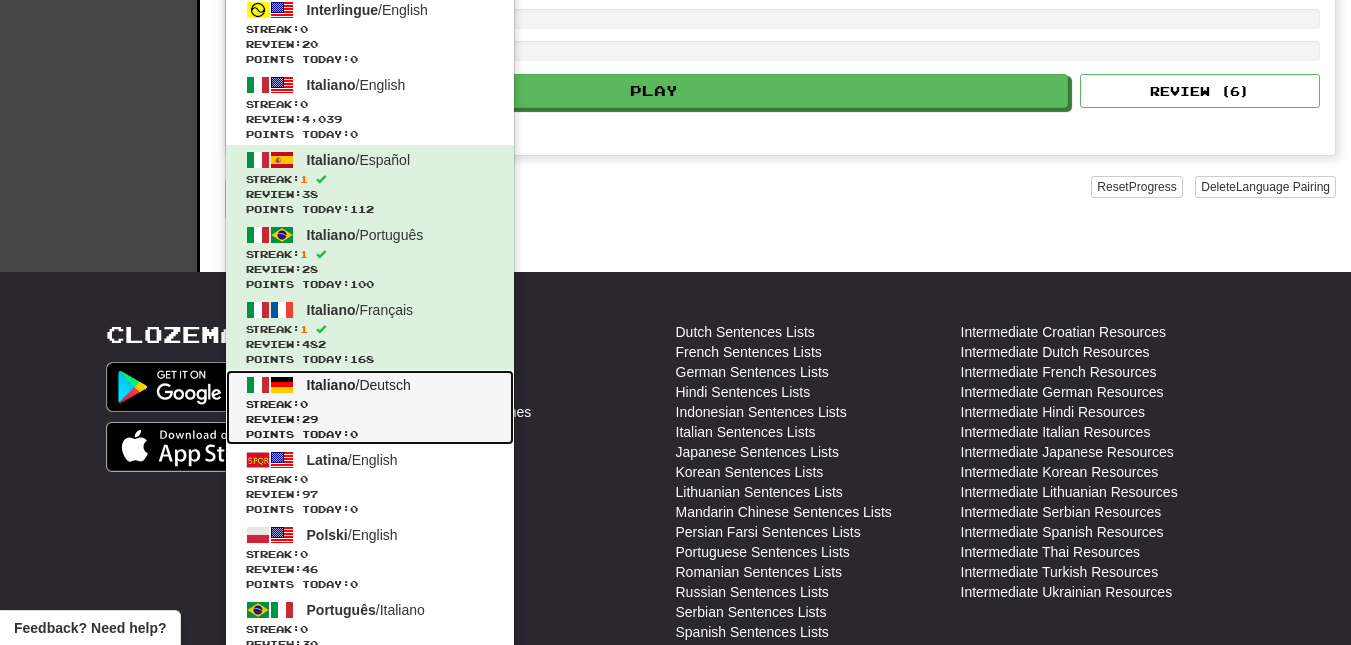 click on "Streak:  0" at bounding box center (370, 404) 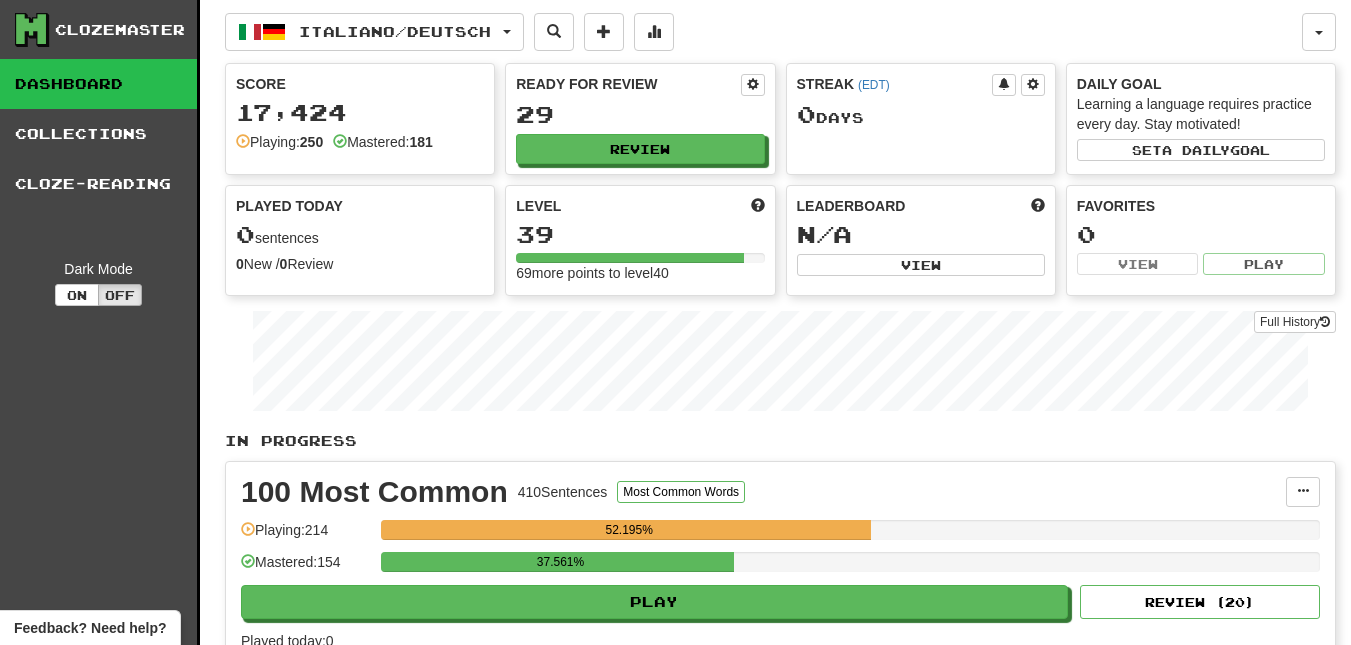 scroll, scrollTop: 0, scrollLeft: 0, axis: both 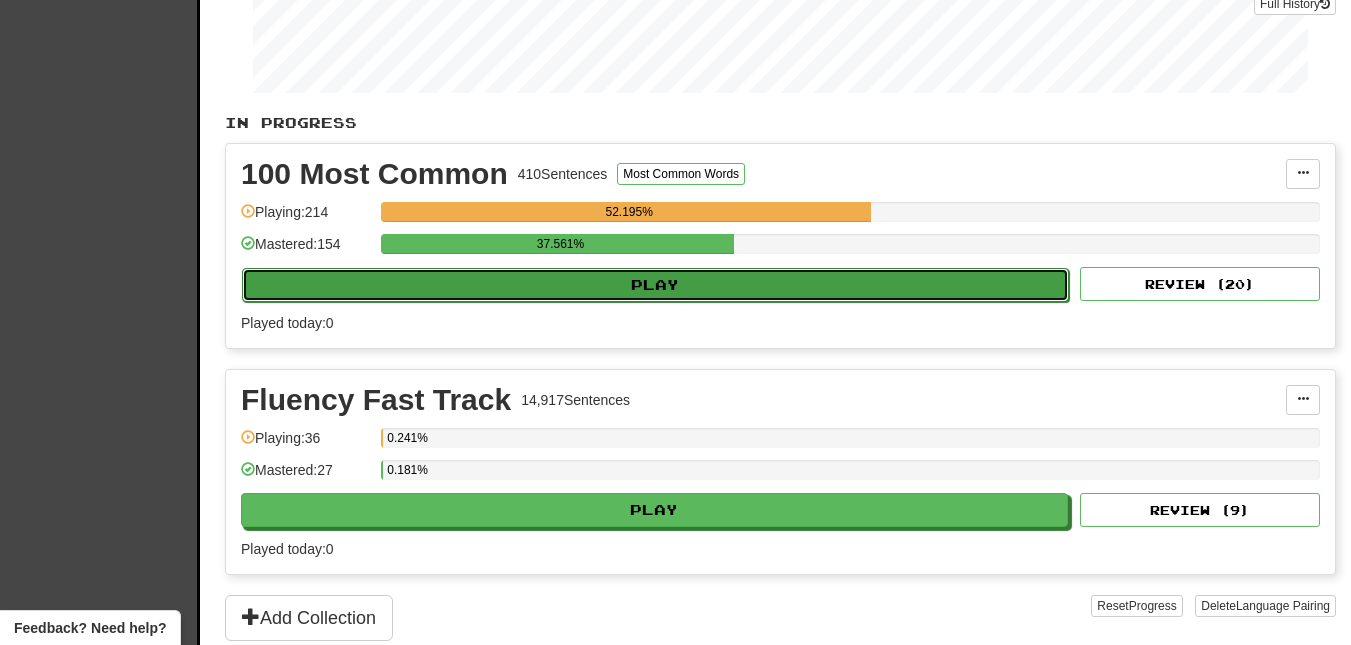 click on "Play" at bounding box center [655, 285] 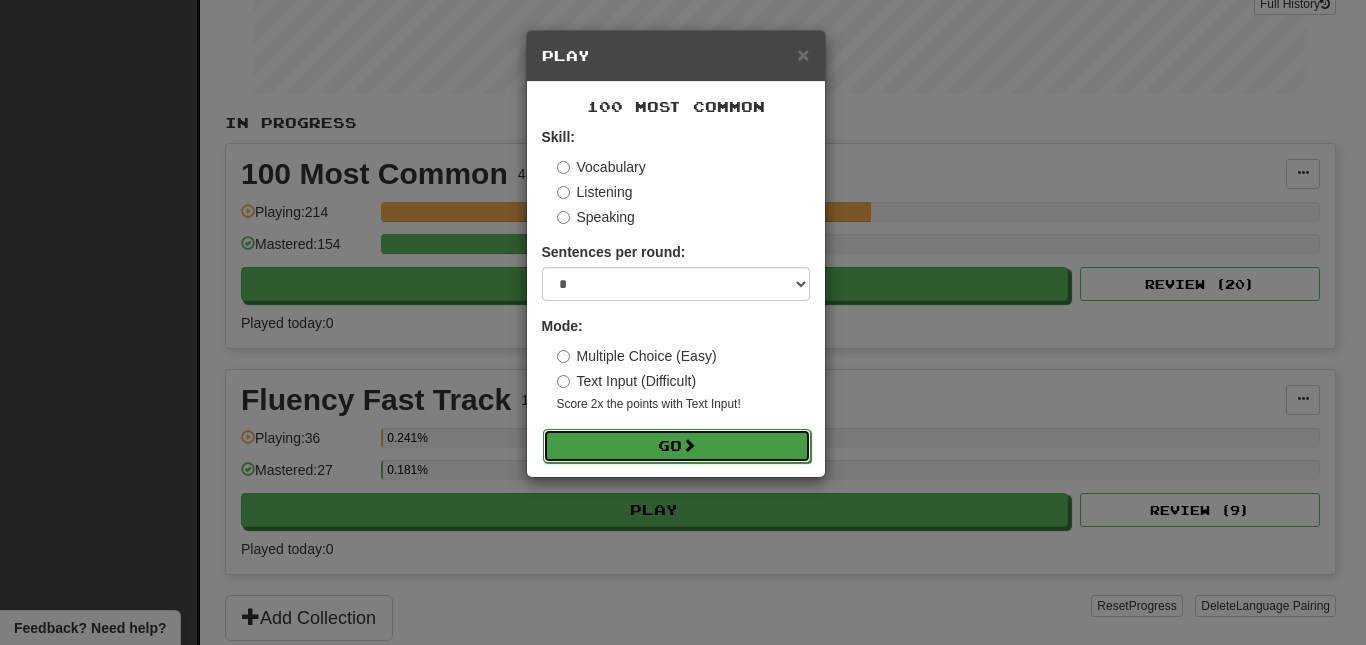 click on "Go" at bounding box center [677, 446] 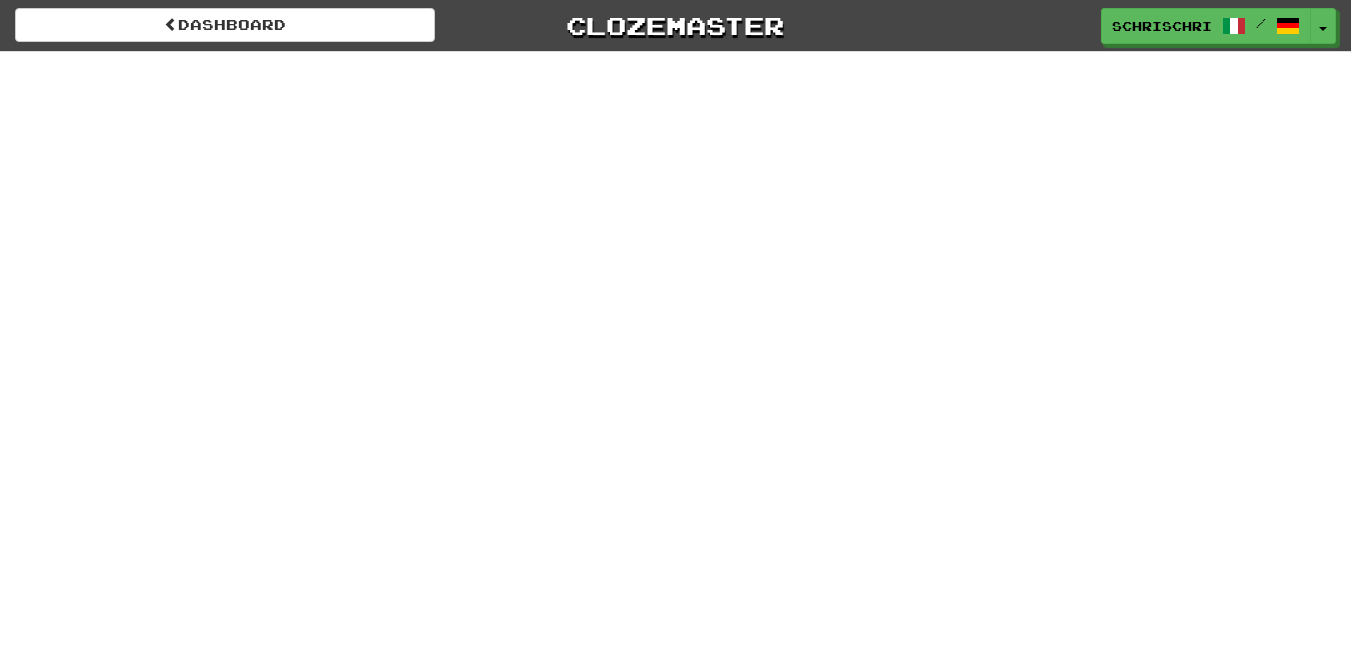 scroll, scrollTop: 0, scrollLeft: 0, axis: both 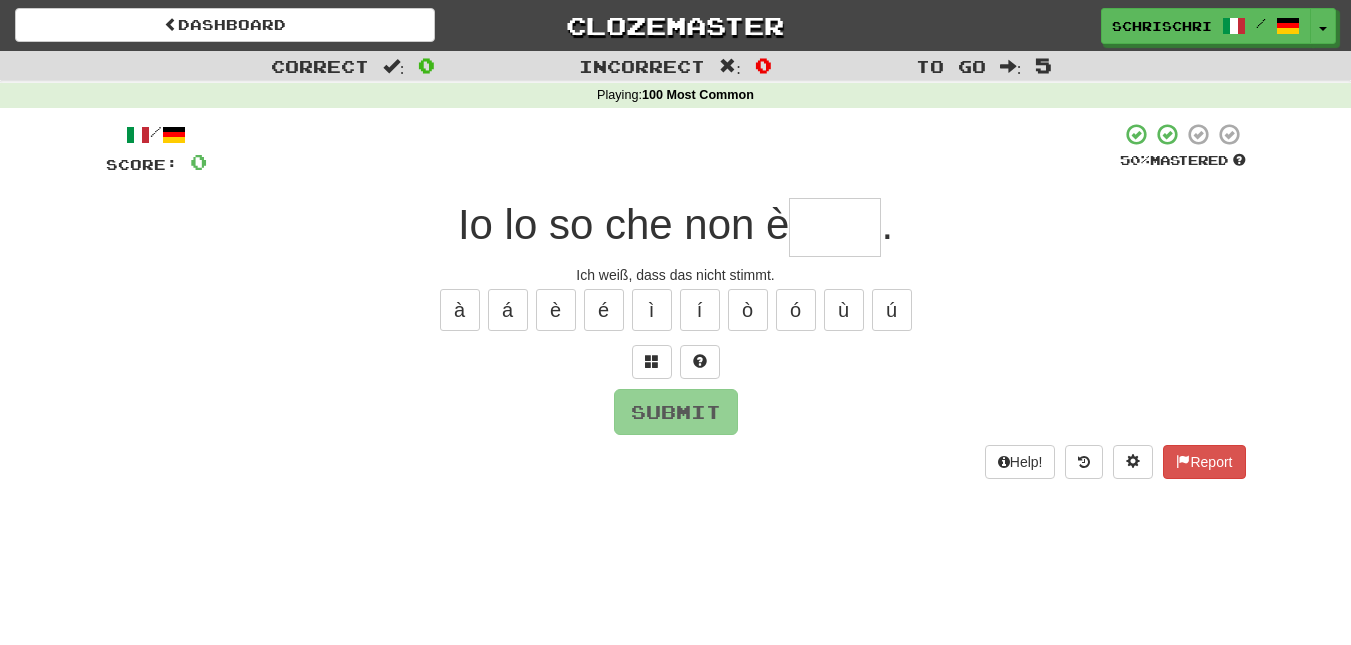 type on "*" 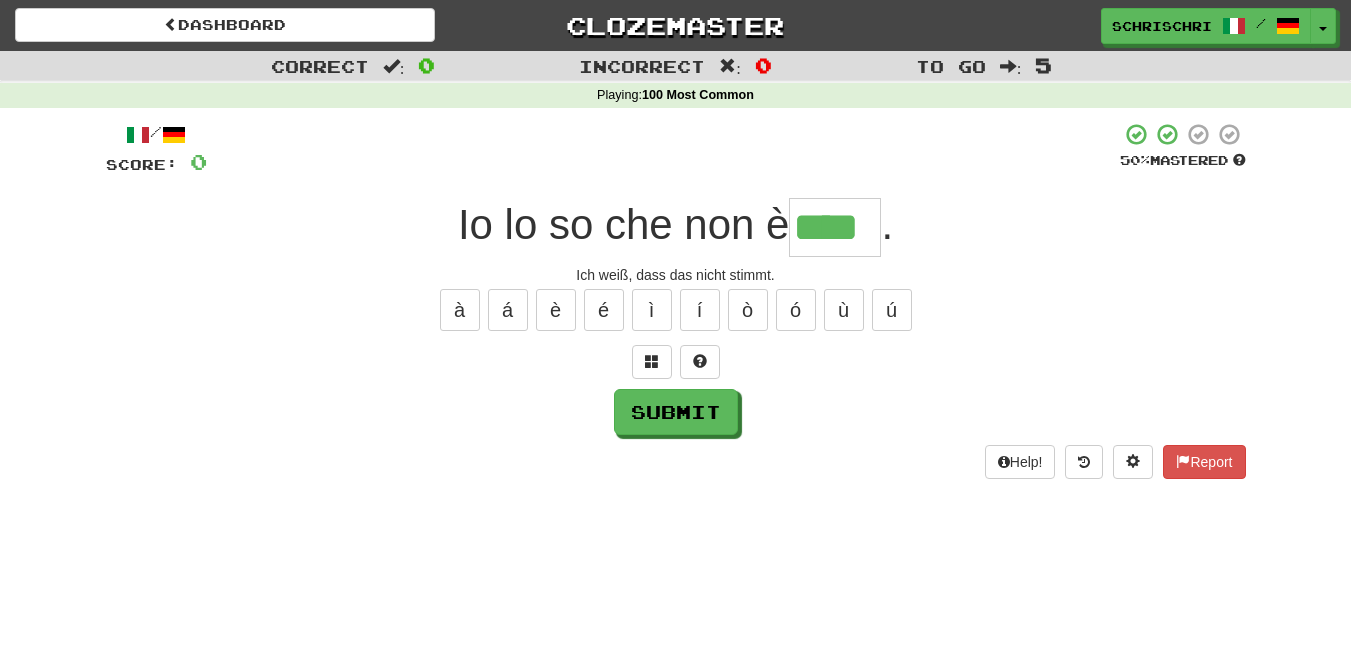 type on "****" 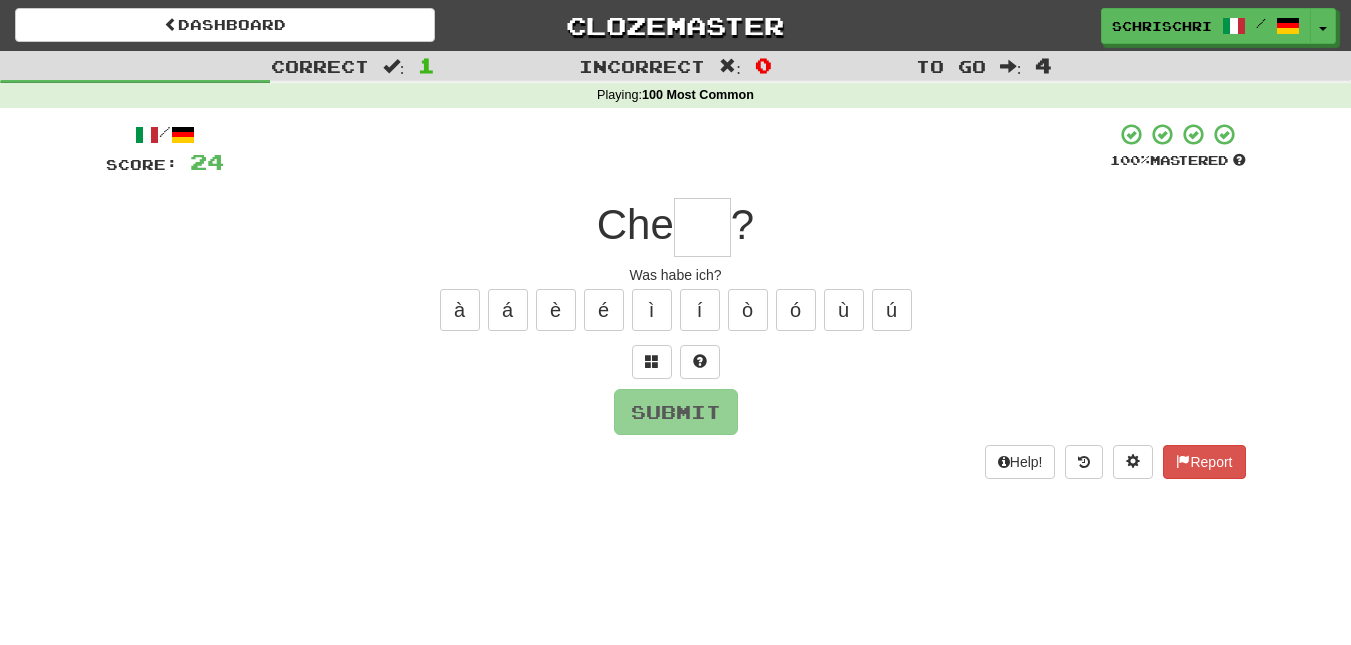 type on "*" 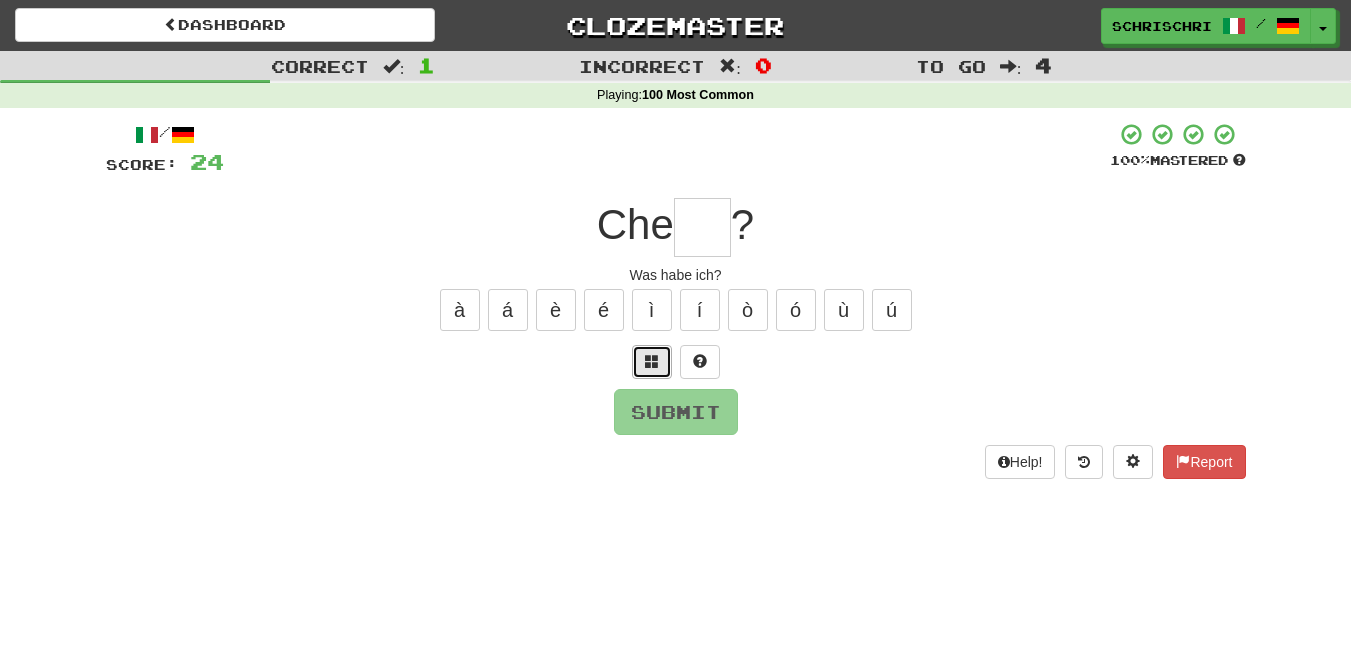 click at bounding box center (652, 362) 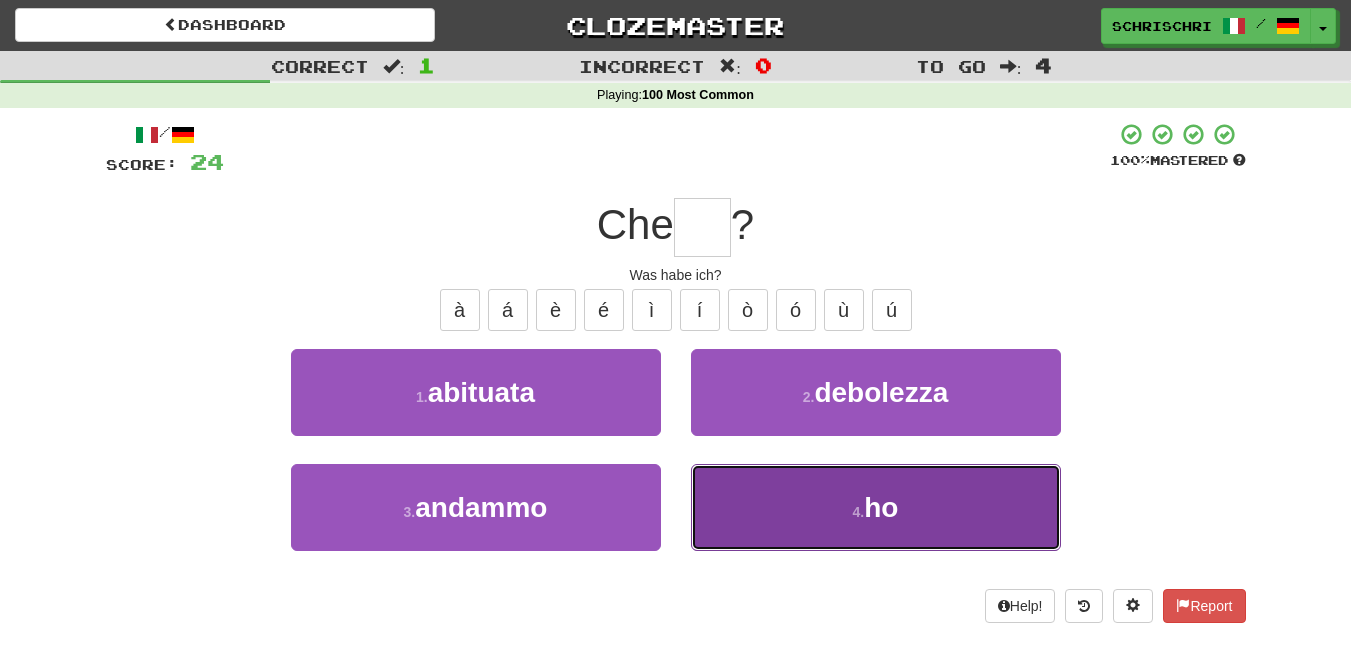 click on "4 .  ho" at bounding box center (876, 507) 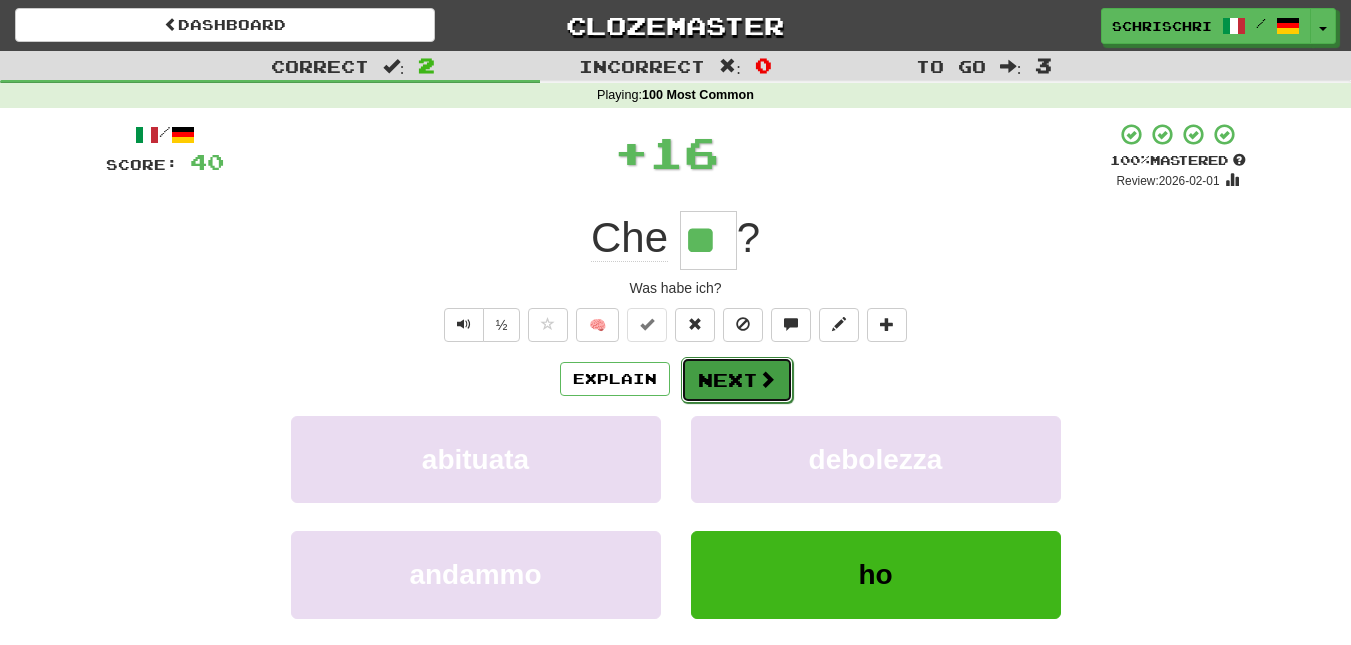 click on "Next" at bounding box center (737, 380) 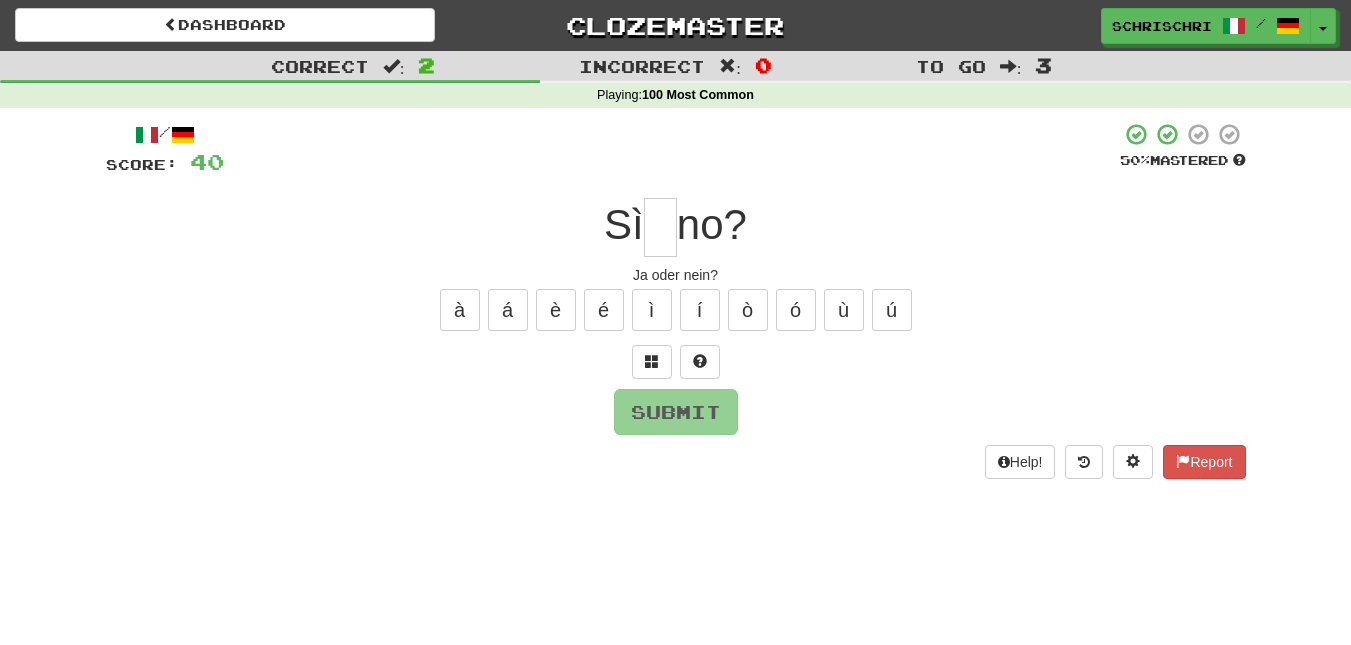click at bounding box center [660, 227] 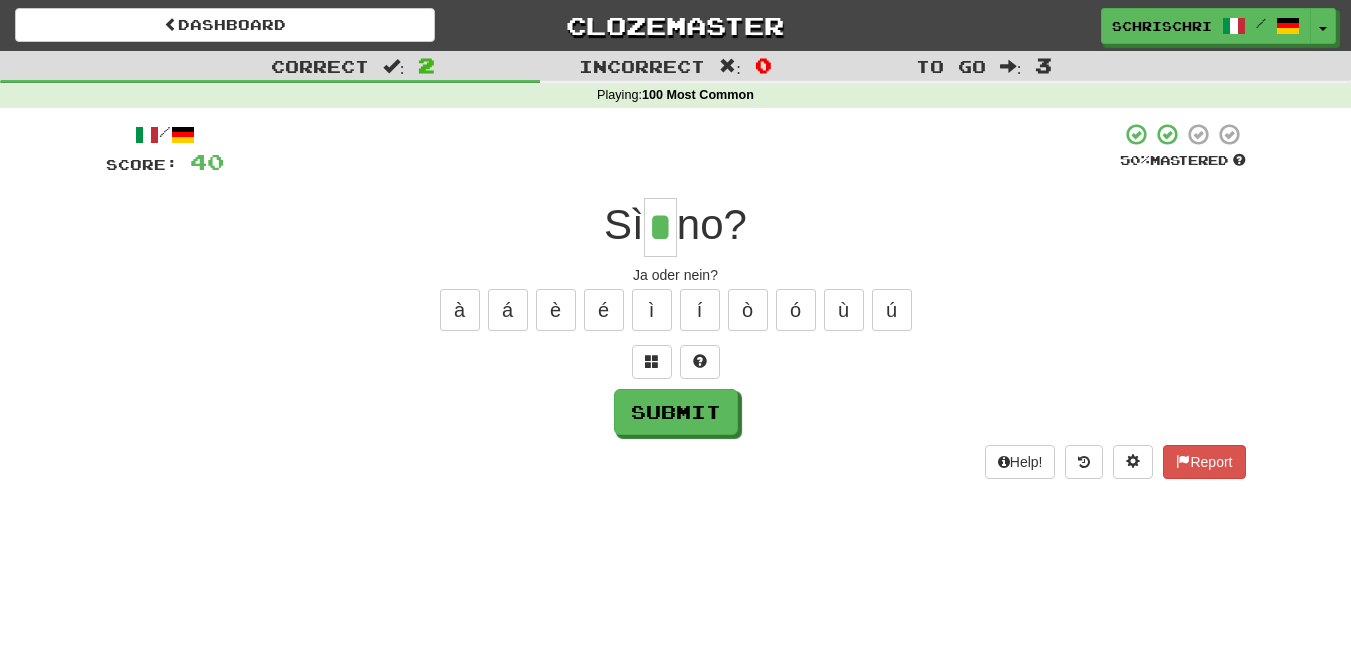 type on "*" 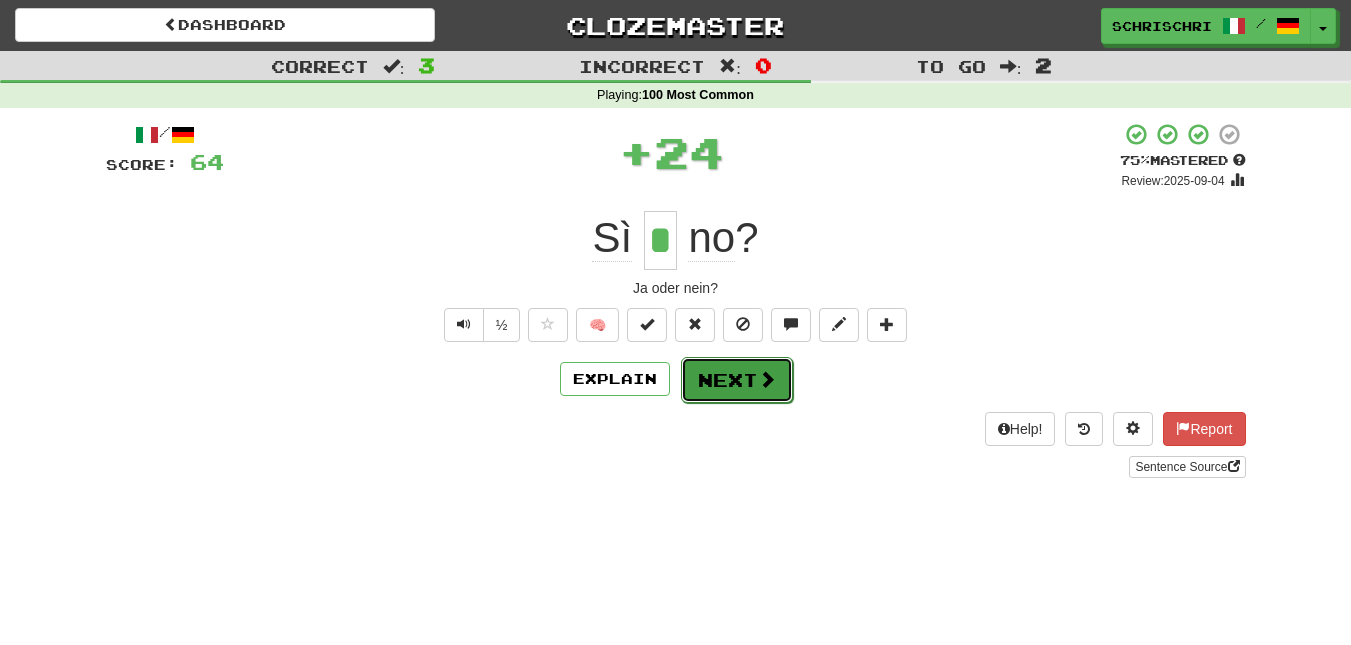 click on "Next" at bounding box center (737, 380) 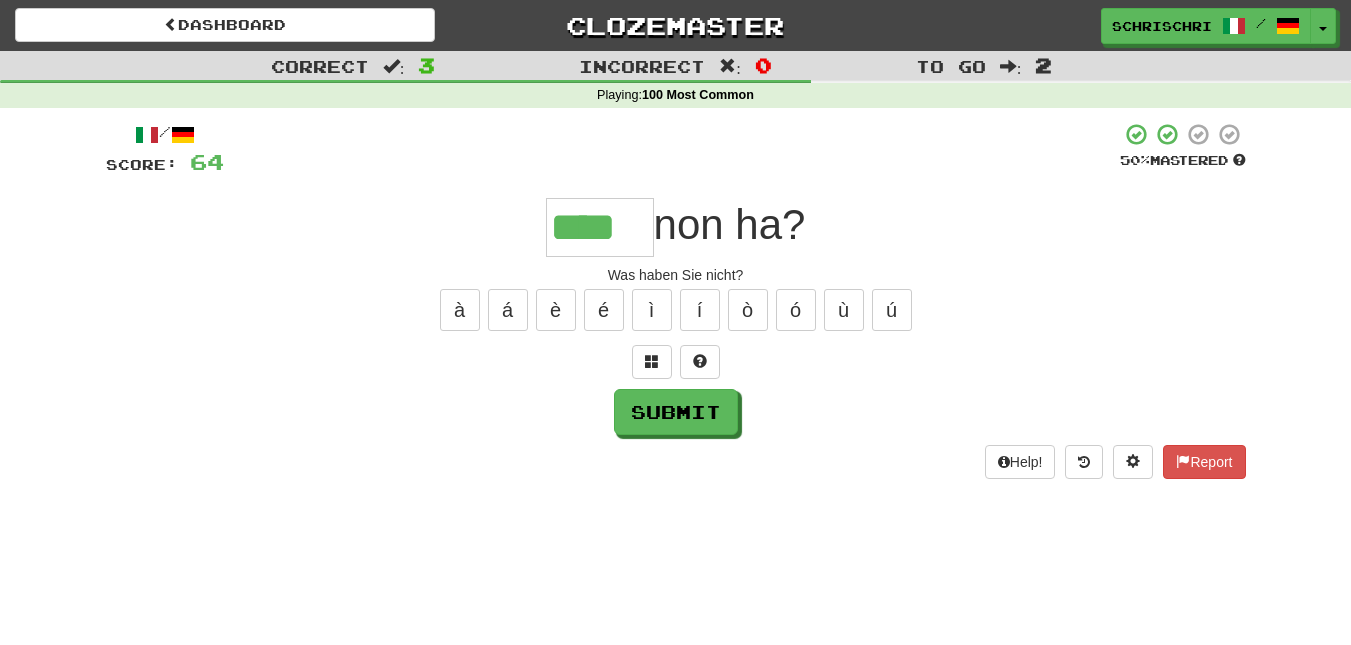 type on "****" 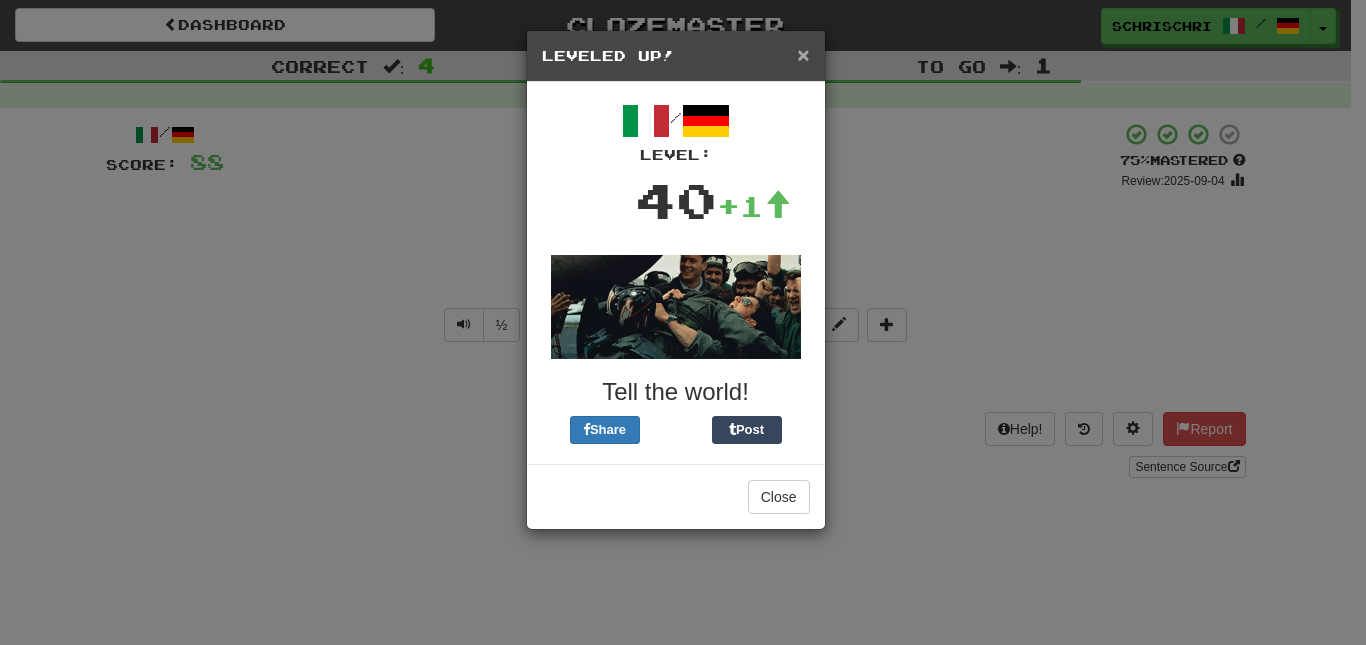 click on "×" at bounding box center (803, 54) 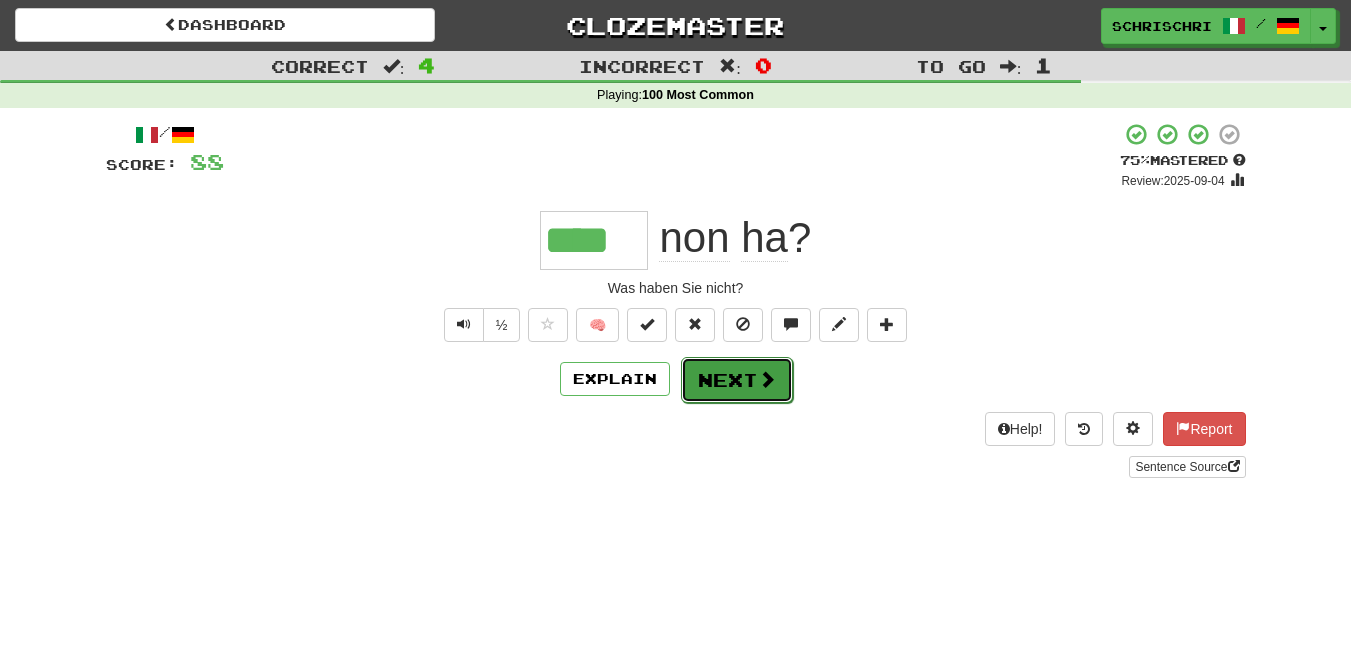 click at bounding box center [767, 379] 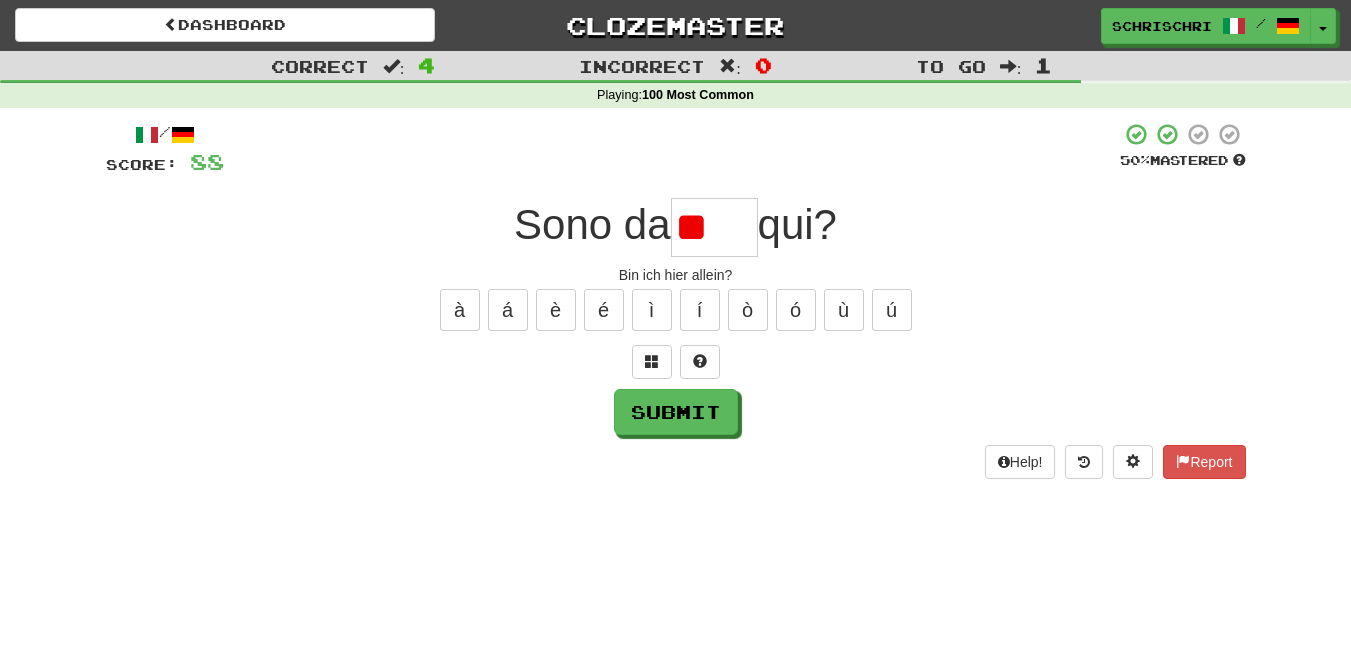 type on "*" 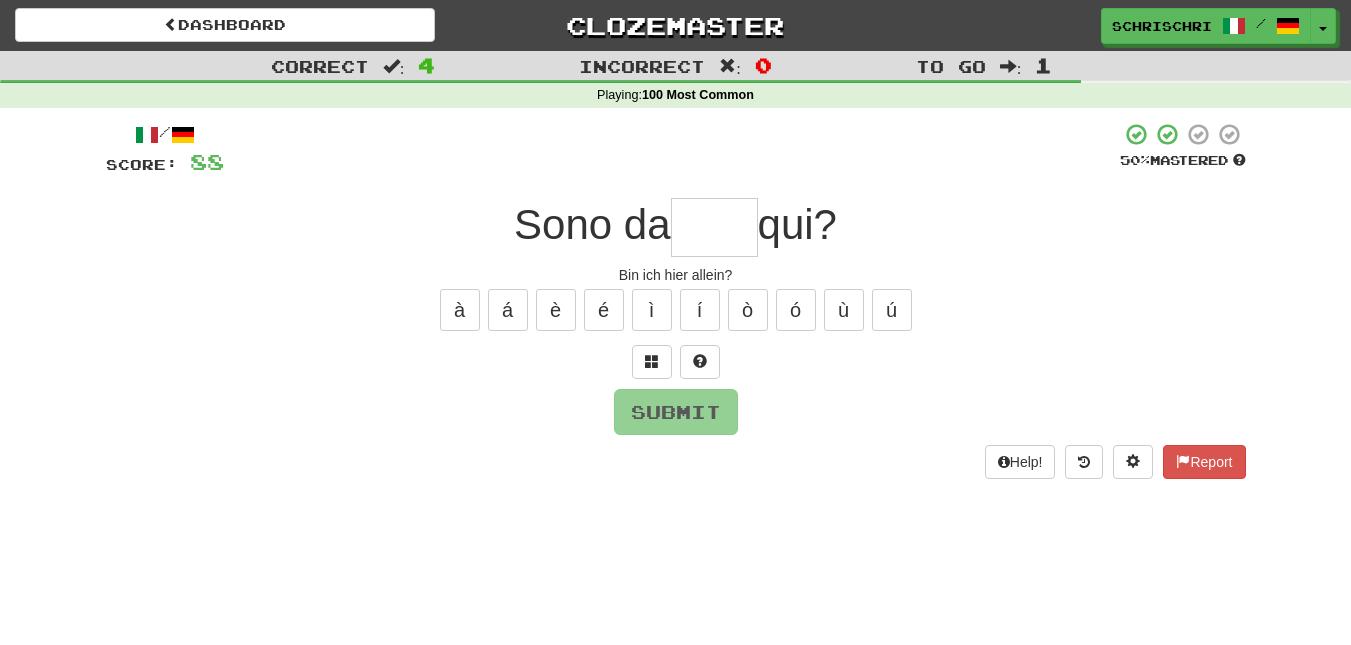 type on "*" 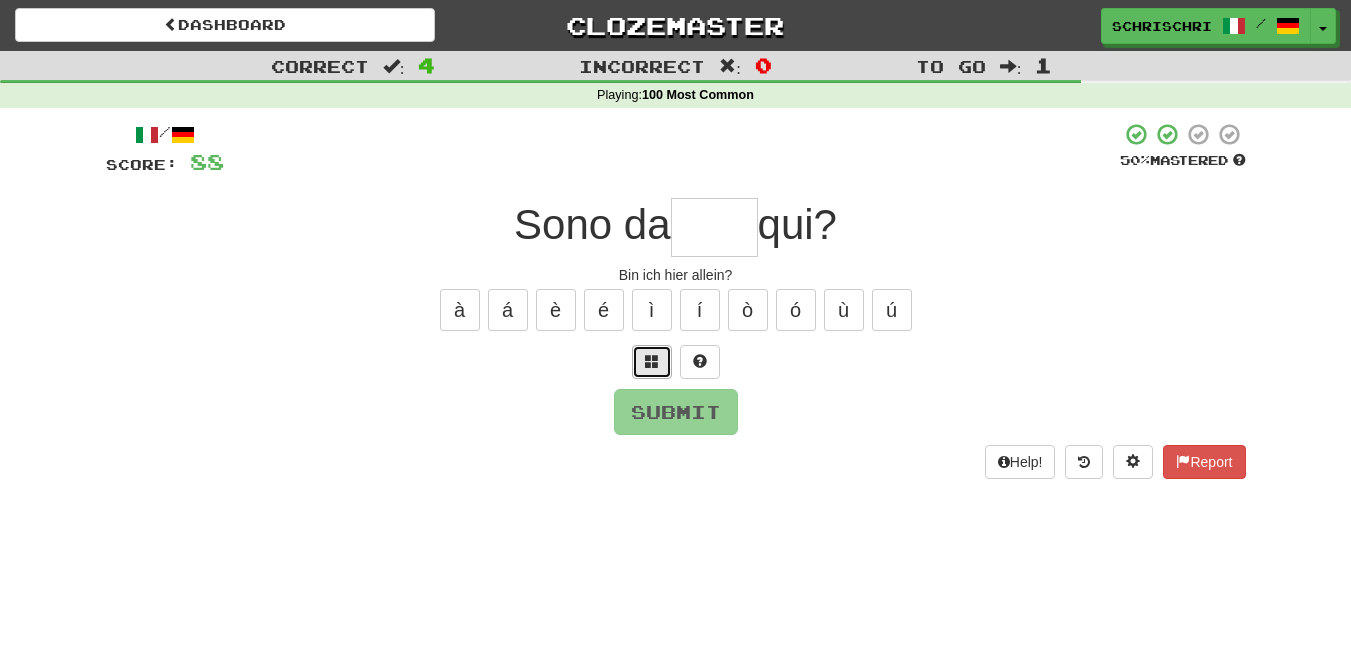 click at bounding box center [652, 362] 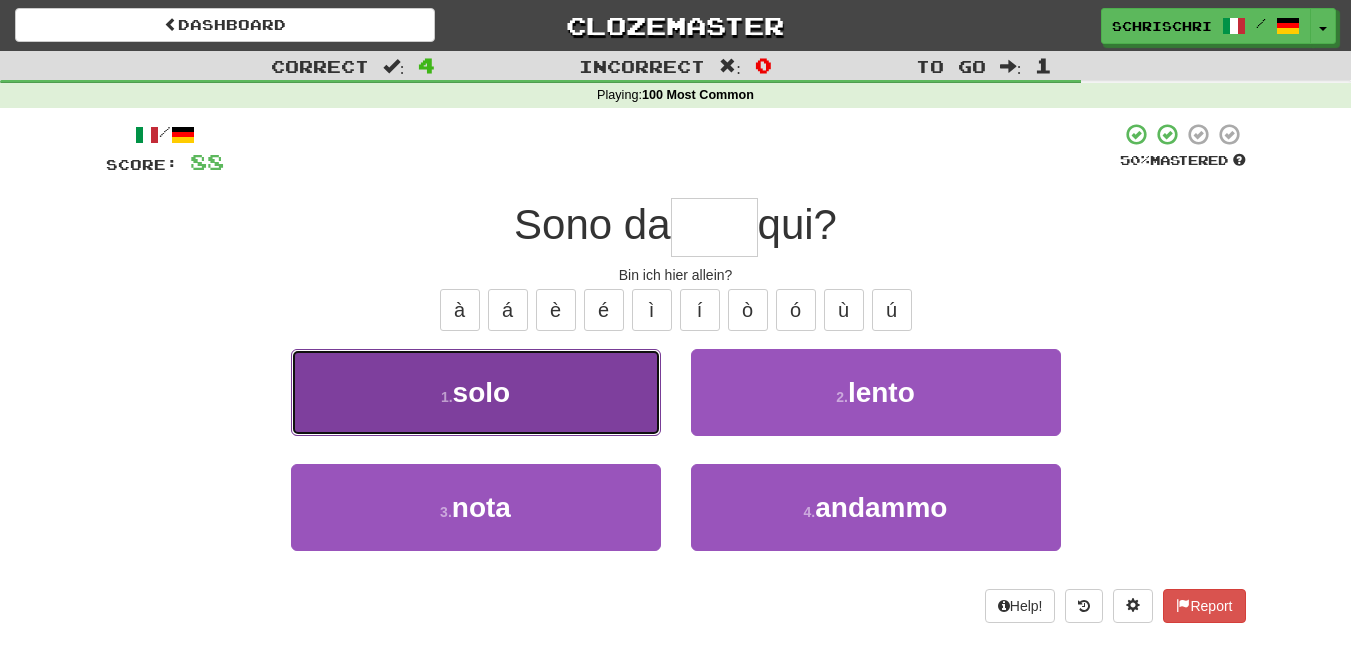 click on "1 .  solo" at bounding box center (476, 392) 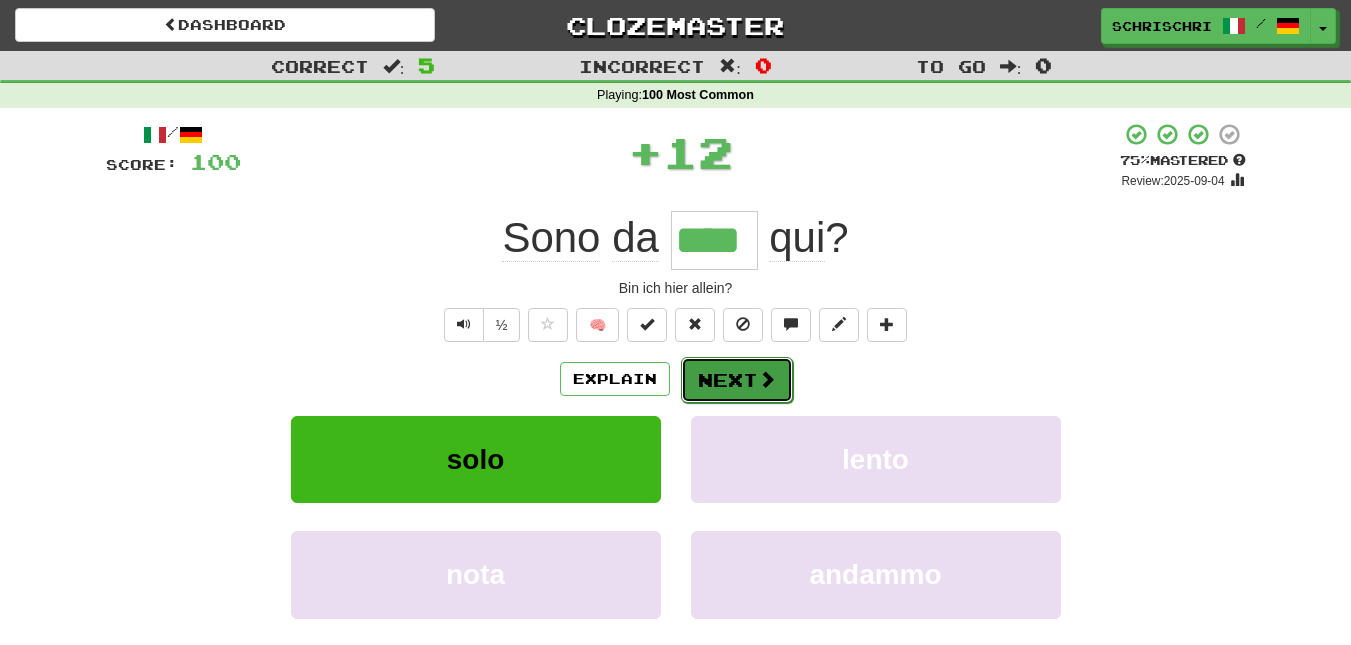 click on "Next" at bounding box center [737, 380] 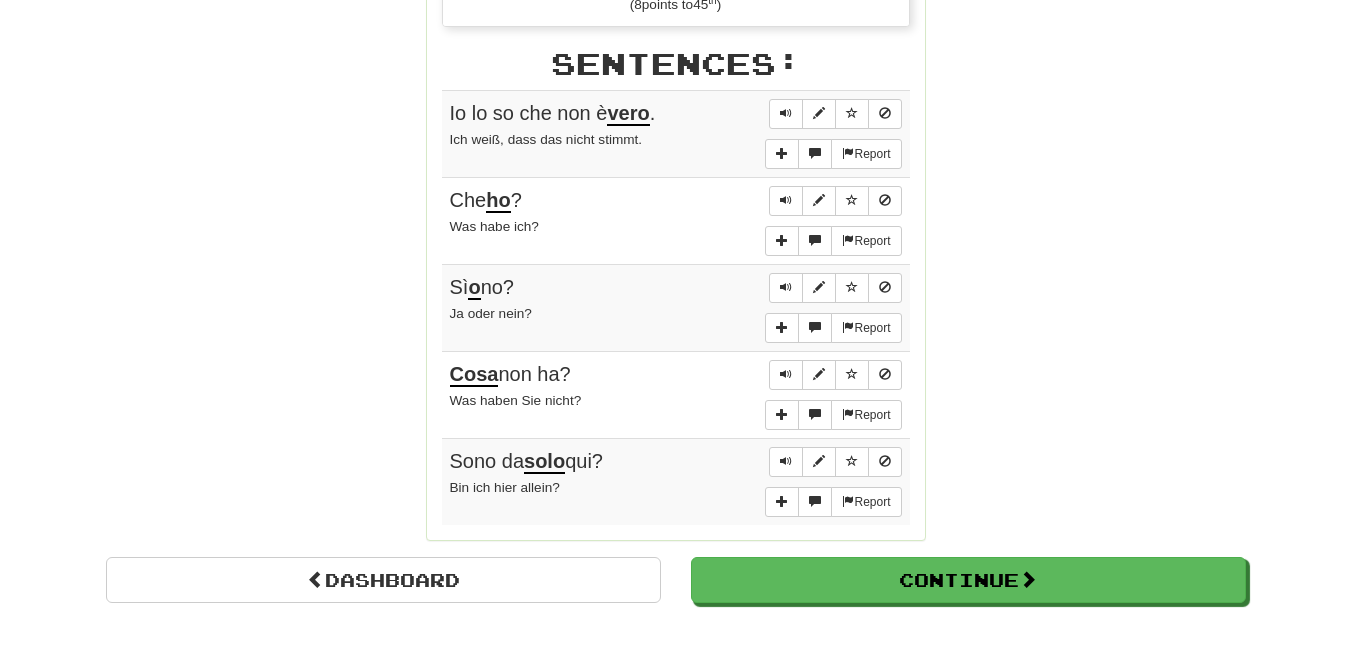 scroll, scrollTop: 996, scrollLeft: 0, axis: vertical 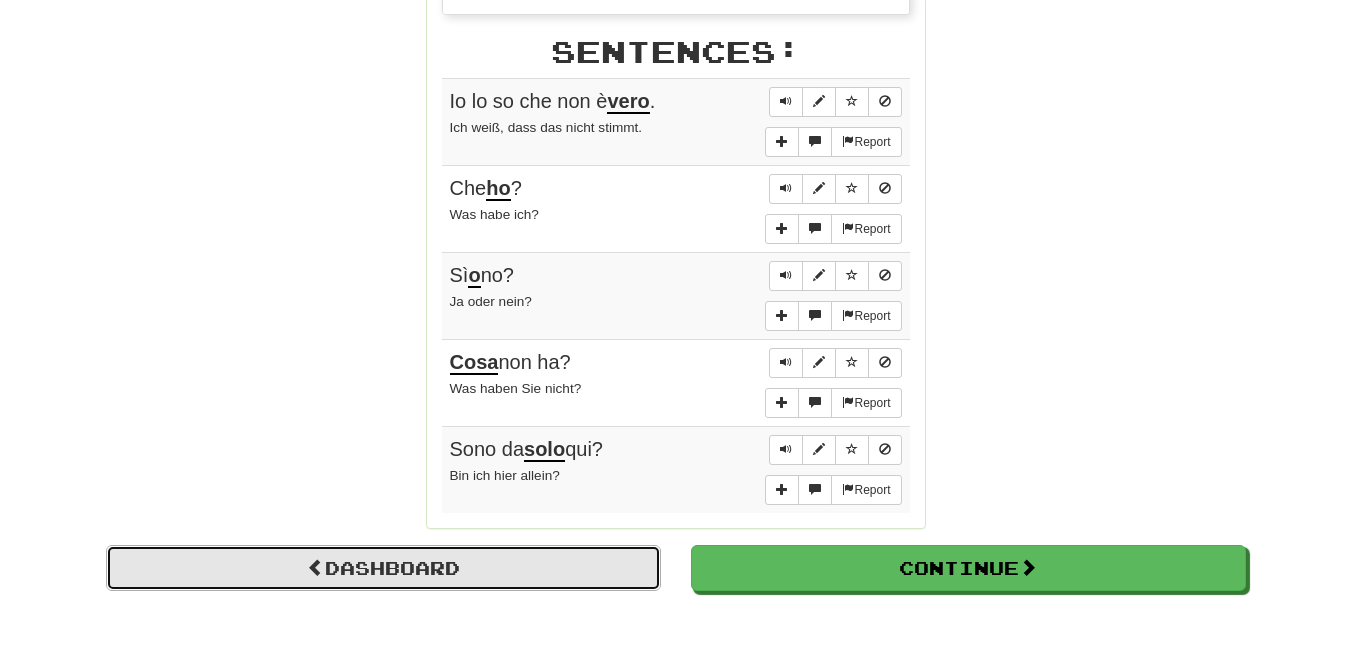 click on "Dashboard" at bounding box center [383, 568] 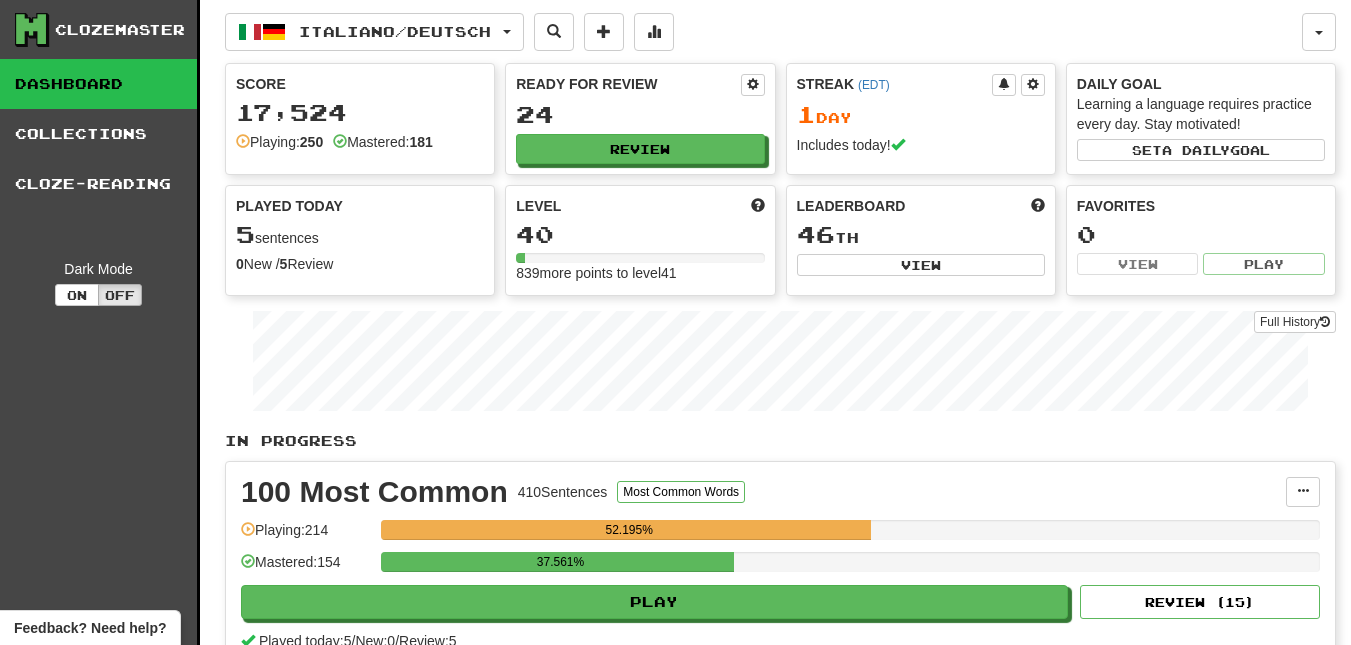 scroll, scrollTop: 0, scrollLeft: 0, axis: both 